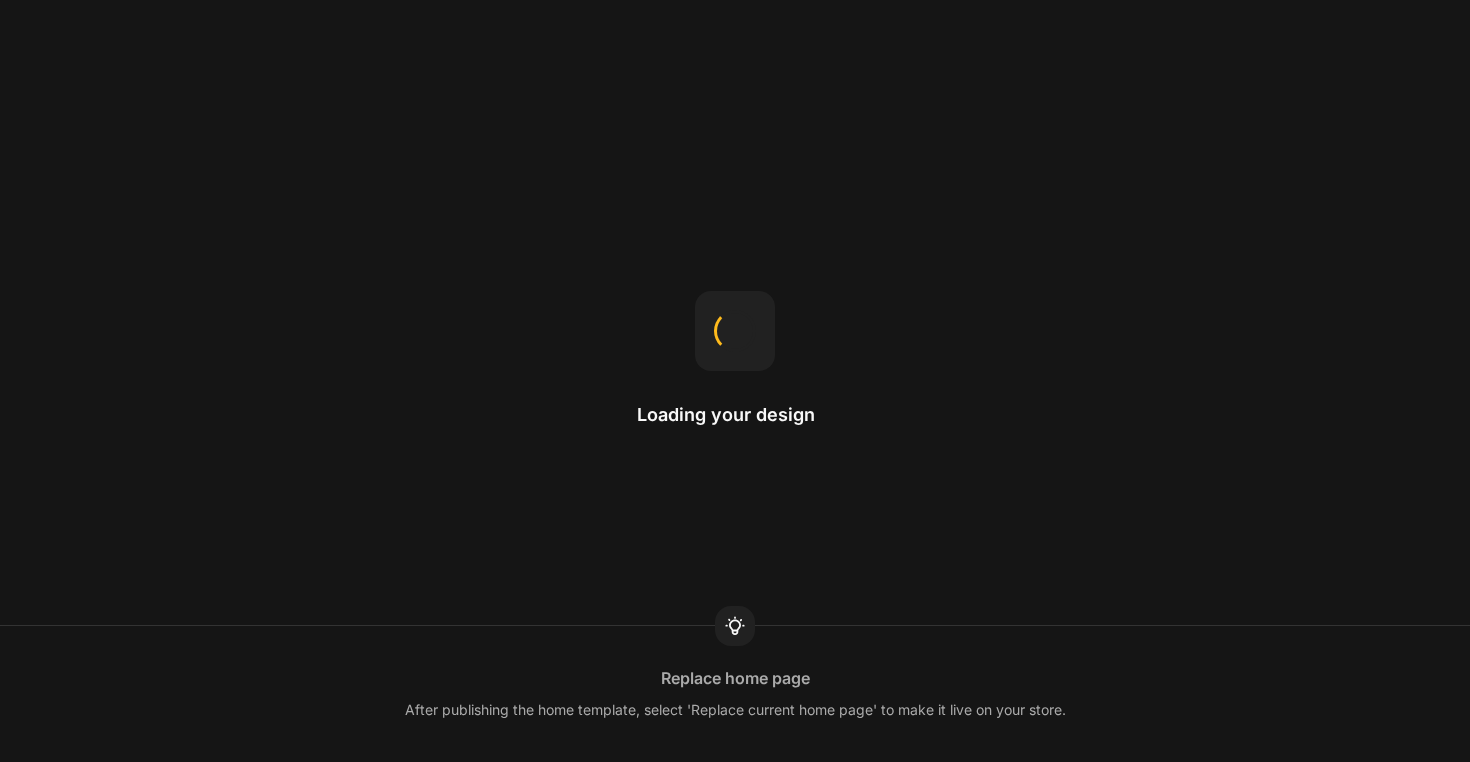 scroll, scrollTop: 0, scrollLeft: 0, axis: both 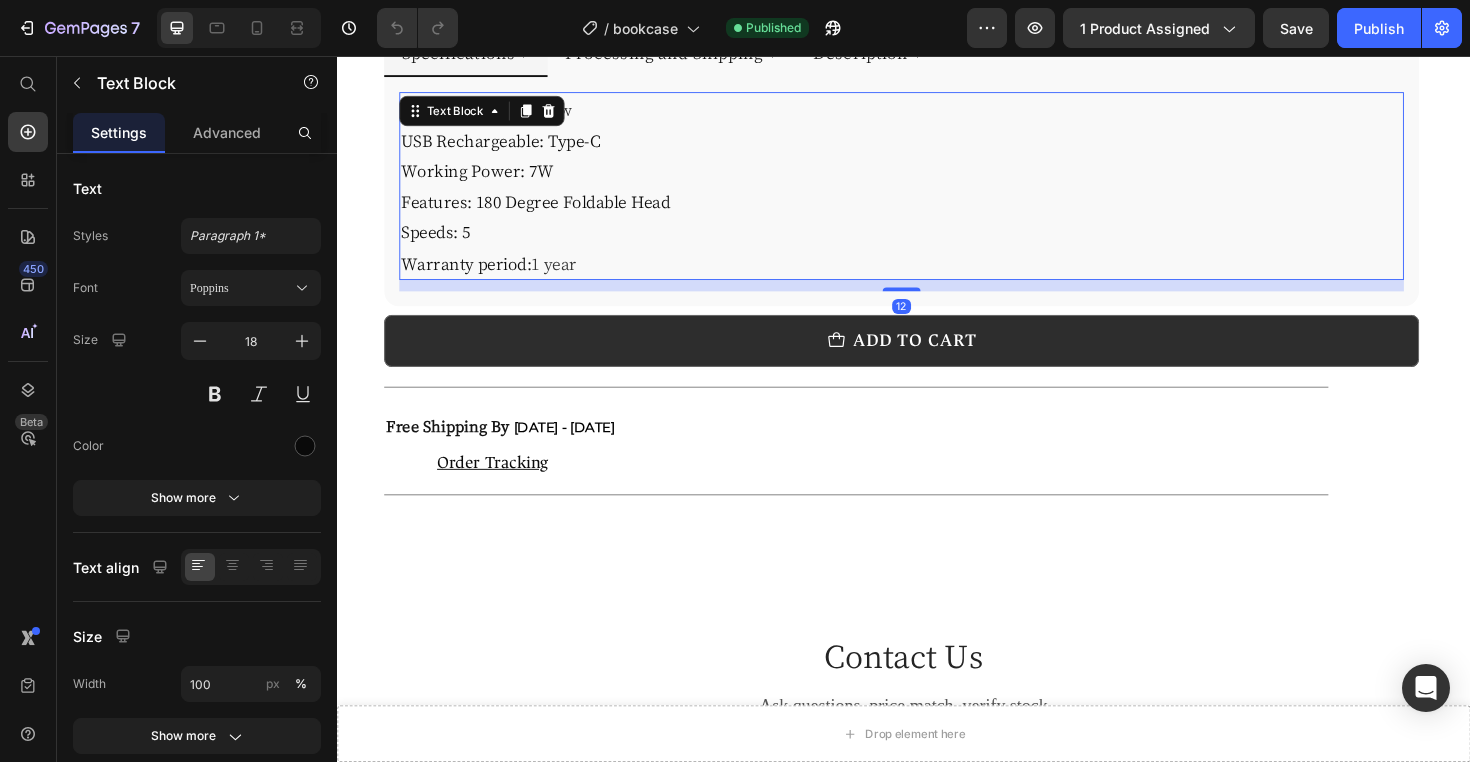 click on "1 year" at bounding box center (567, 275) 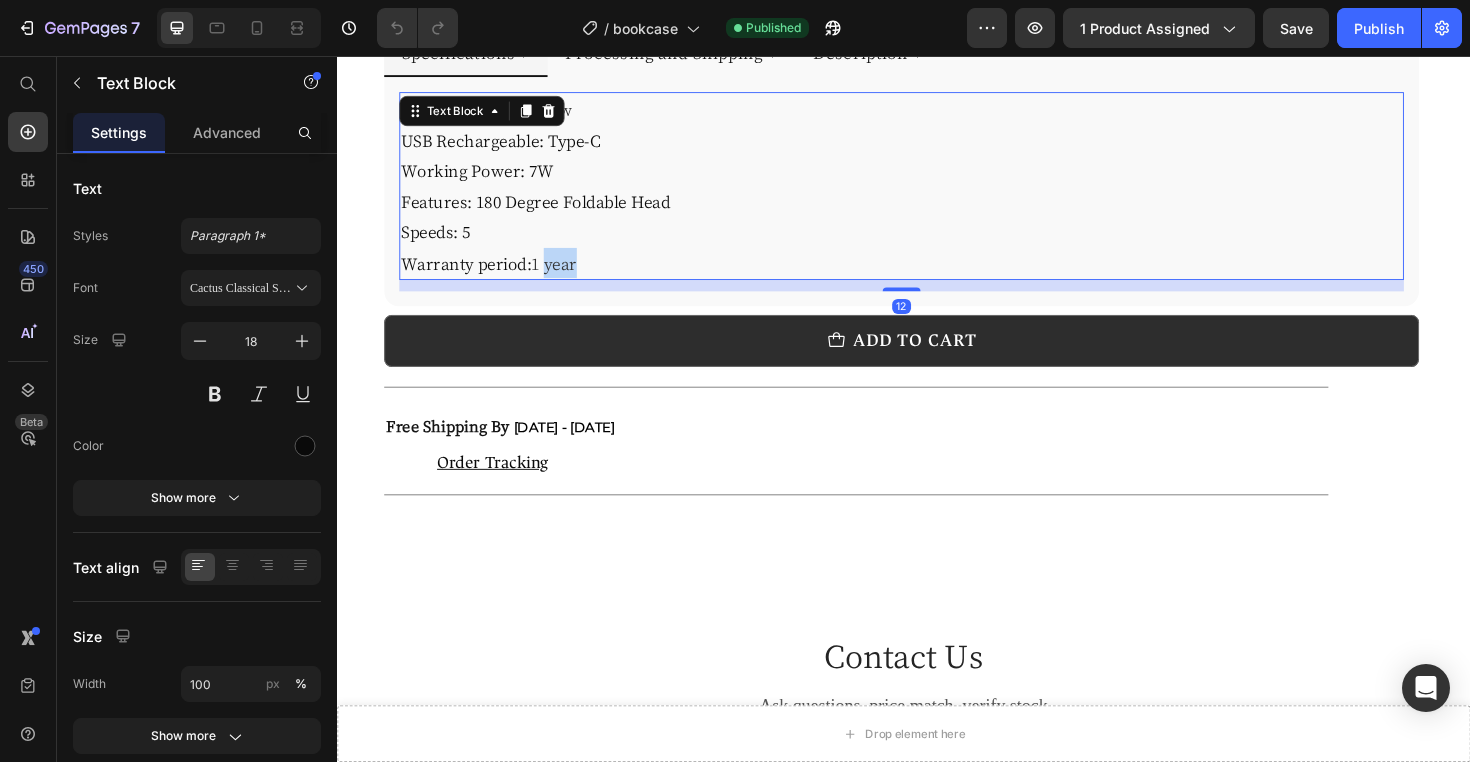 click on "1 year" at bounding box center (567, 275) 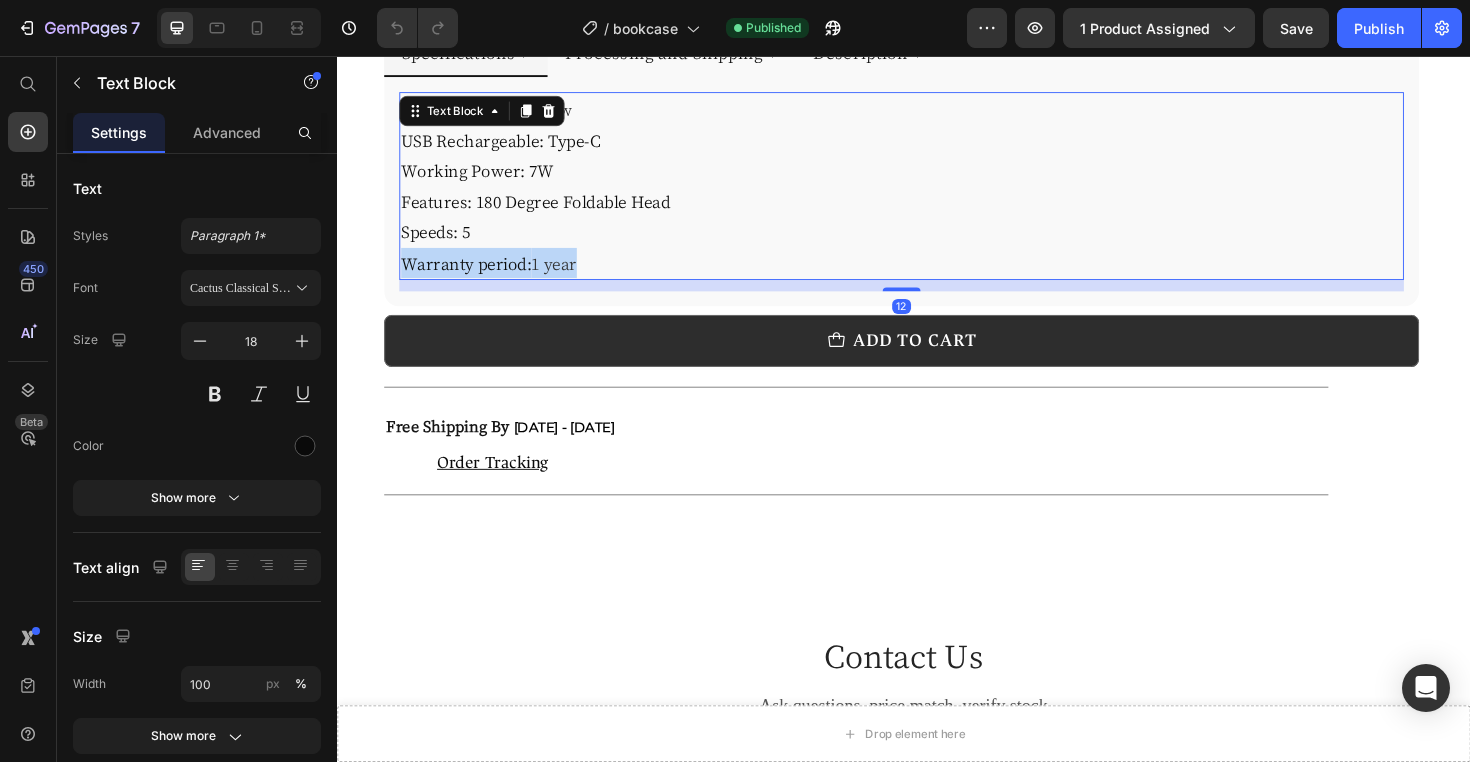 click on "1 year" at bounding box center (567, 275) 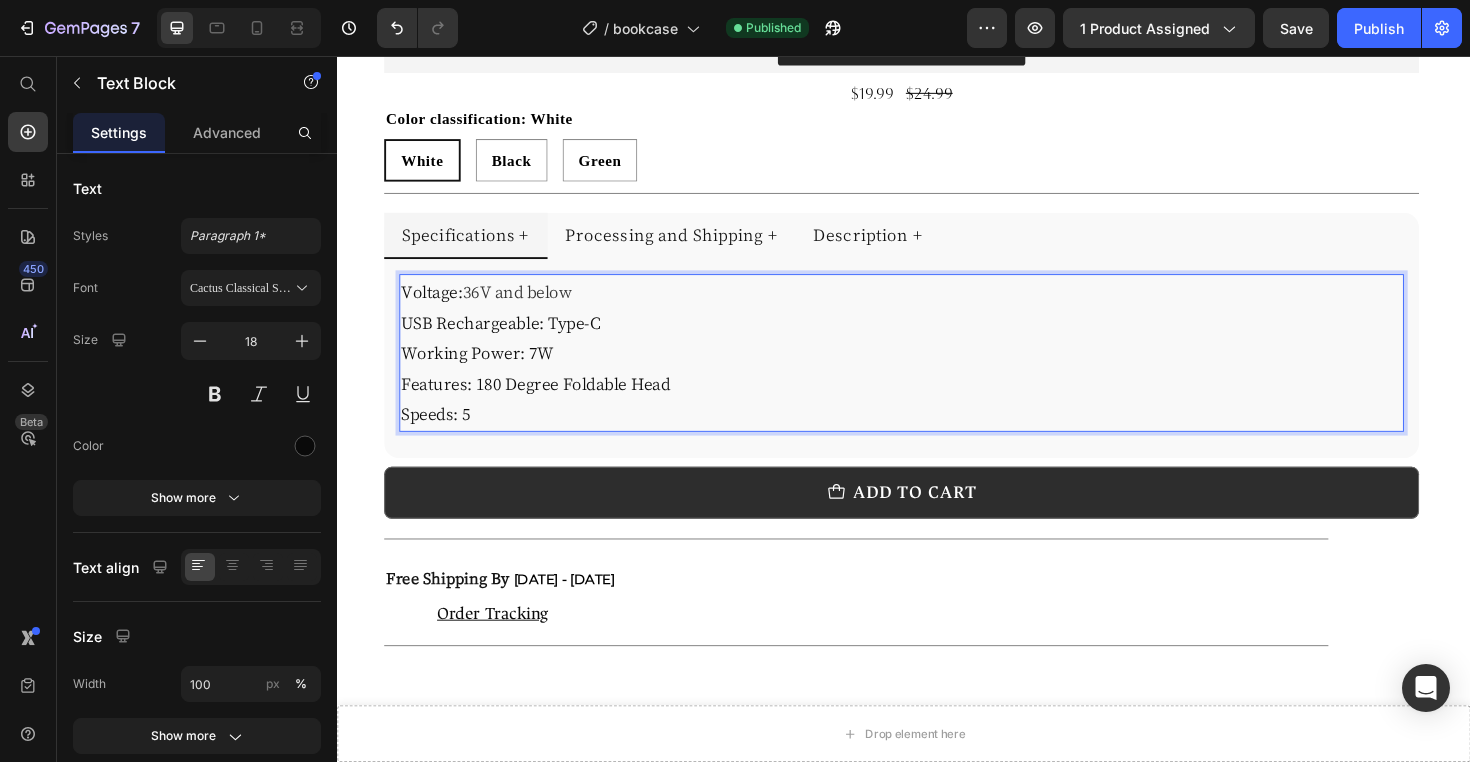 scroll, scrollTop: 868, scrollLeft: 0, axis: vertical 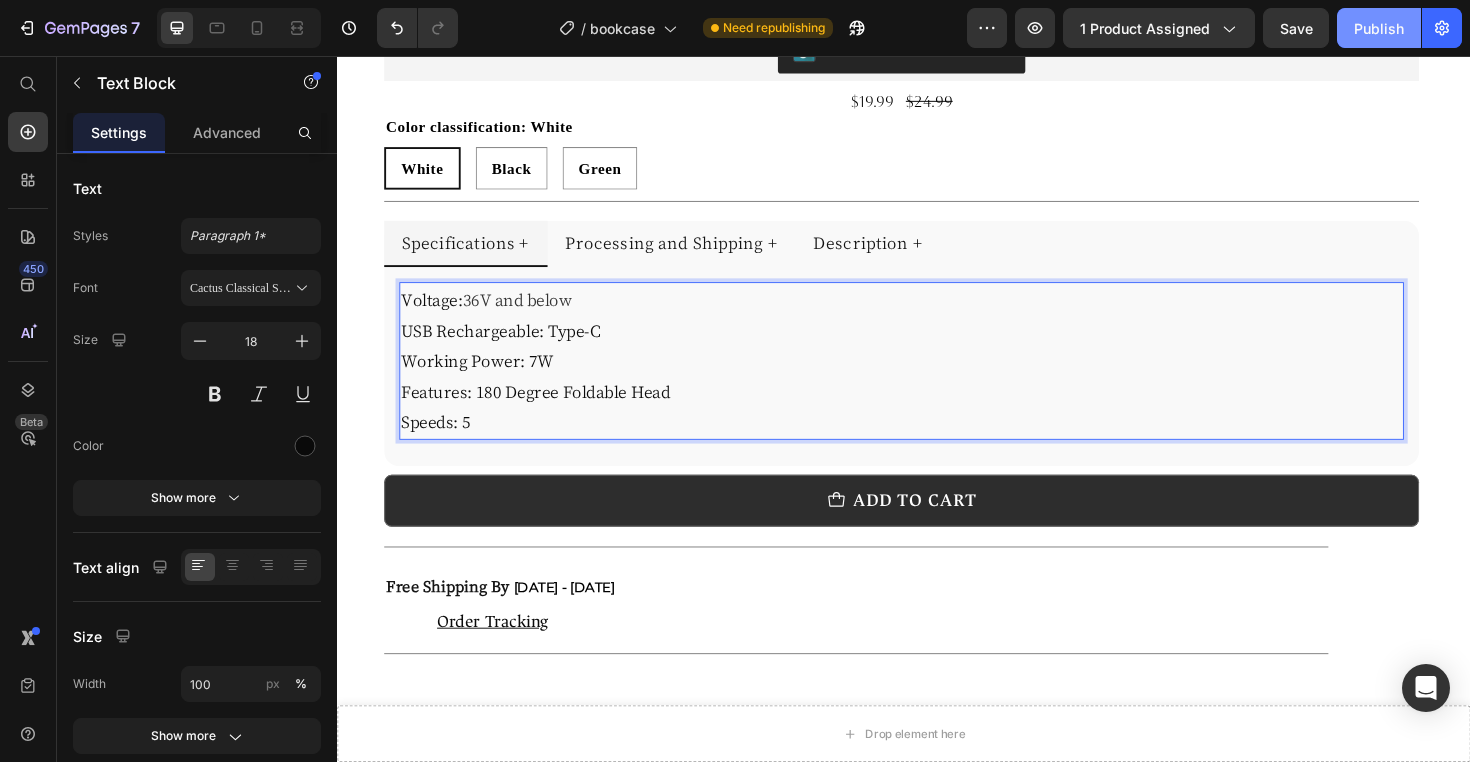click on "Publish" at bounding box center [1379, 28] 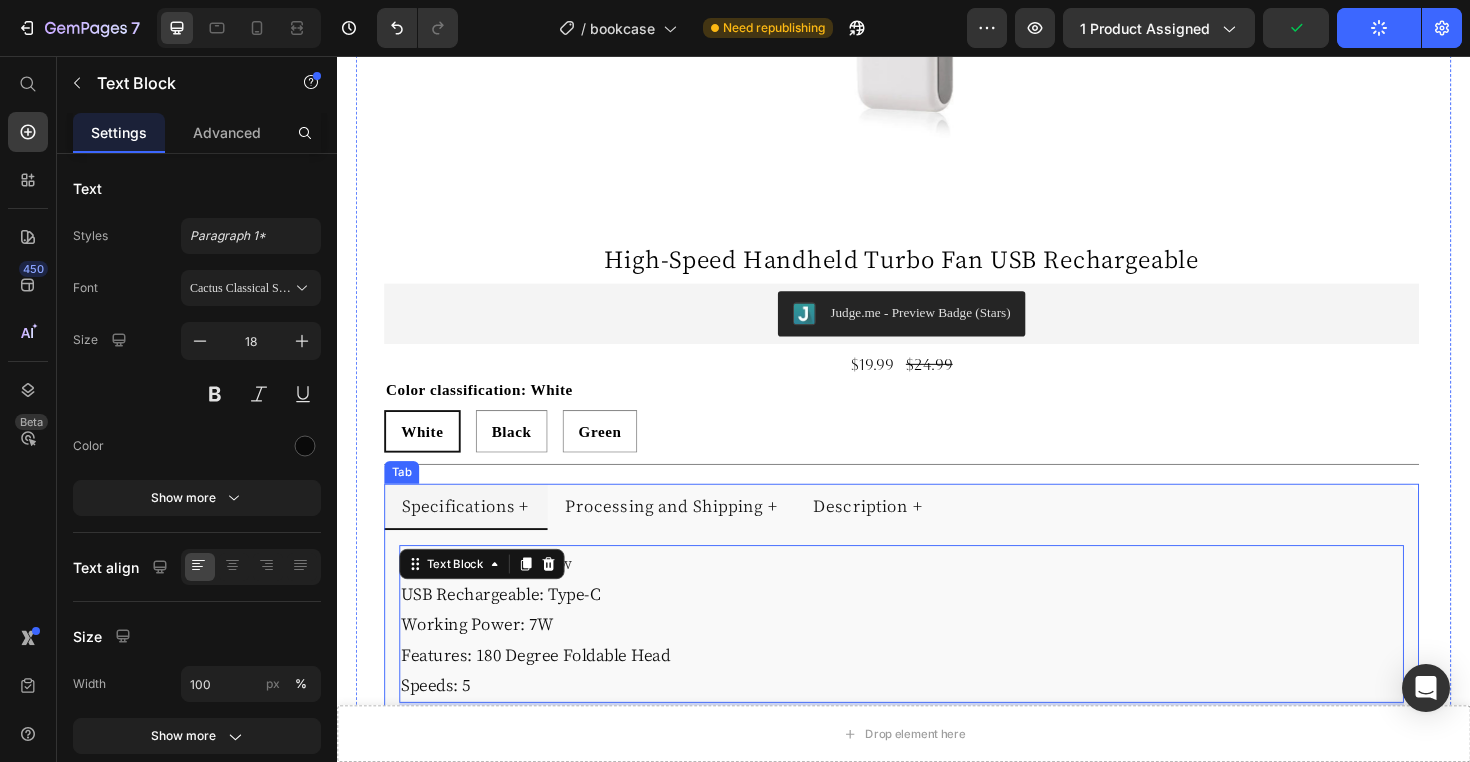 scroll, scrollTop: 544, scrollLeft: 0, axis: vertical 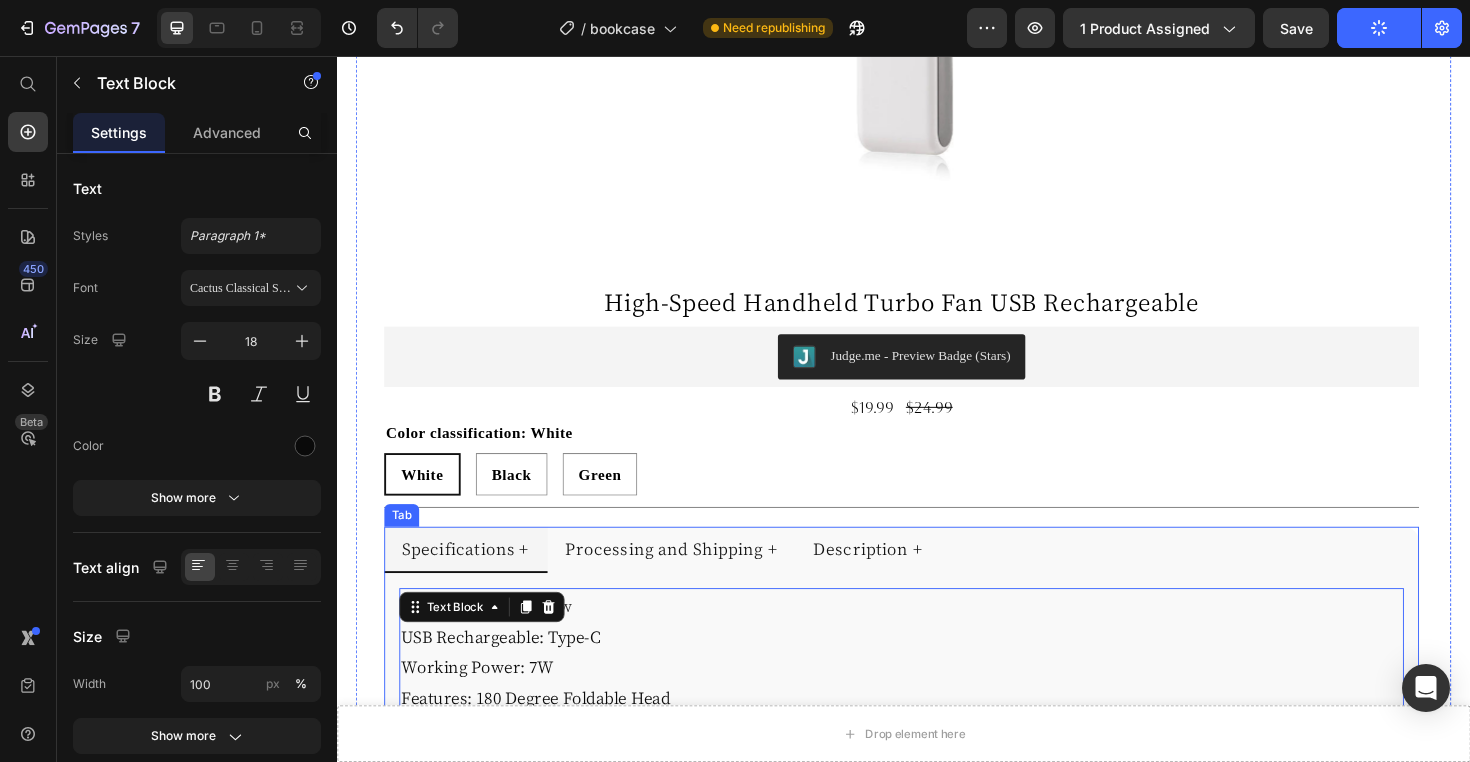 click on "Specifications + Processing and Shipping + Description +" at bounding box center [935, 579] 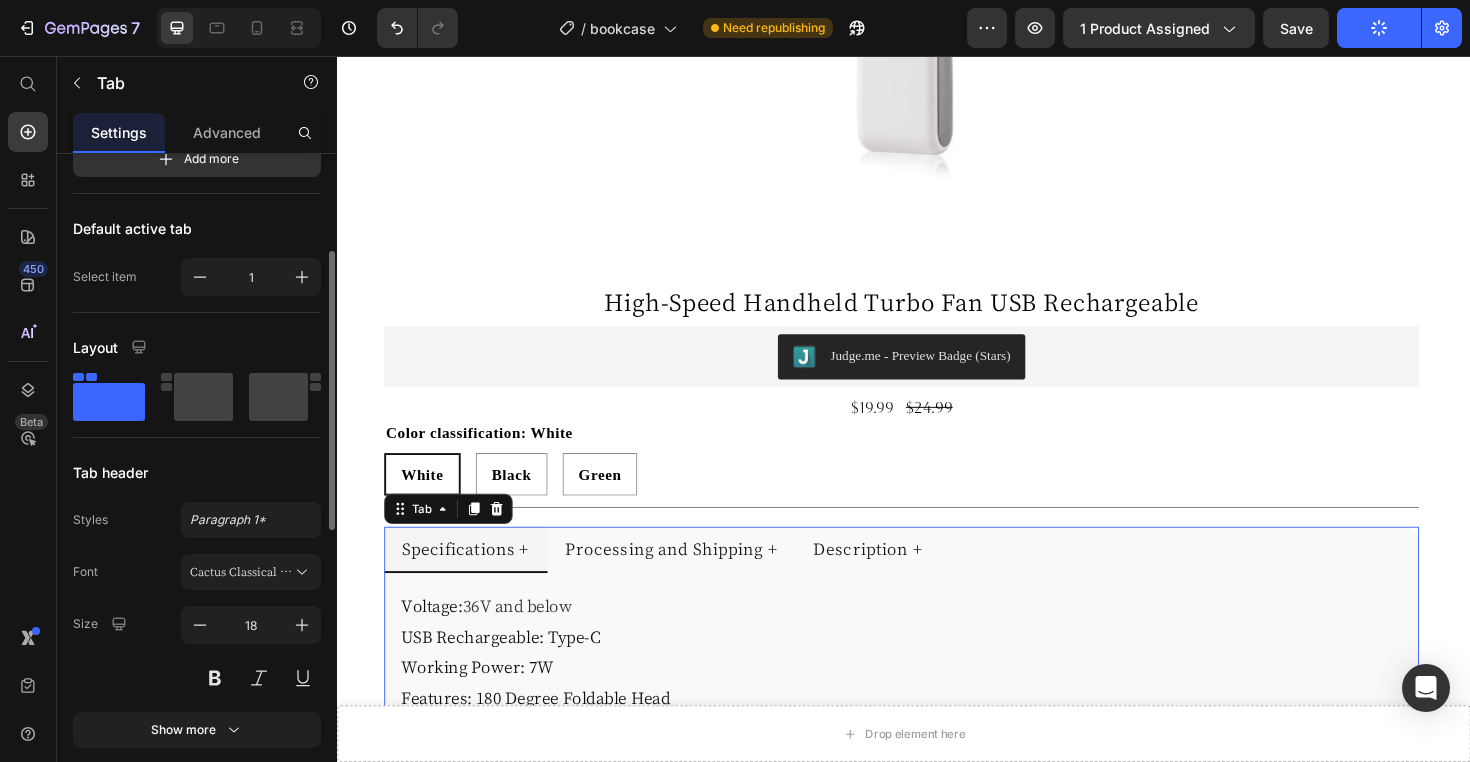 scroll, scrollTop: 222, scrollLeft: 0, axis: vertical 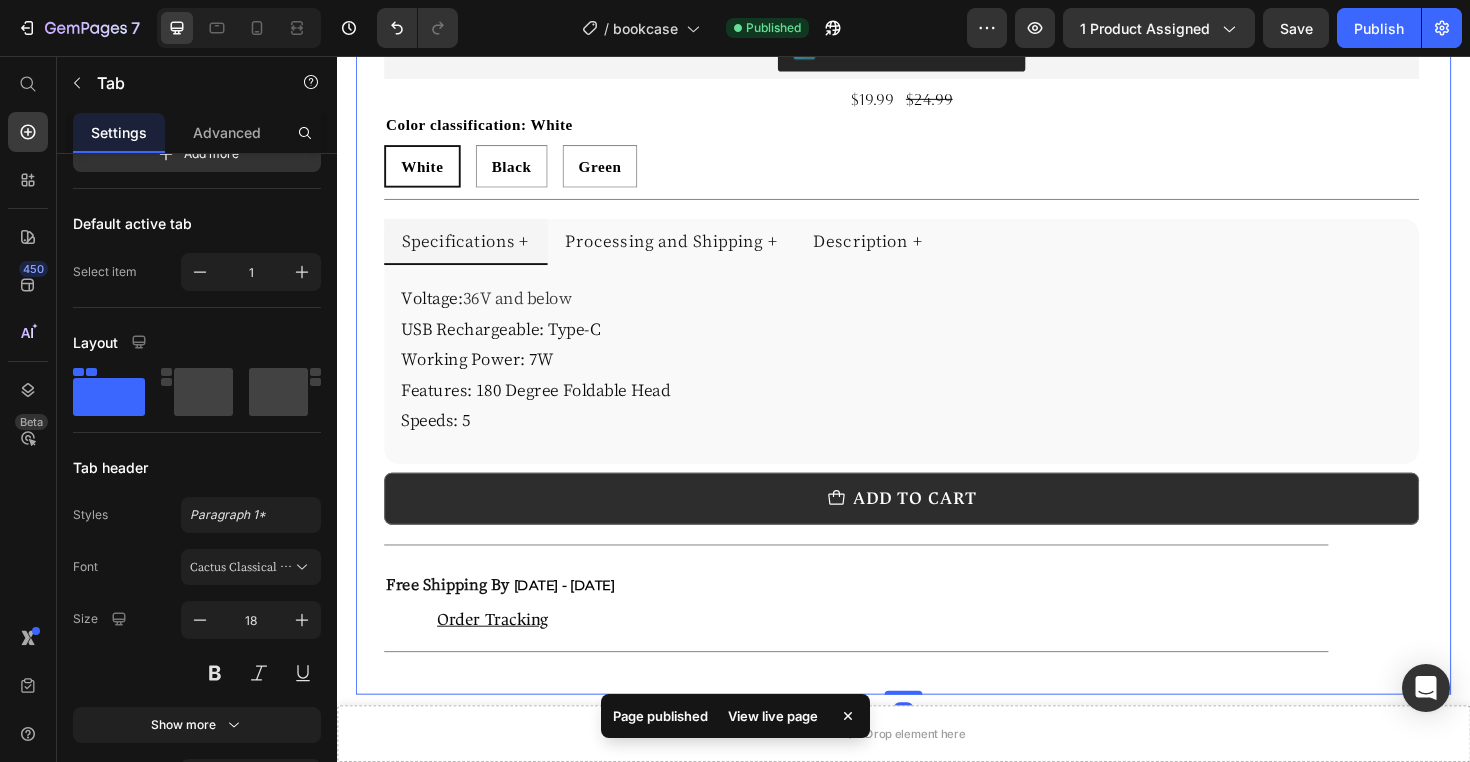 click on "Product Images High-Speed Handheld Turbo Fan USB Rechargeable Product Title Judge.me - Preview Badge (Stars) Judge.me [PRICE] Product Price [PRICE] Product Price Row Color classification: White White White White Black Black Black Green Green Green Product Variants & Swatches Title Line Specifications + Processing and Shipping + Description + Voltage: 36V and below USB Rechargeable: Type-C Working Power: 7W Features: 180 Degree Foldable Head Speeds: 5 Text Block We offer free express shipping on all orders. Order tracking will be available once we process your order, which may take up to 2 days a during times of high demand. Your order will arrive a maximum of 20 days after processing, if your order is over 10 days late, and your delivery location is in the contigous part of the U.S., you will be eligible for a refund. Please contact us with any questions or concerns. Text Block
Product Description Tab add to cart Add to Cart Title Line" at bounding box center [937, 3] 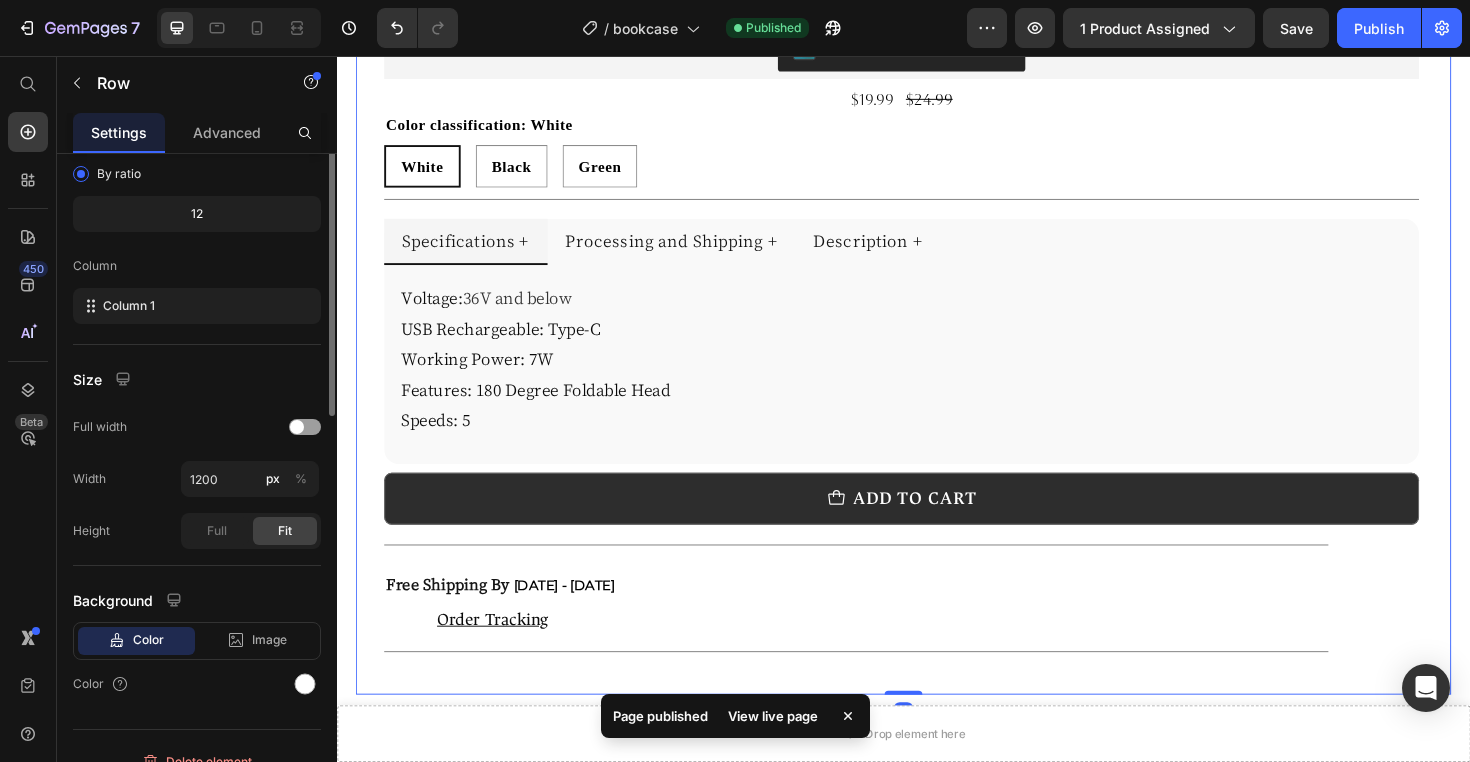 scroll, scrollTop: 0, scrollLeft: 0, axis: both 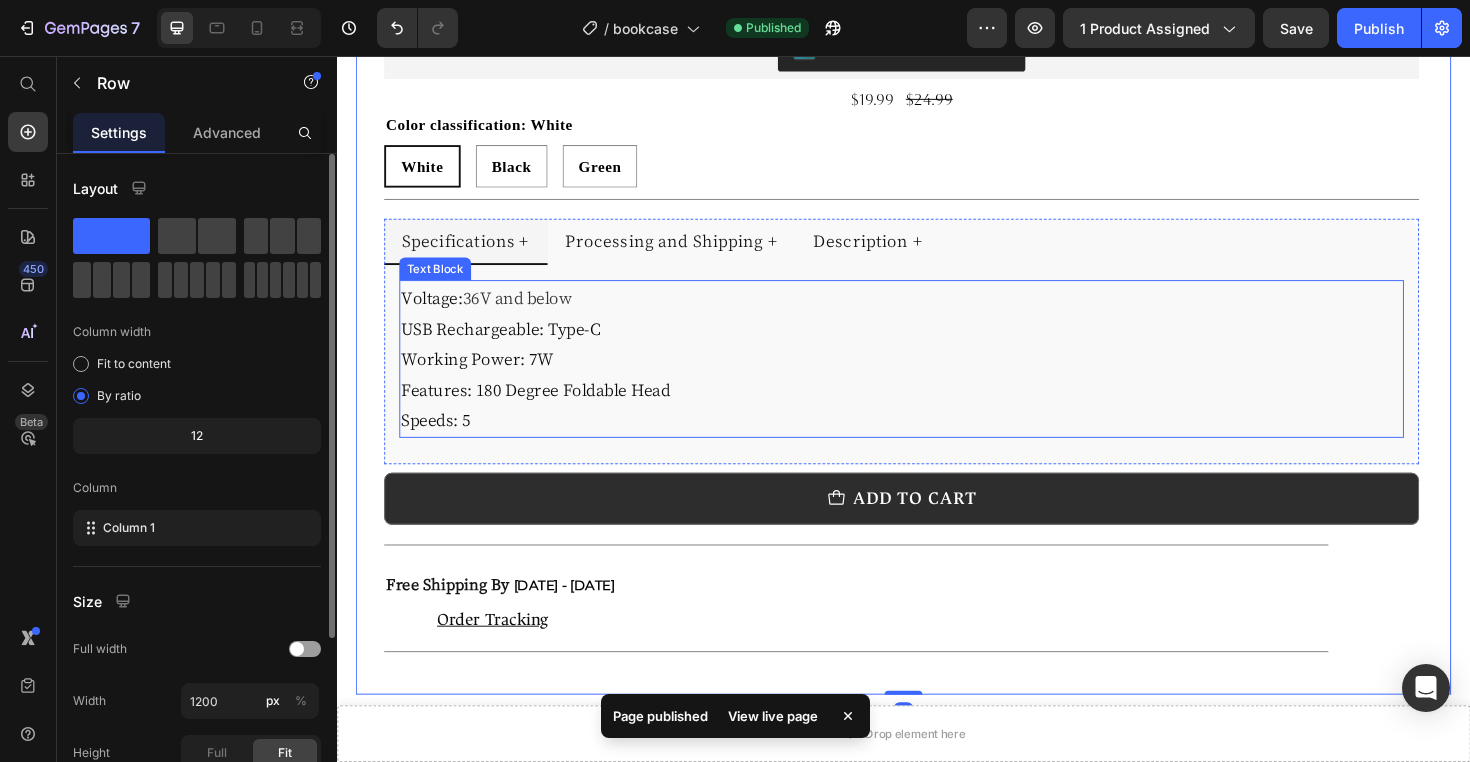 click on "Working Power: 7W" at bounding box center [935, 376] 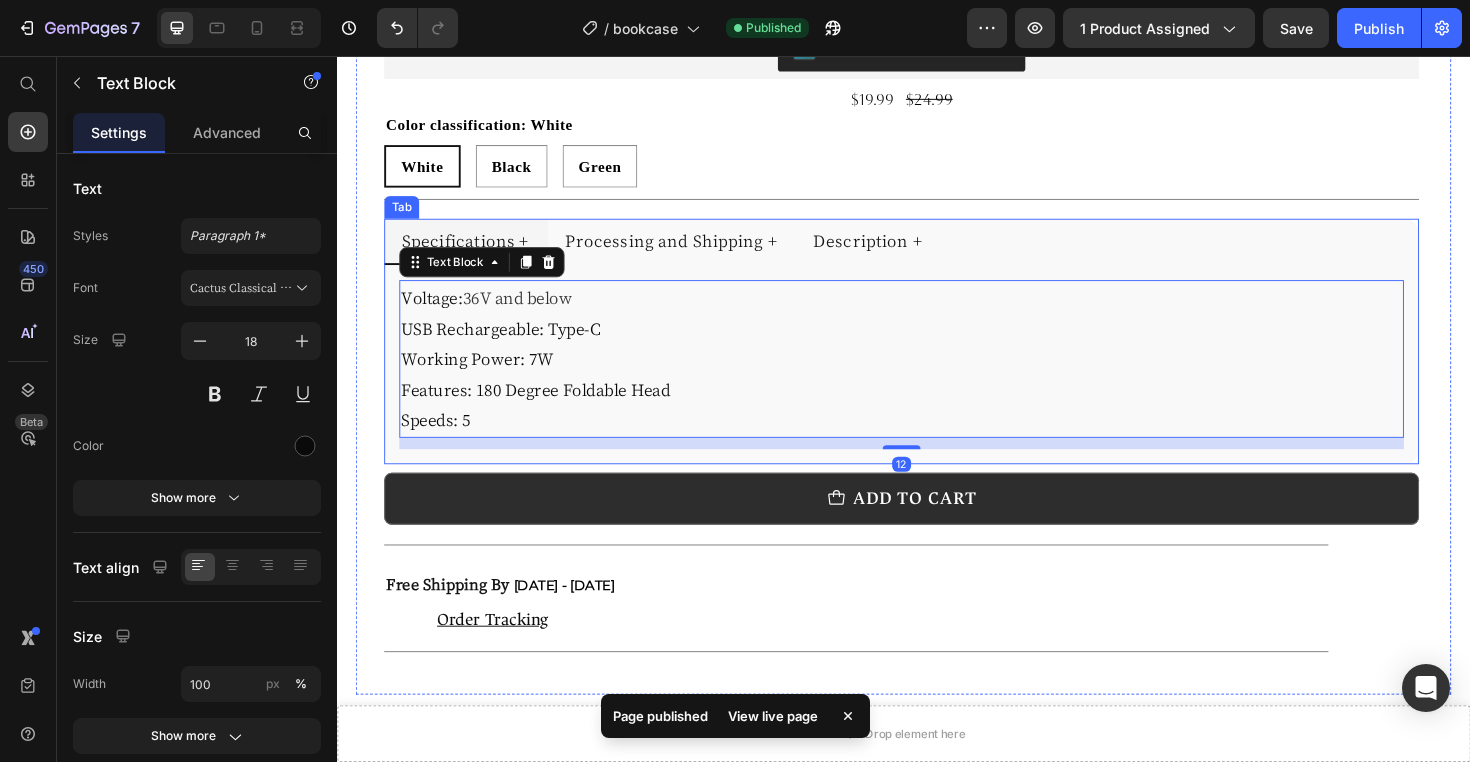 click on "Specifications + Processing and Shipping + Description +" at bounding box center [935, 252] 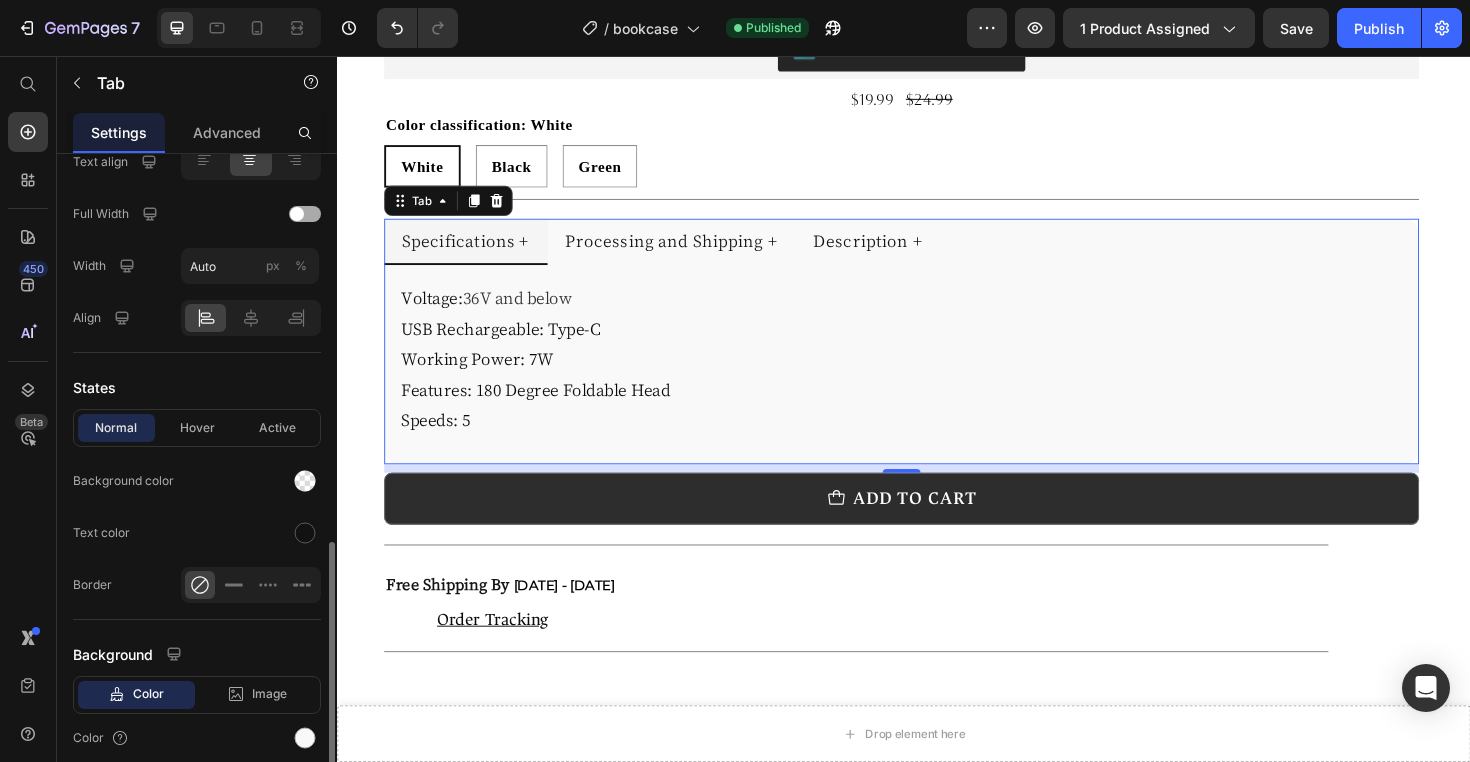 scroll, scrollTop: 884, scrollLeft: 0, axis: vertical 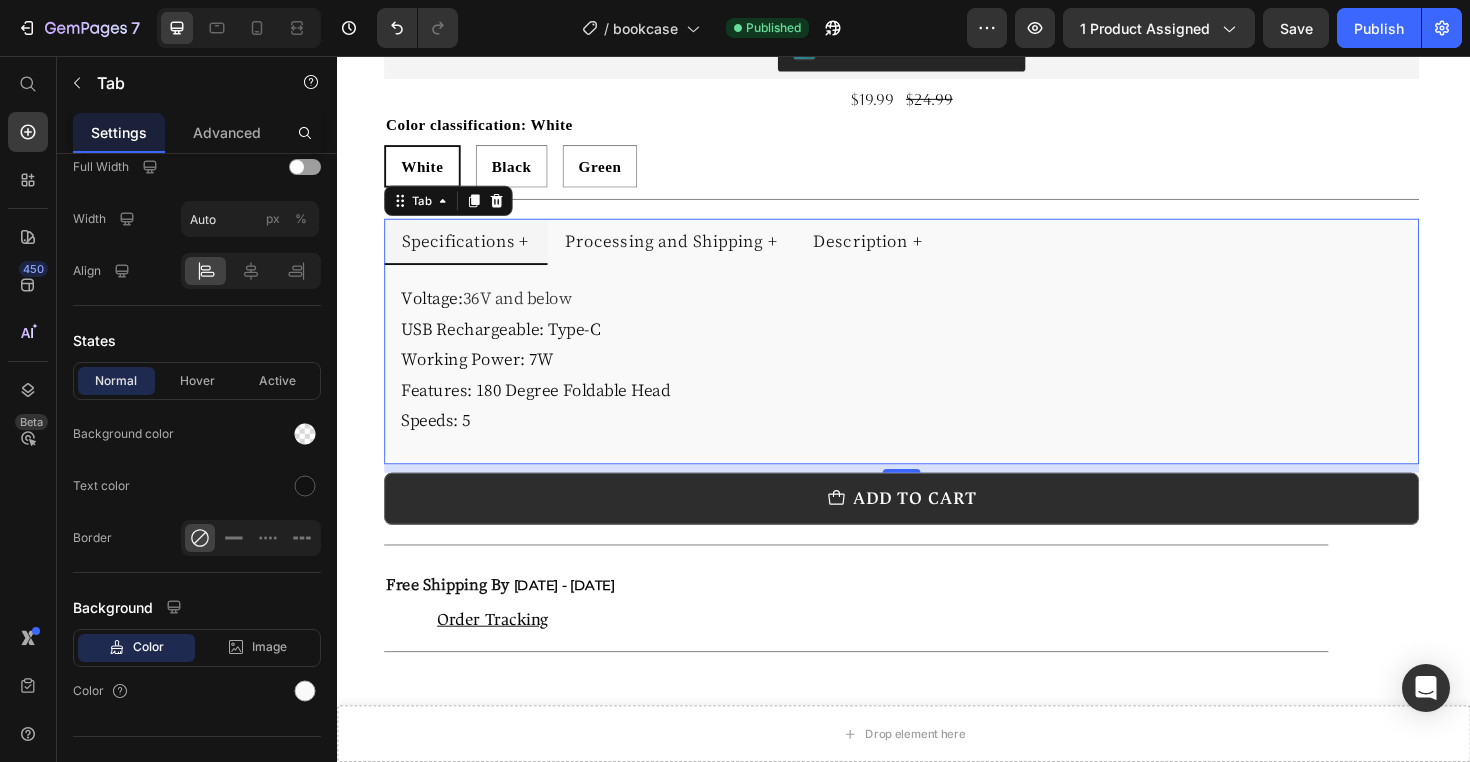 click on "Specifications +" at bounding box center [473, 251] 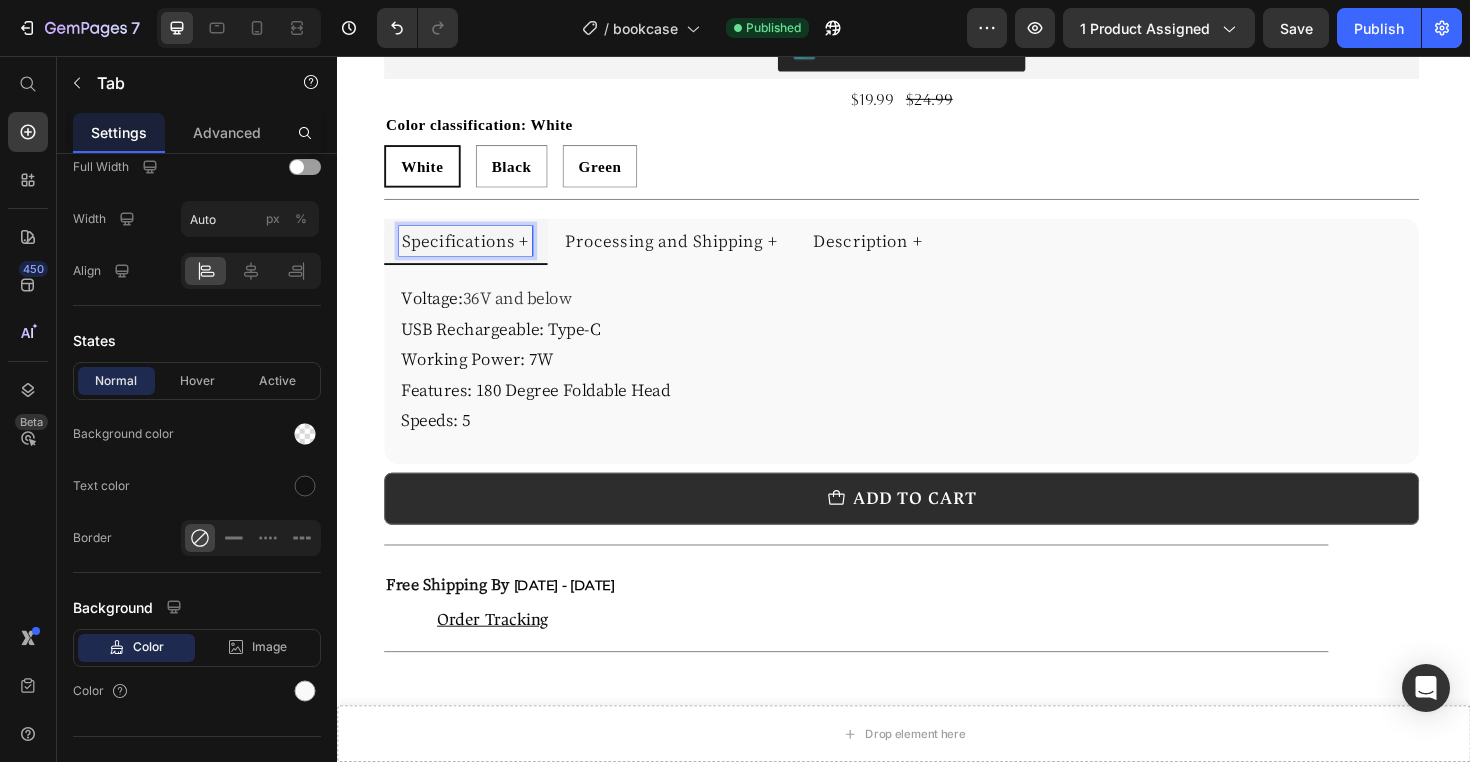 click on "Specifications +" at bounding box center (473, 252) 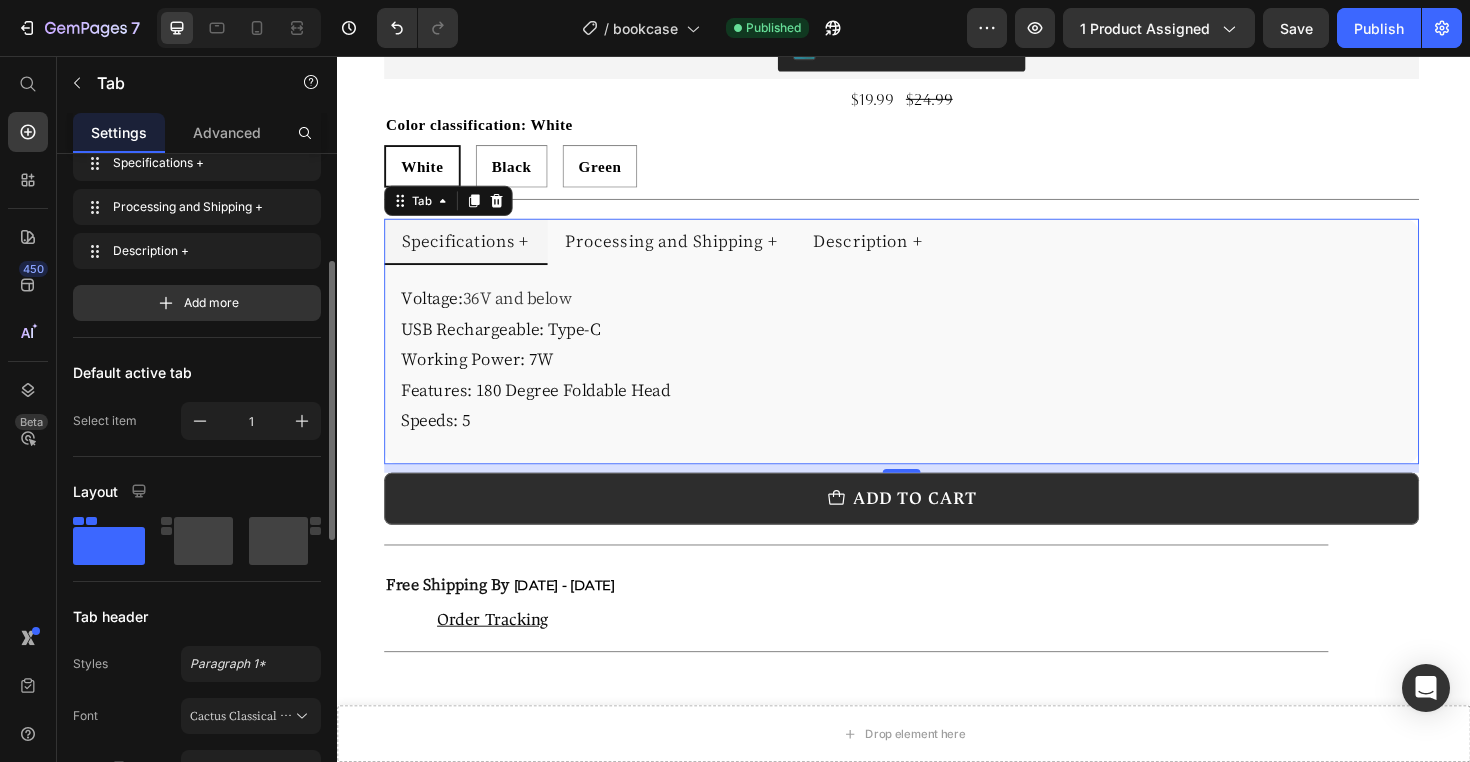 scroll, scrollTop: 916, scrollLeft: 0, axis: vertical 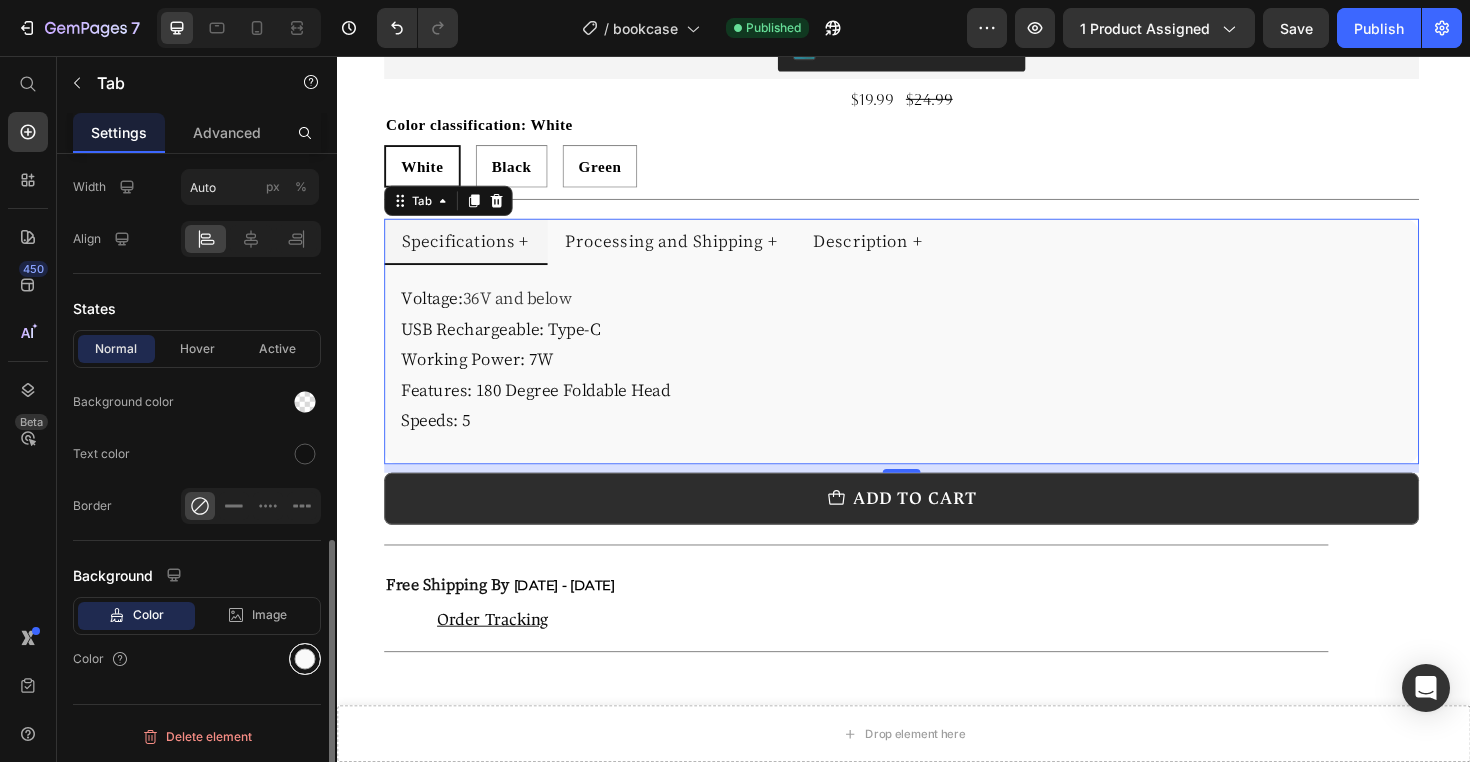 click at bounding box center [305, 659] 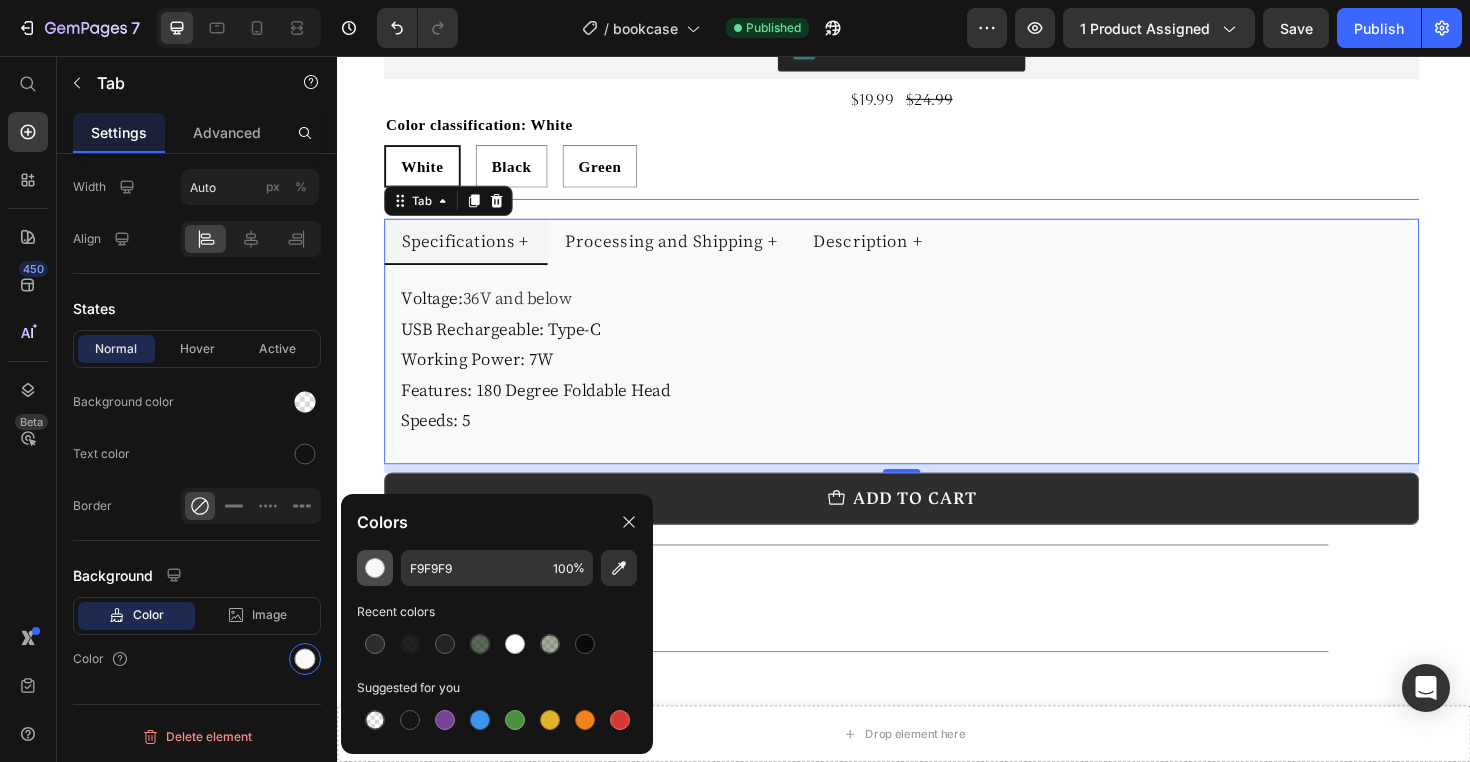 click at bounding box center [375, 568] 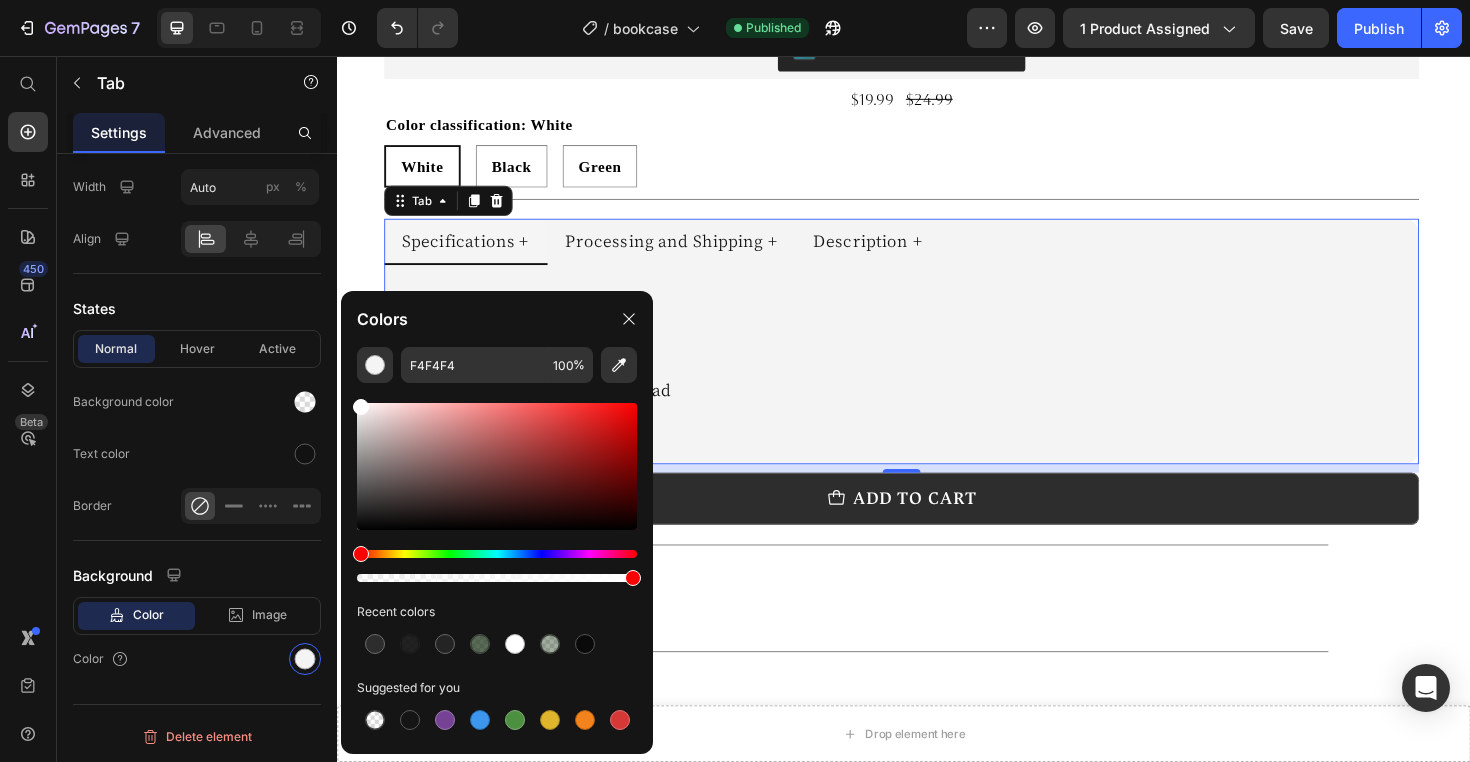 drag, startPoint x: 358, startPoint y: 407, endPoint x: 348, endPoint y: 387, distance: 22.36068 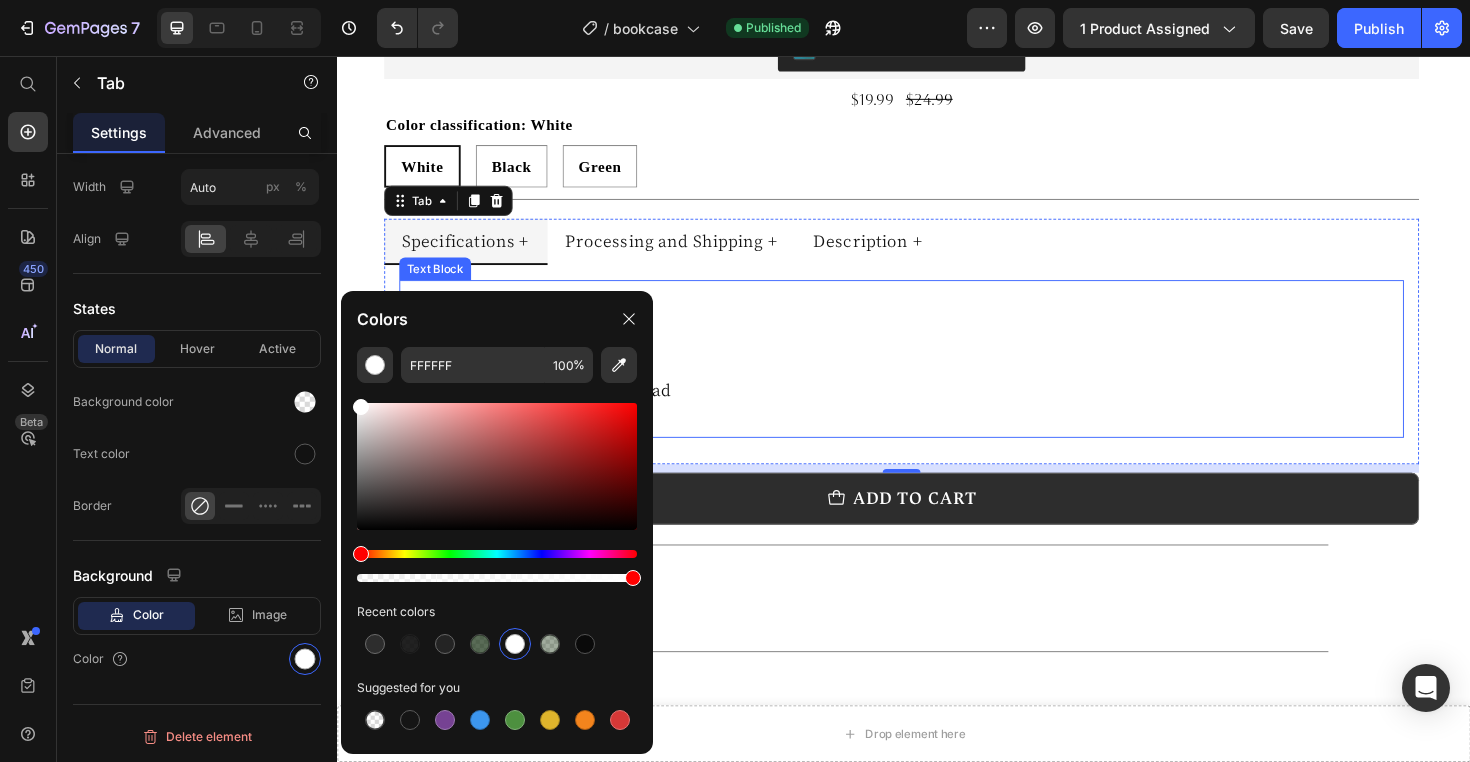 click on "Working Power: 7W" at bounding box center [935, 376] 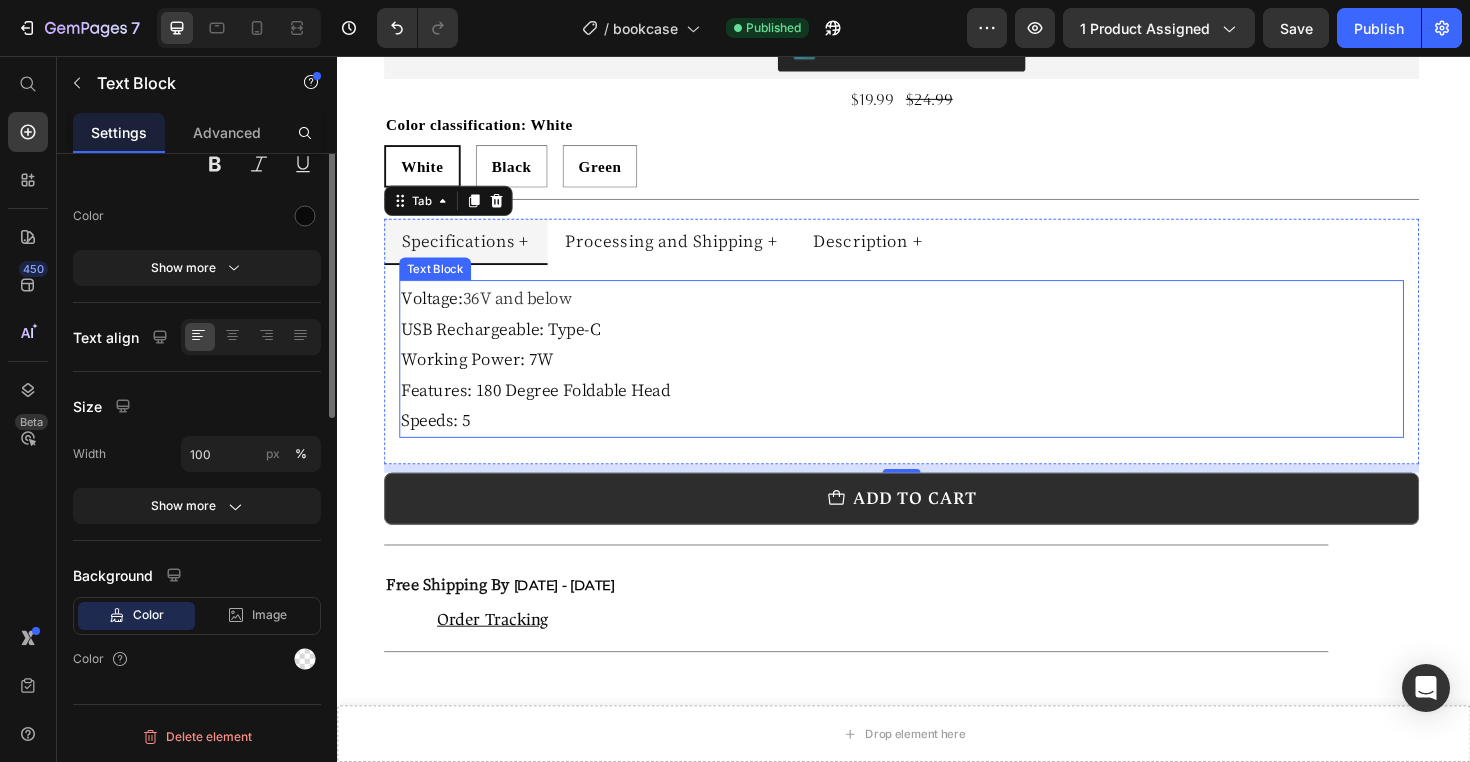 scroll, scrollTop: 0, scrollLeft: 0, axis: both 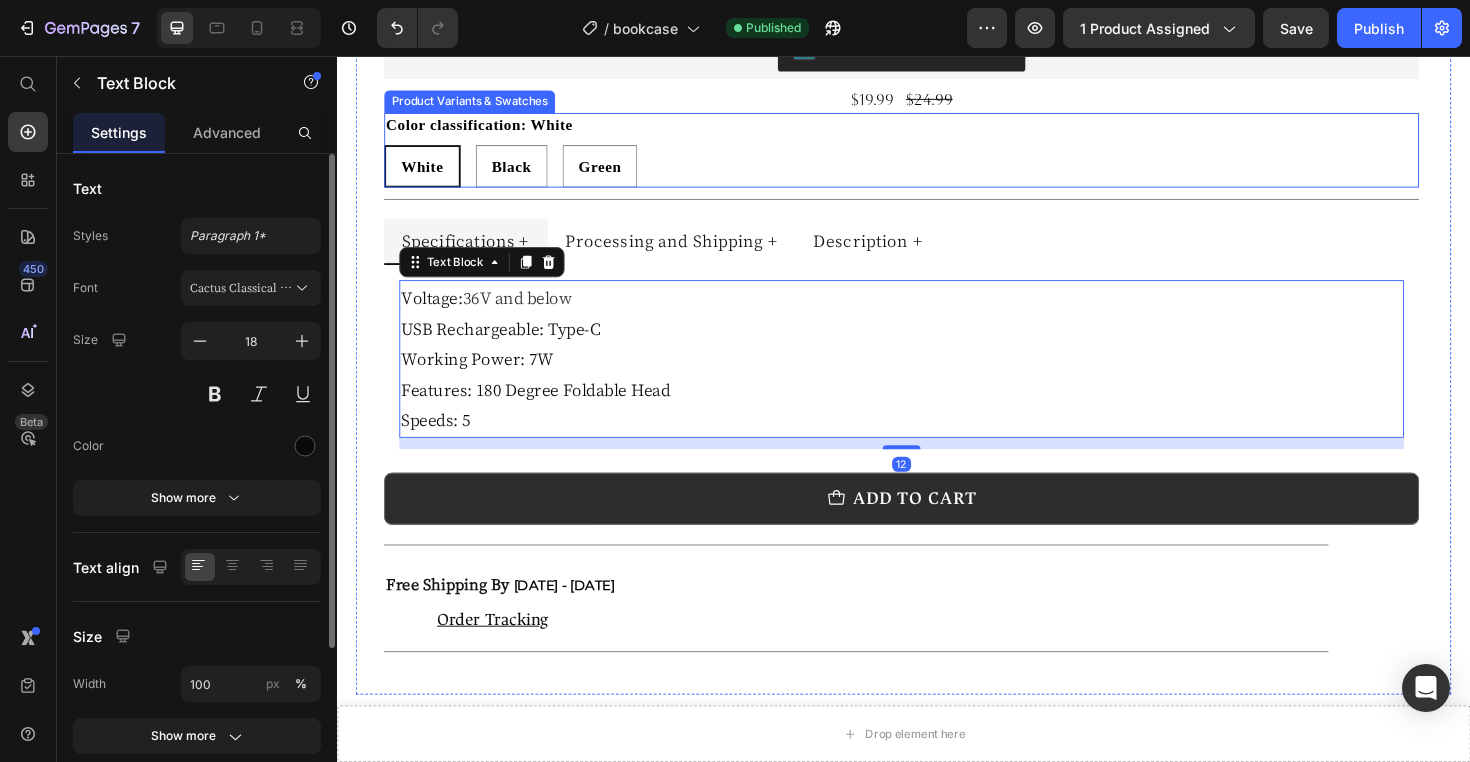 click on "White White White Black Black Black Green Green Green" at bounding box center [935, 172] 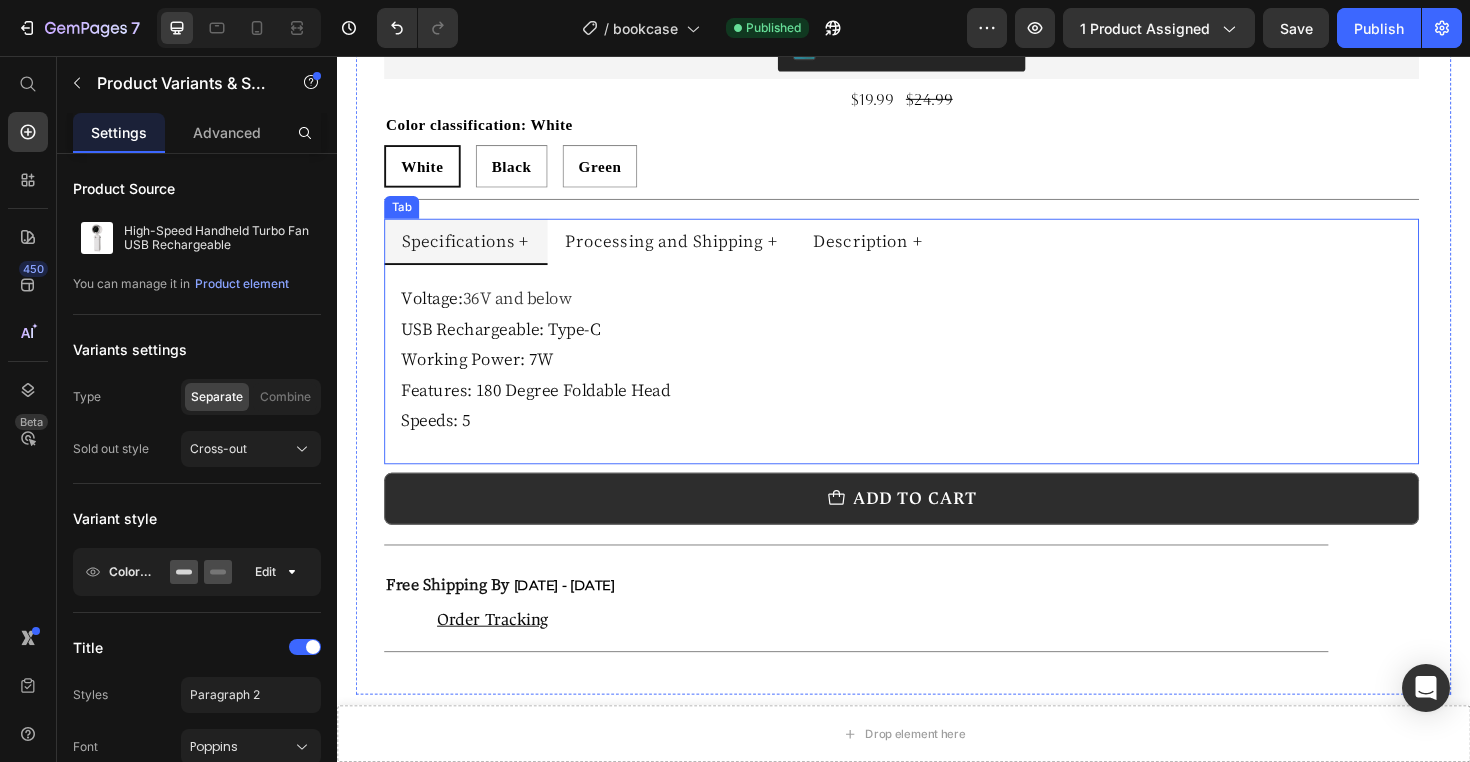 click on "Specifications +" at bounding box center (473, 251) 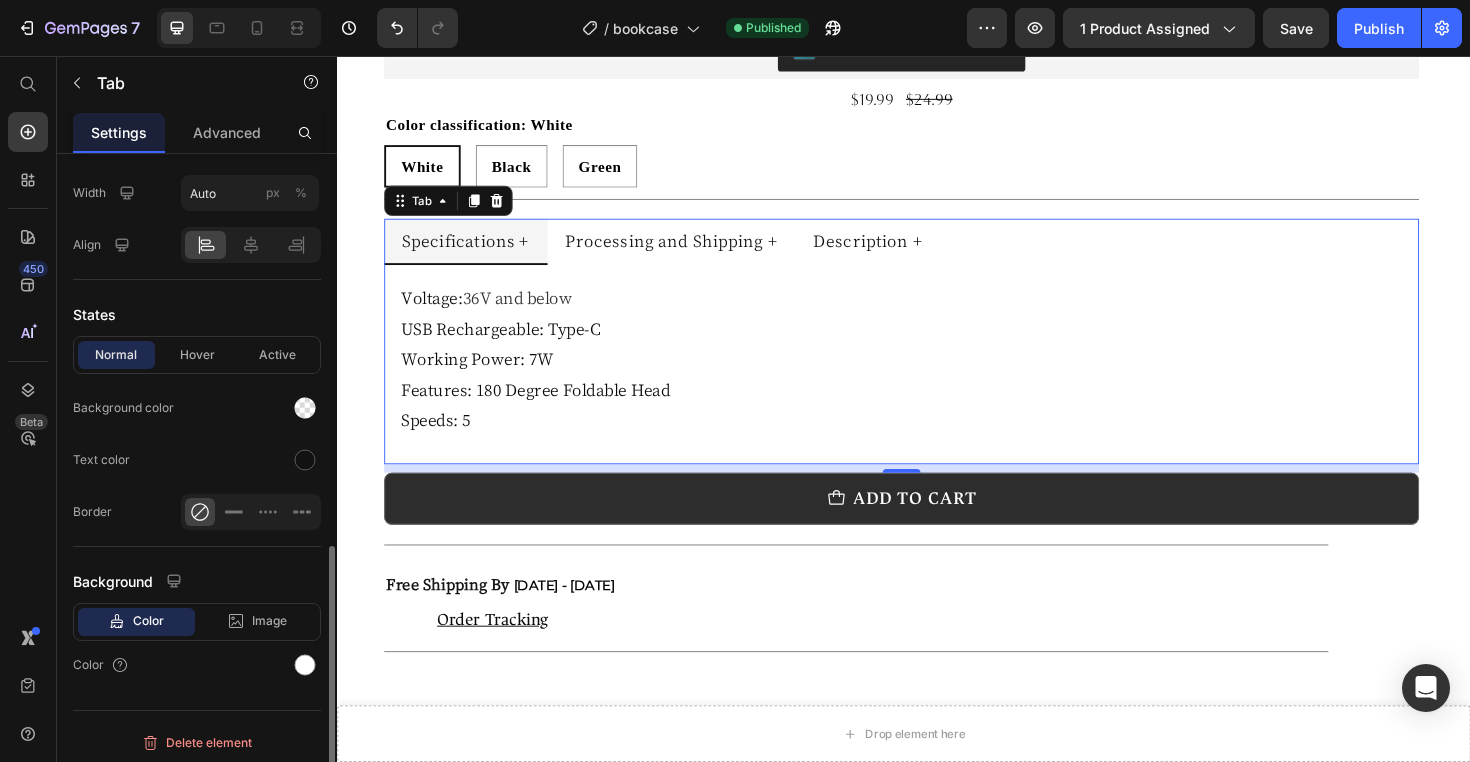scroll, scrollTop: 916, scrollLeft: 0, axis: vertical 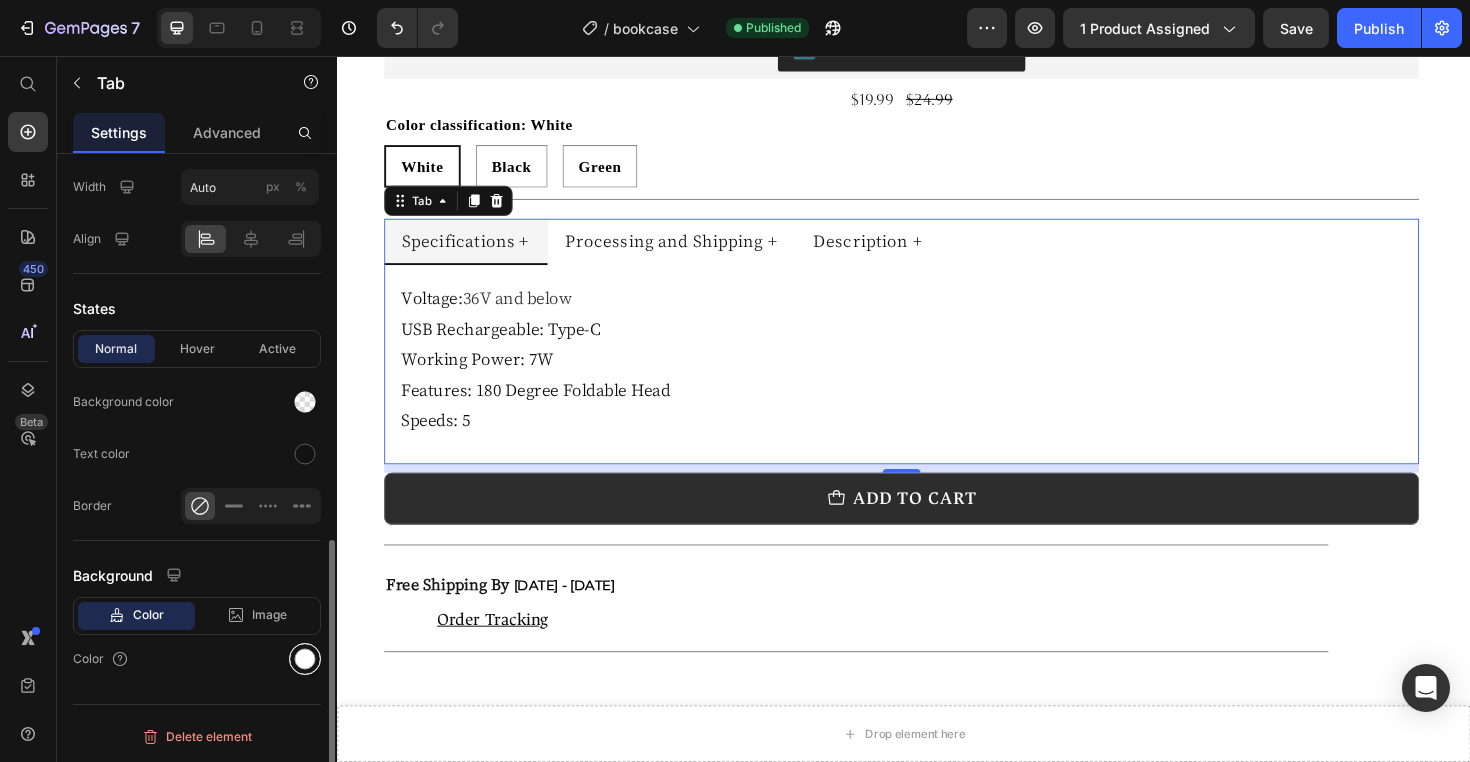 click at bounding box center [305, 659] 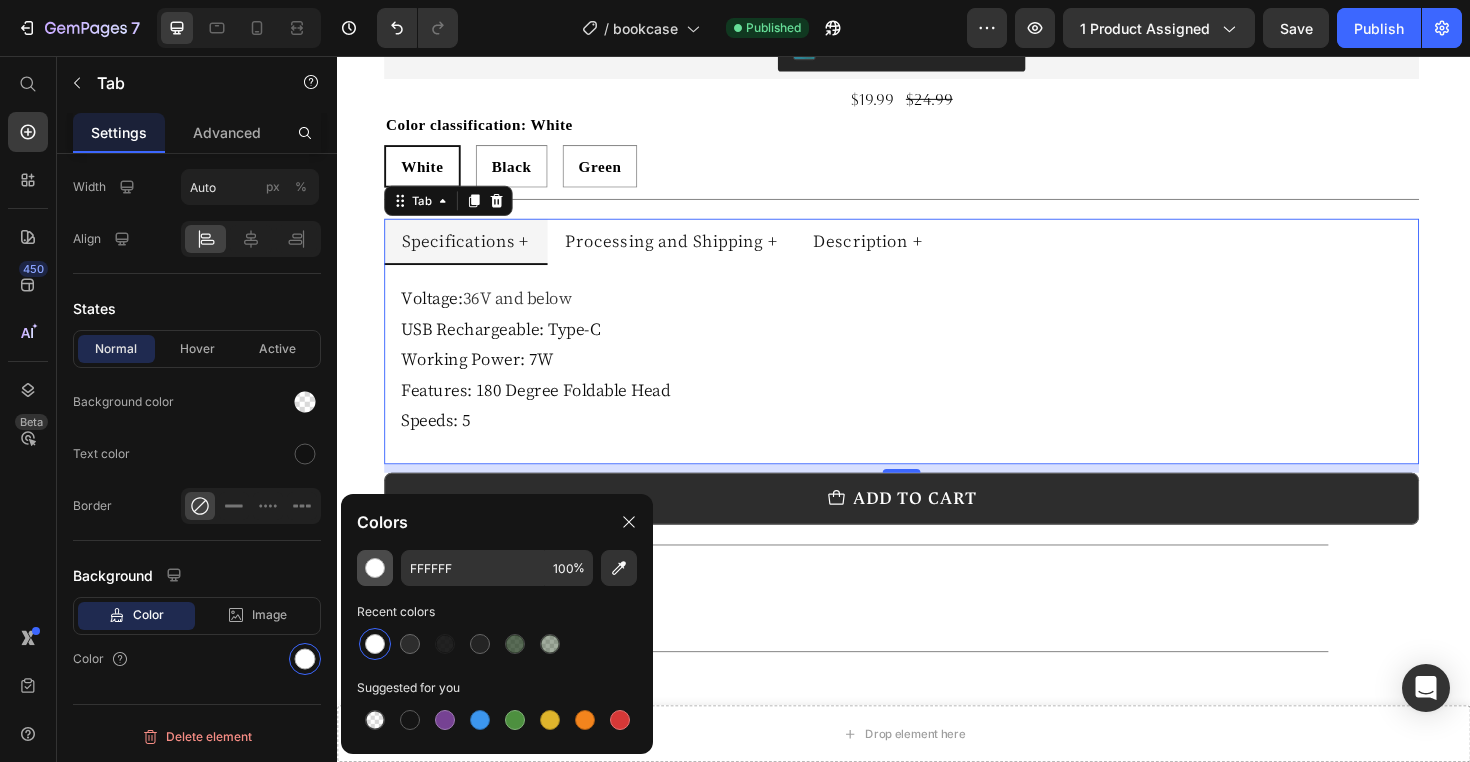 click at bounding box center [375, 568] 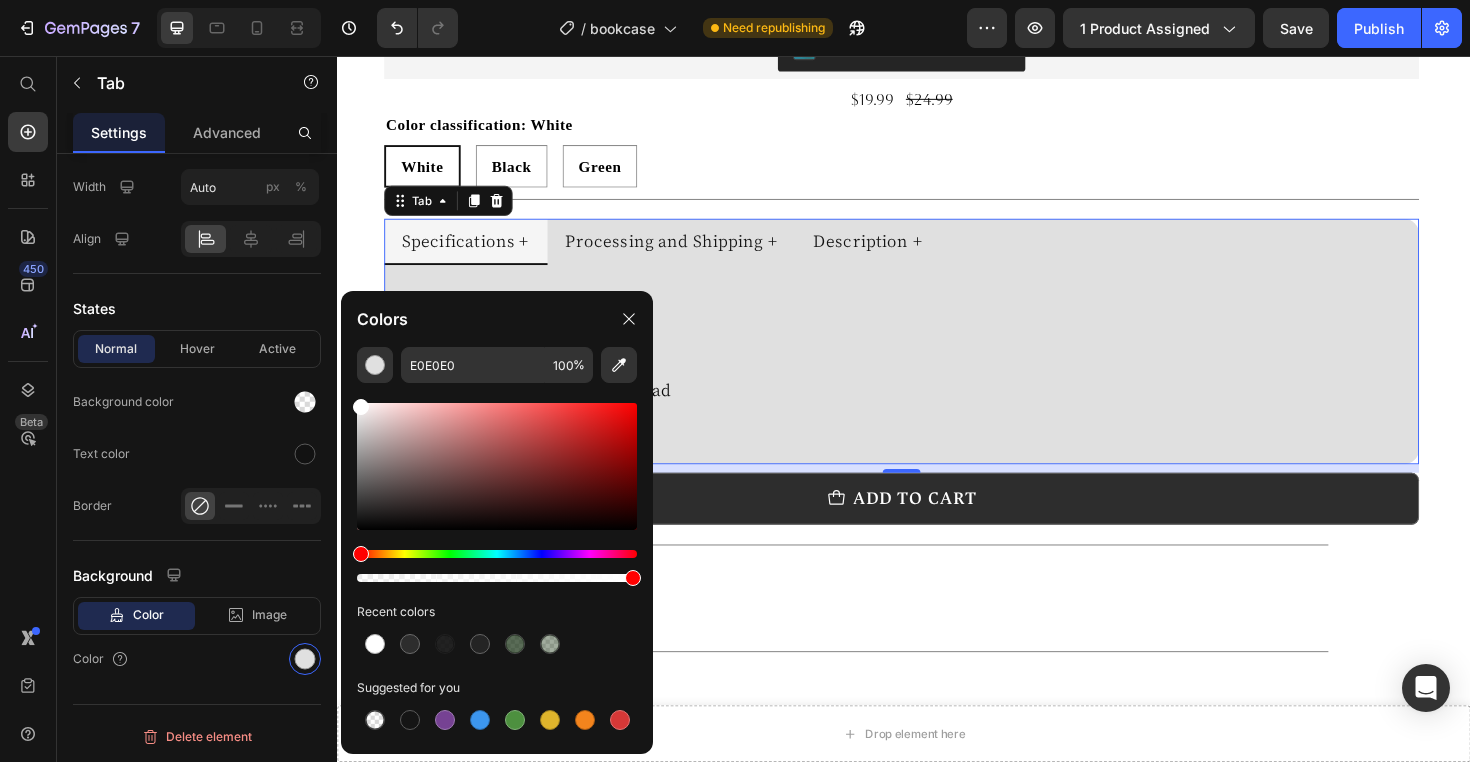 type on "FFFFFF" 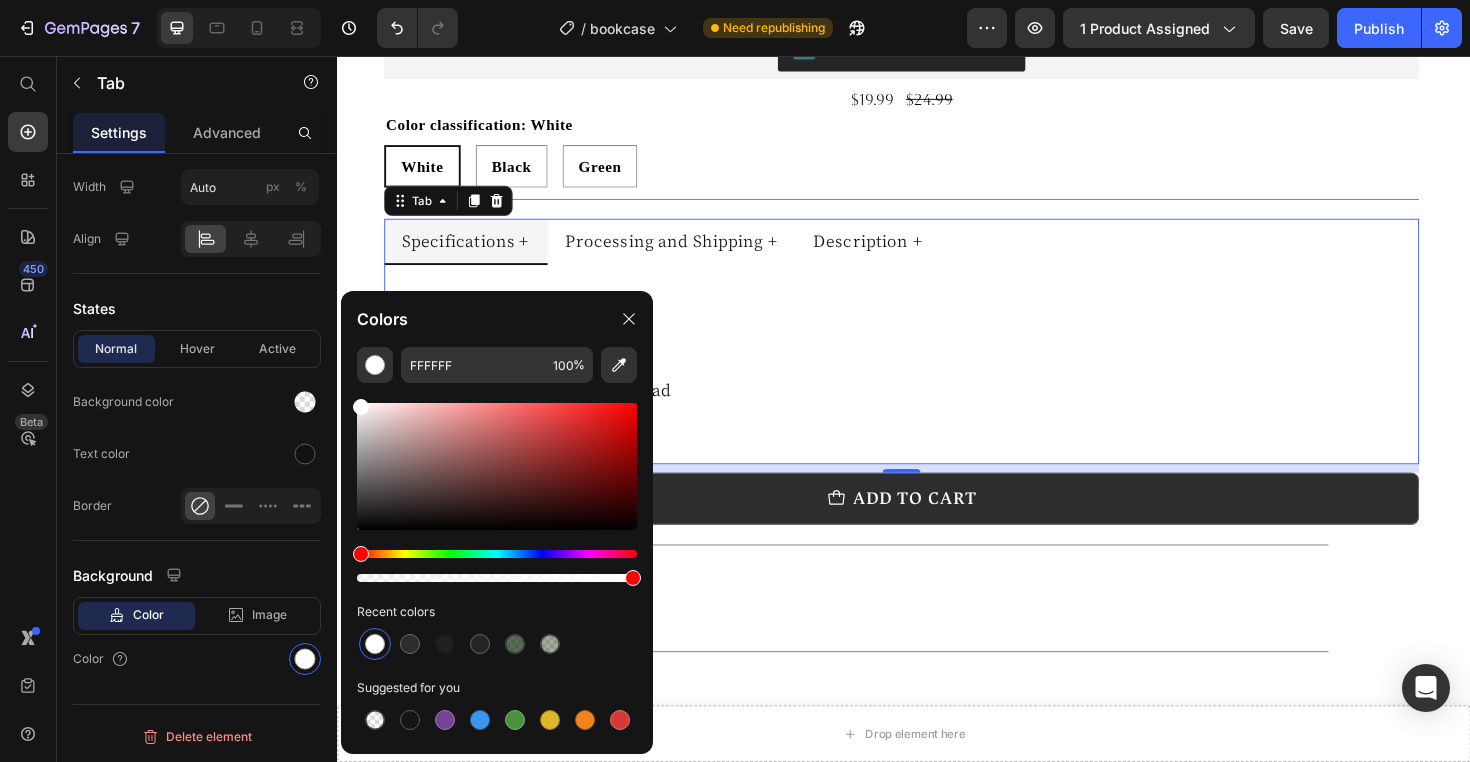 click 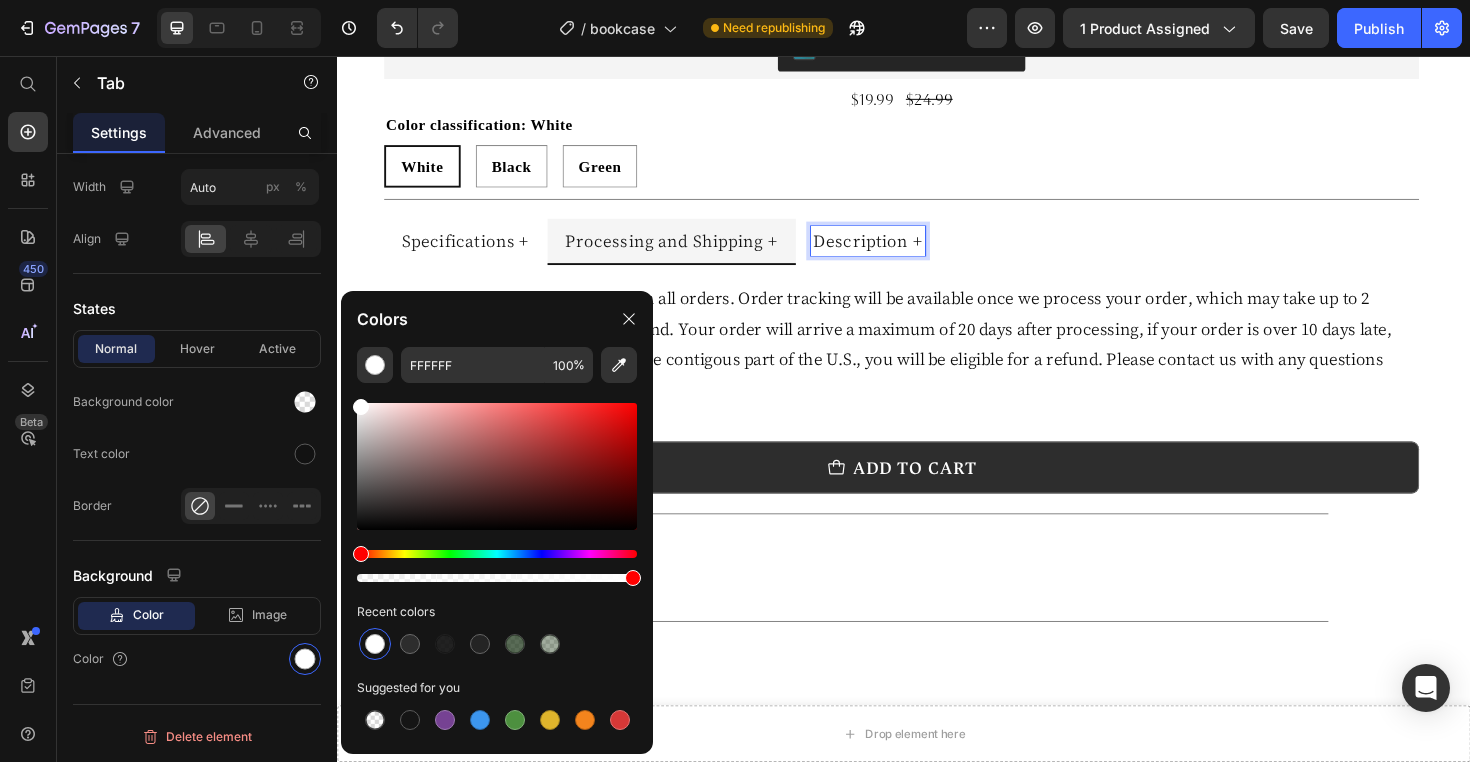 click on "Description +" at bounding box center (900, 251) 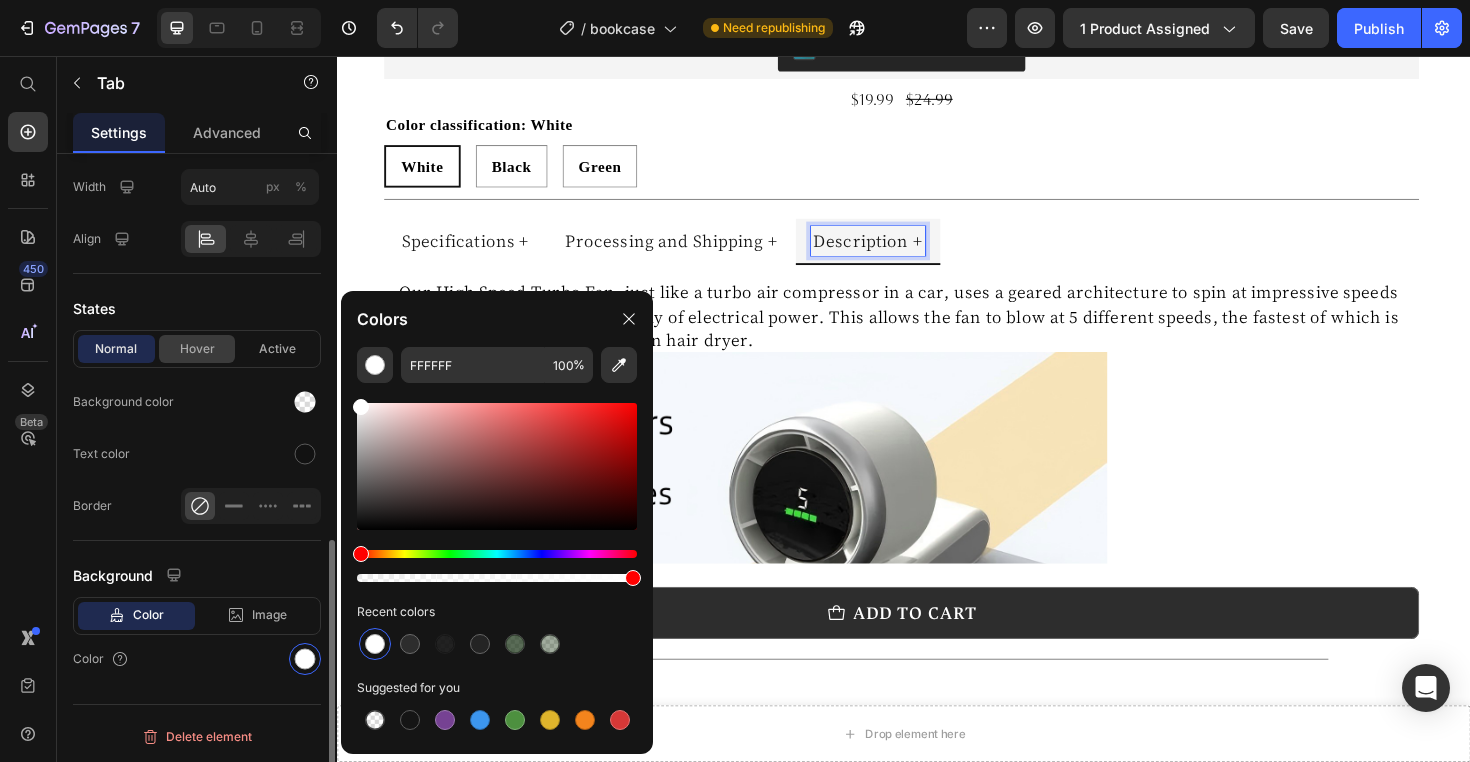 click on "Hover" at bounding box center [197, 349] 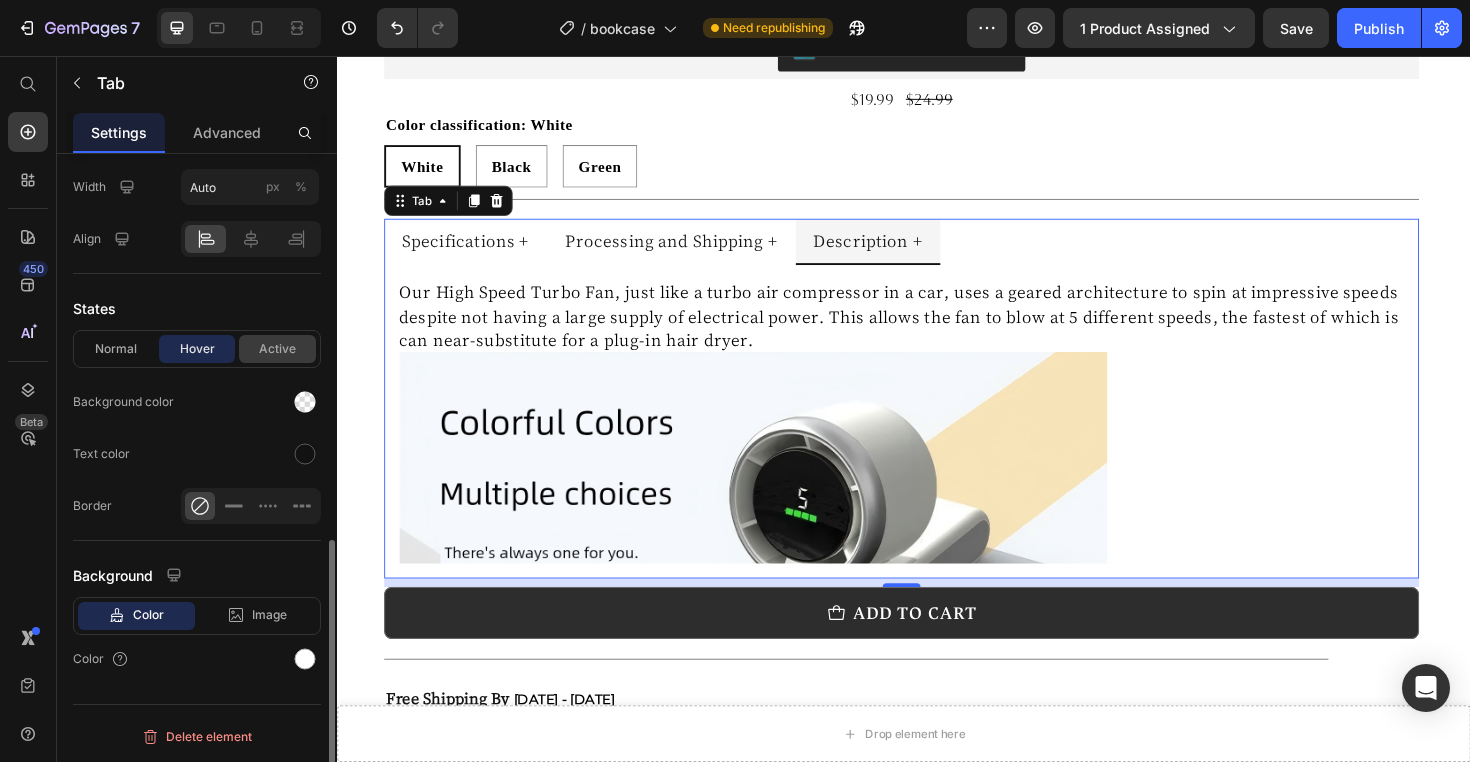 click on "Active" at bounding box center [277, 349] 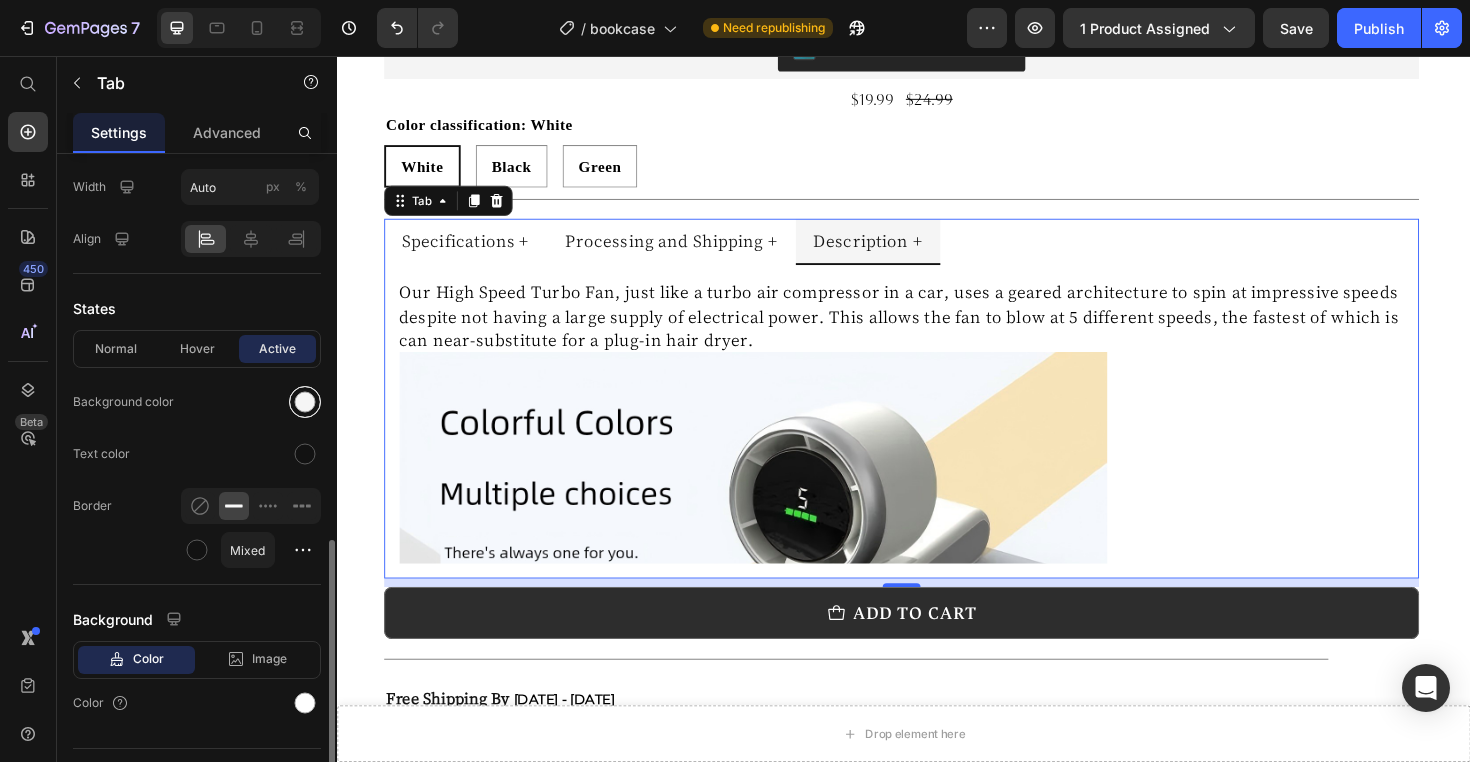 click at bounding box center [305, 402] 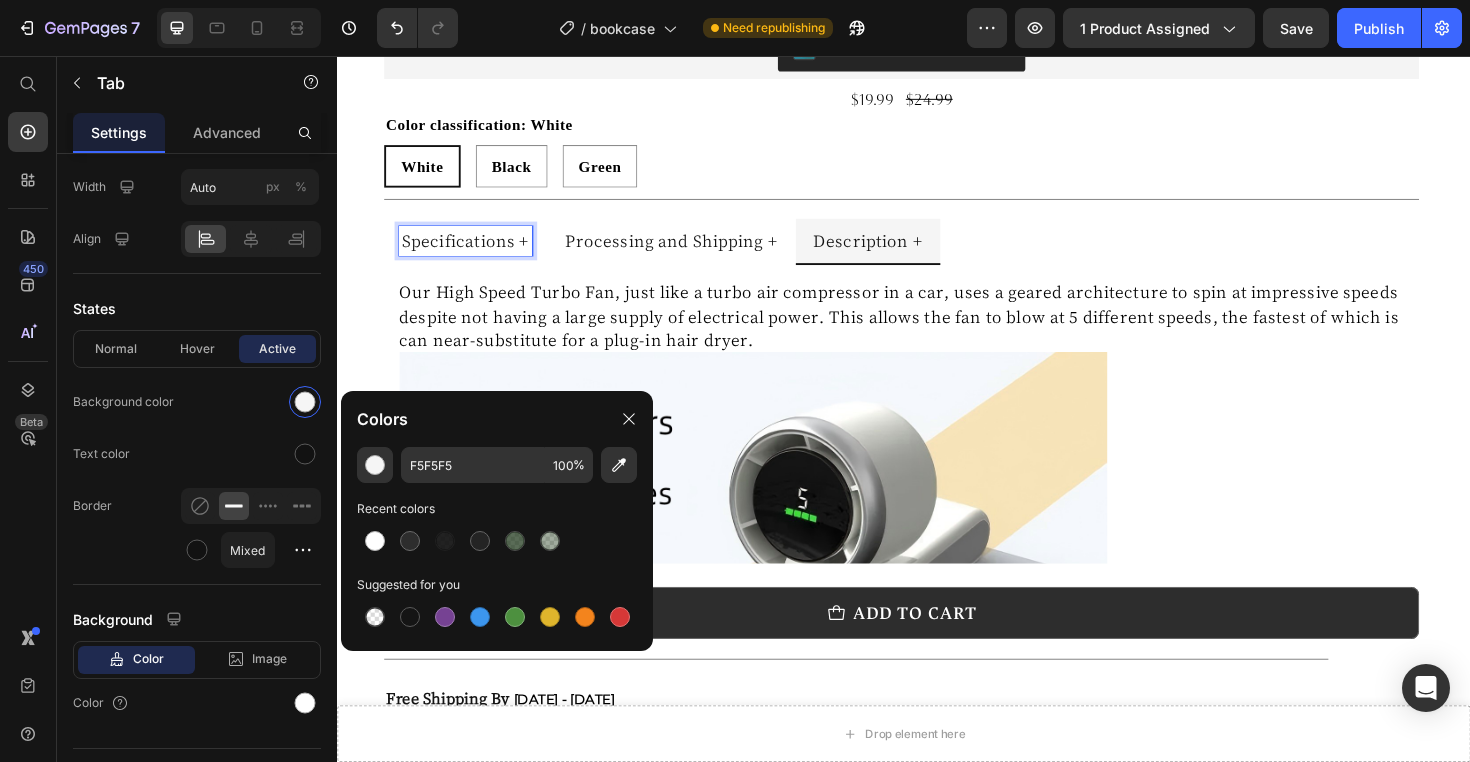 click on "Specifications +" at bounding box center [473, 252] 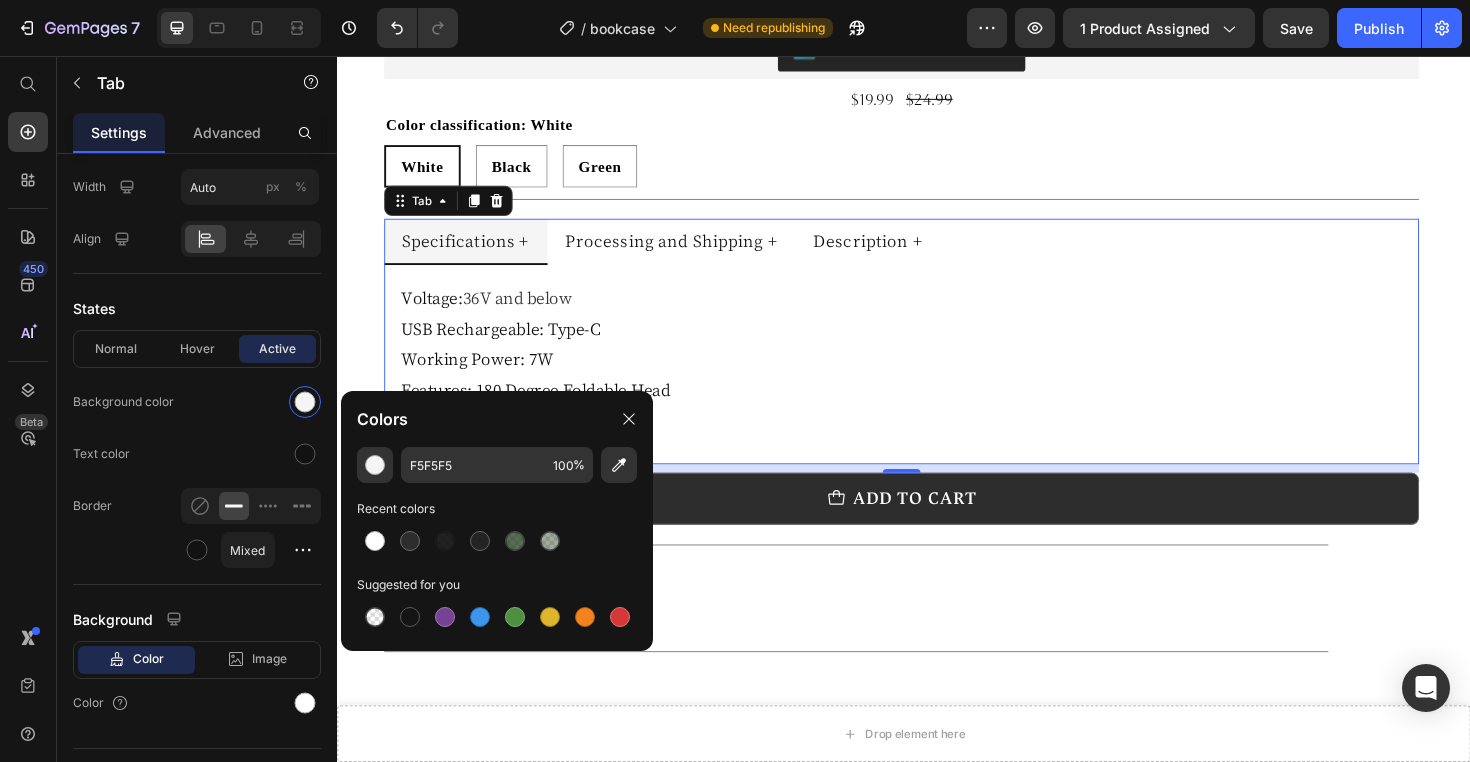 click on "Description +" at bounding box center [900, 251] 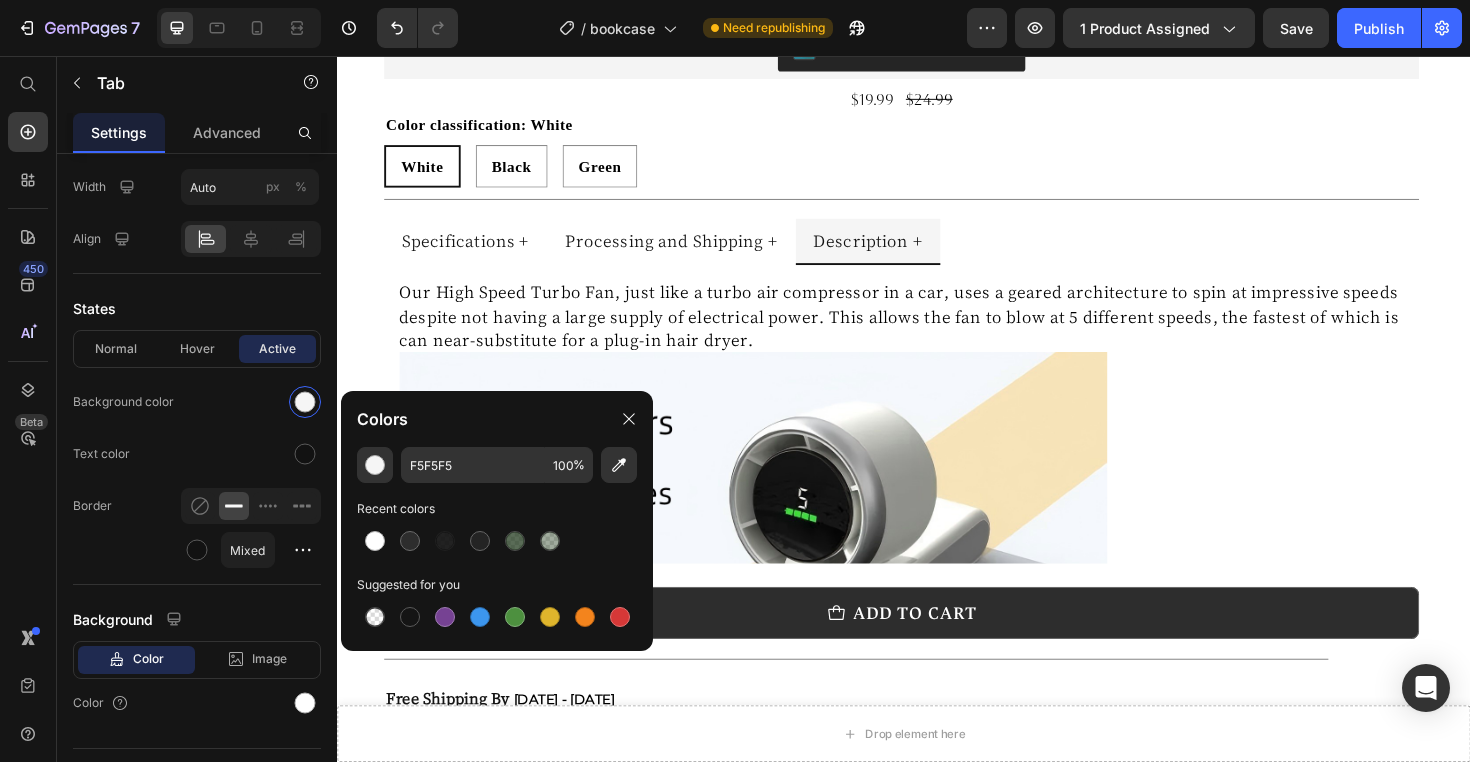 click on "Specifications + Processing and Shipping + Description +" at bounding box center [935, 252] 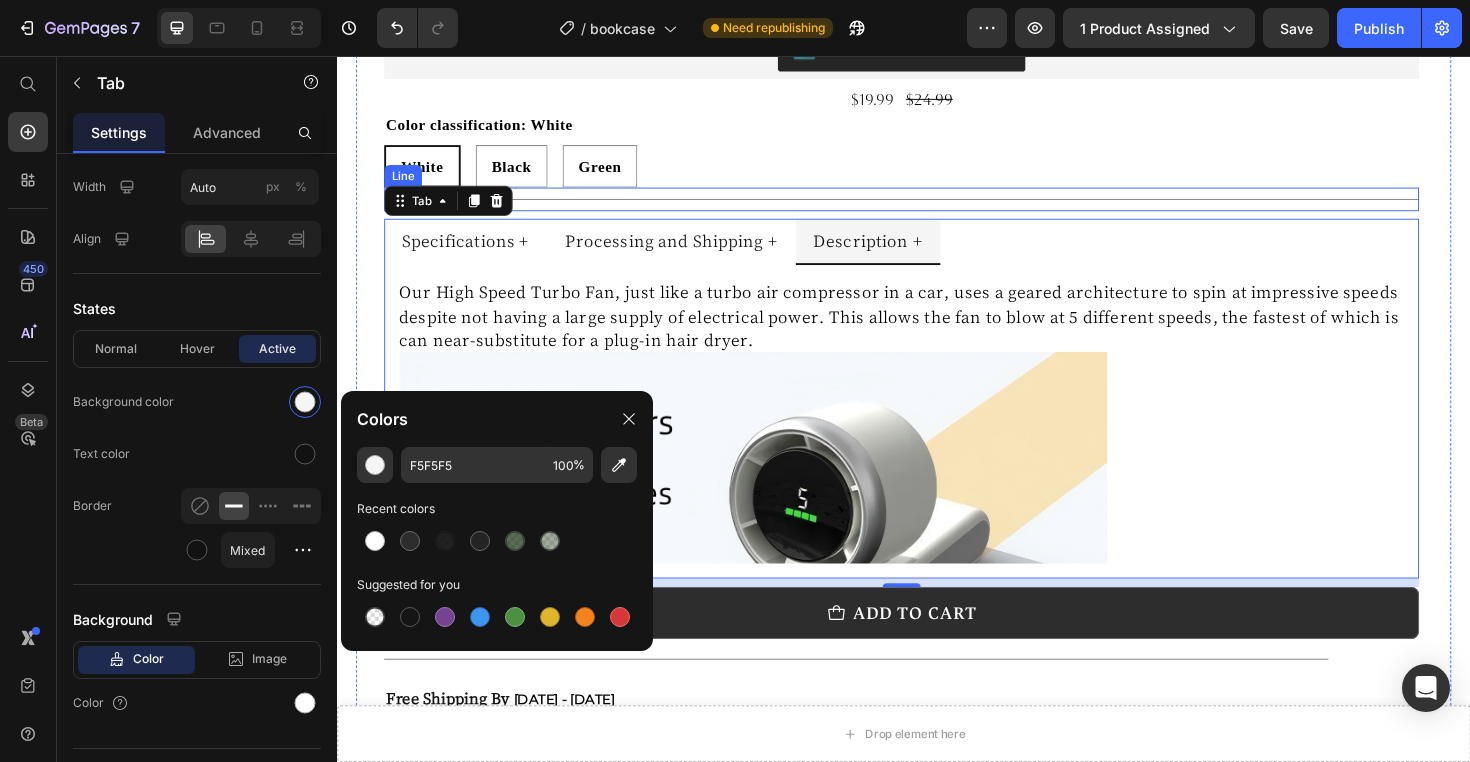 click on "White White White Black Black Black Green Green Green" at bounding box center [935, 172] 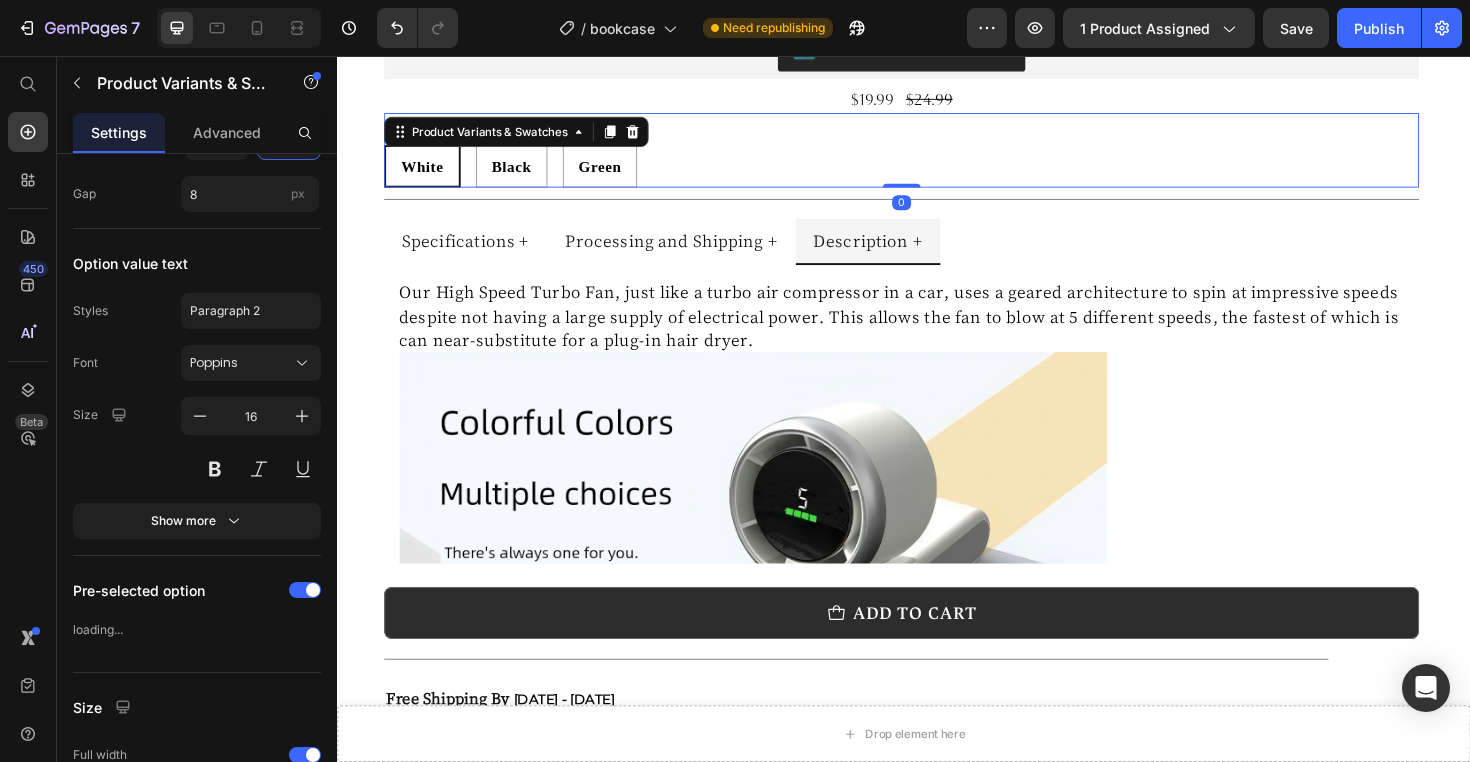 scroll, scrollTop: 0, scrollLeft: 0, axis: both 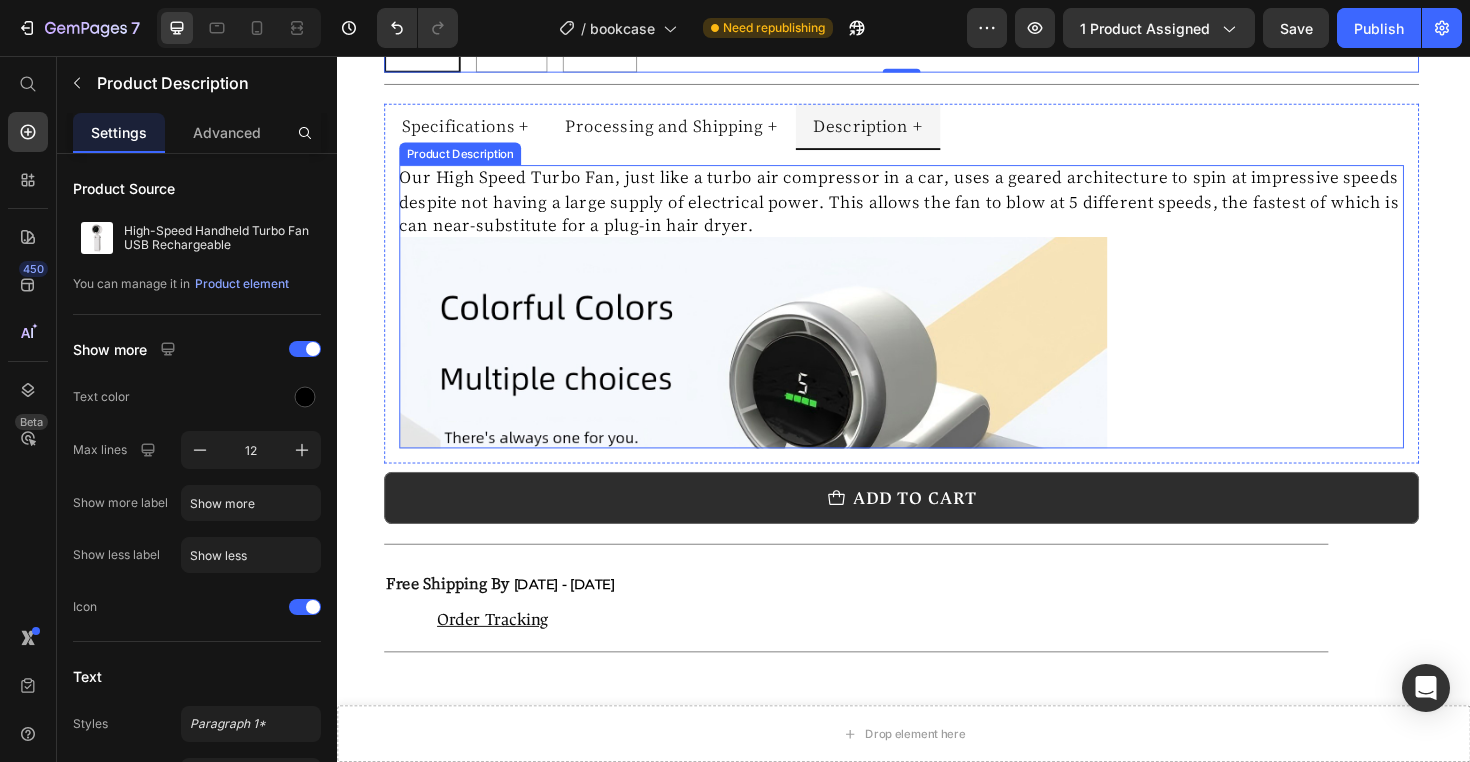 click at bounding box center [778, 623] 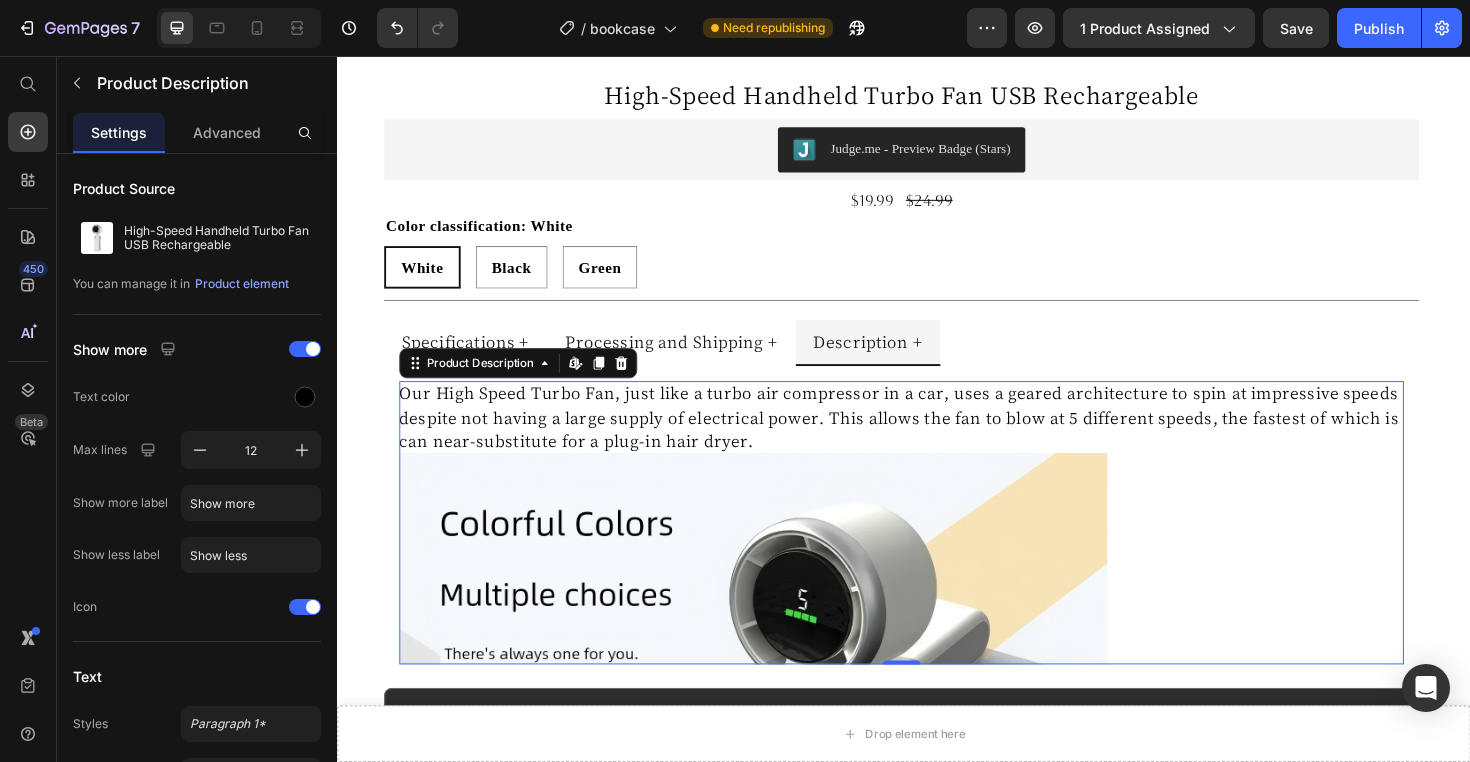 scroll, scrollTop: 788, scrollLeft: 0, axis: vertical 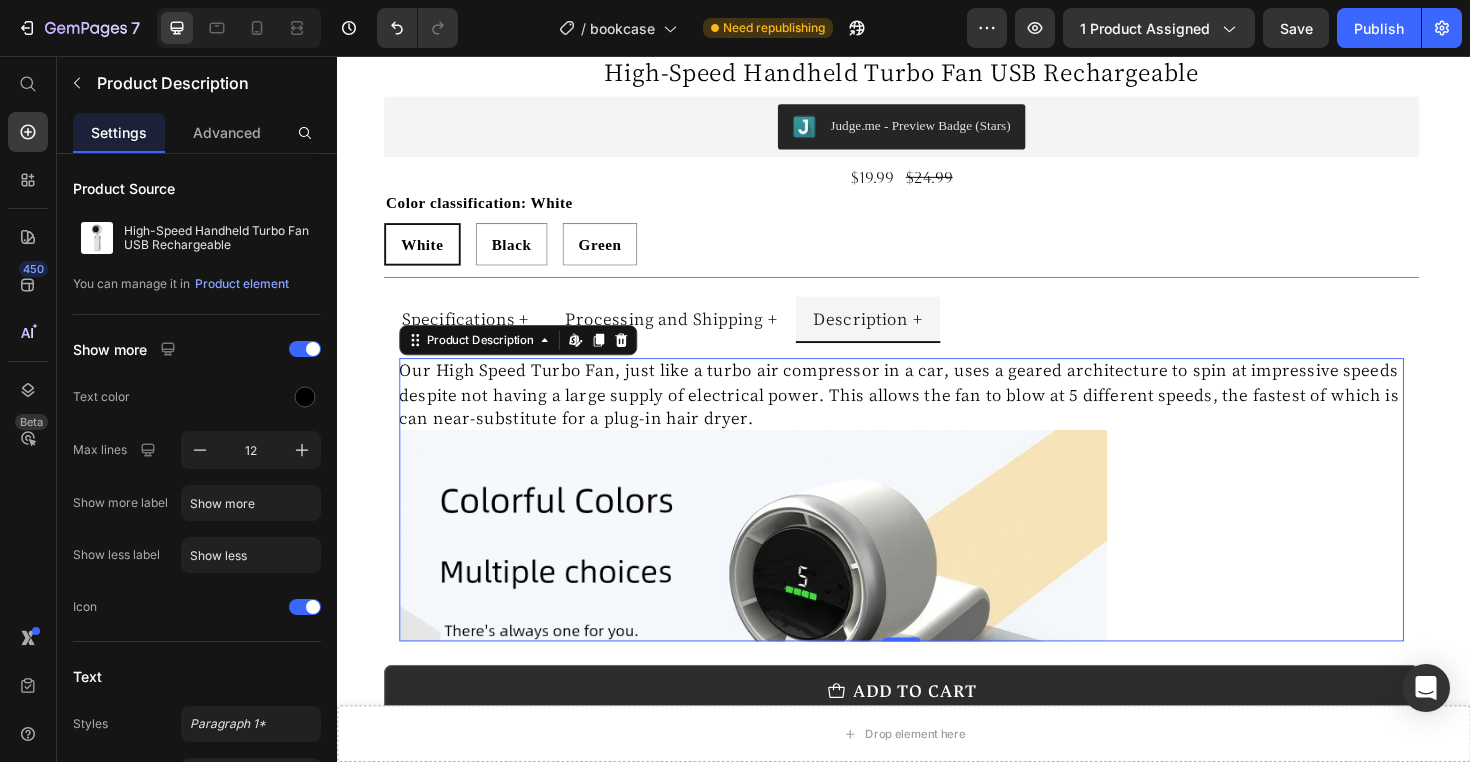 click on "Our High Speed Turbo Fan, just like a turbo air compressor in a car, uses a geared architecture to spin at impressive speeds despite not having a large supply of electrical power. This allows the fan to blow at 5 different speeds, the fastest of which is can near-substitute for a plug-in hair dryer." at bounding box center (932, 413) 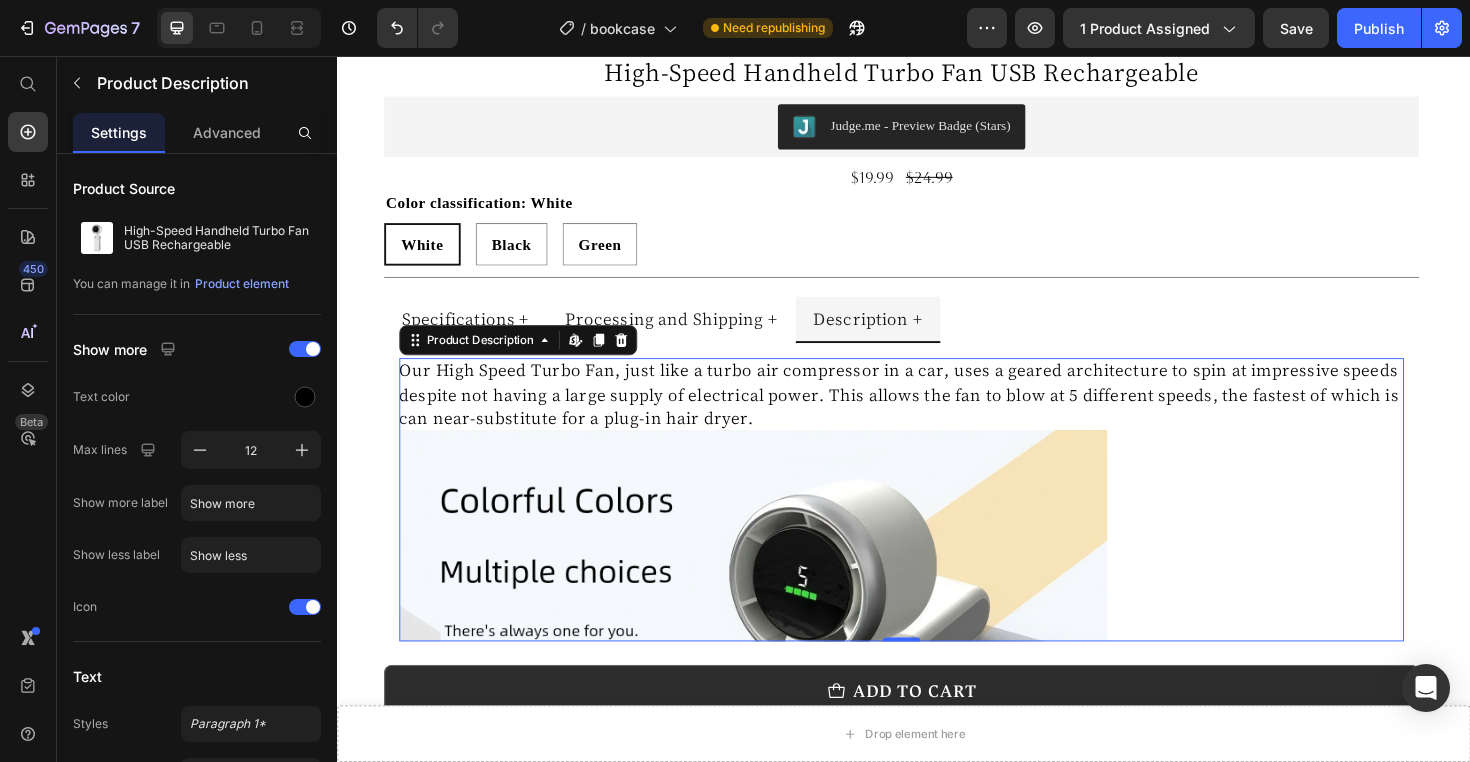 click on "Our High Speed Turbo Fan, just like a turbo air compressor in a car, uses a geared architecture to spin at impressive speeds despite not having a large supply of electrical power. This allows the fan to blow at 5 different speeds, the fastest of which is can near-substitute for a plug-in hair dryer." at bounding box center [932, 413] 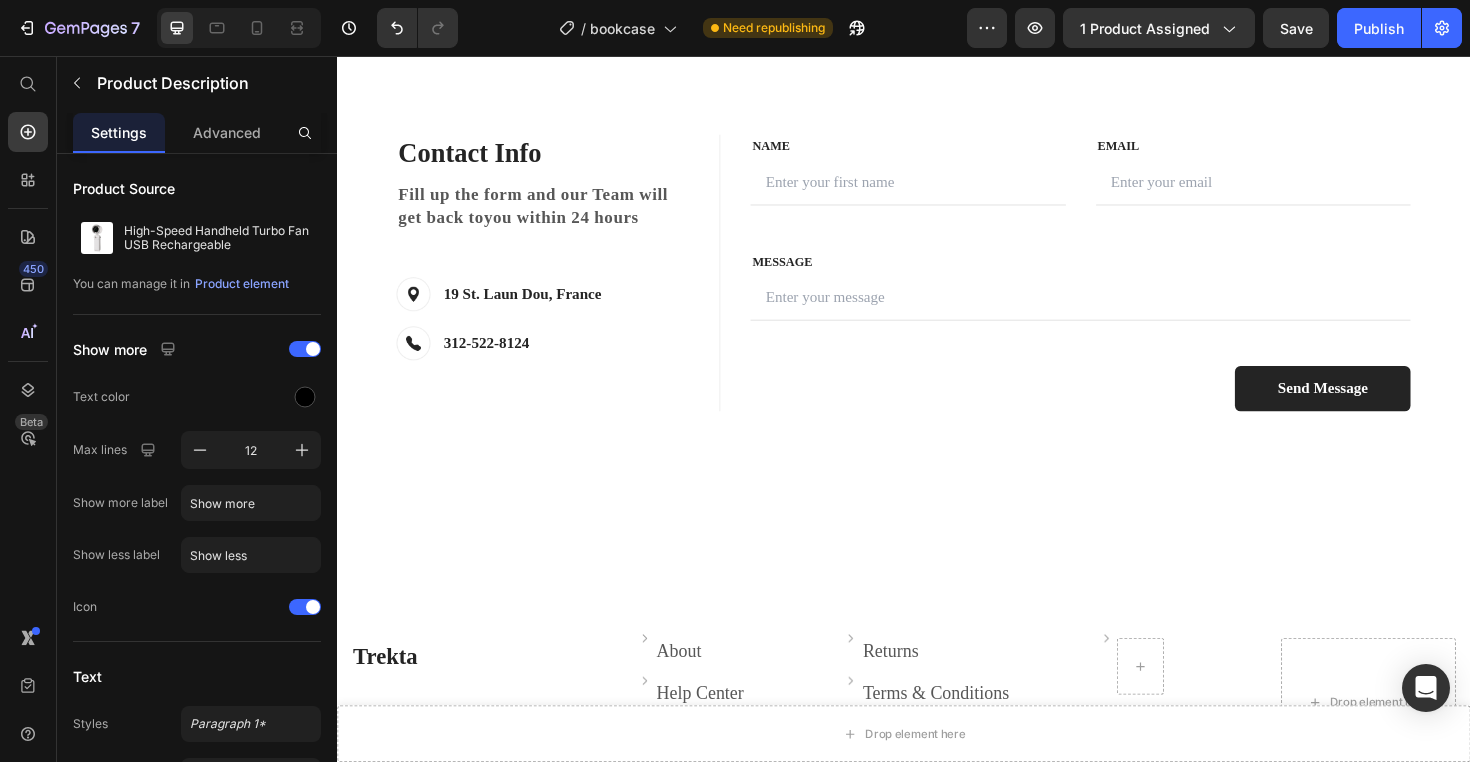 scroll, scrollTop: 1791, scrollLeft: 0, axis: vertical 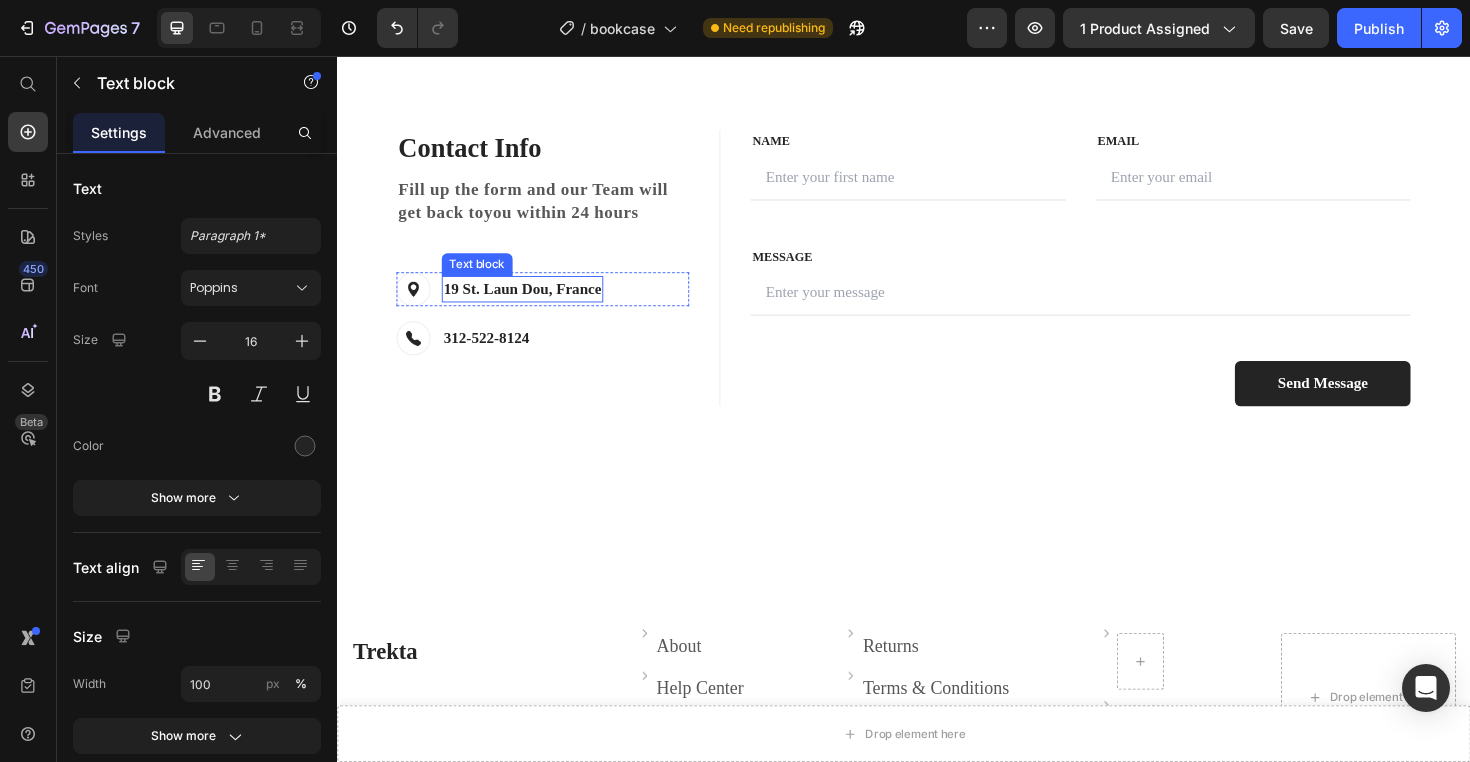 click on "19 St. Laun Dou, France" at bounding box center (533, 303) 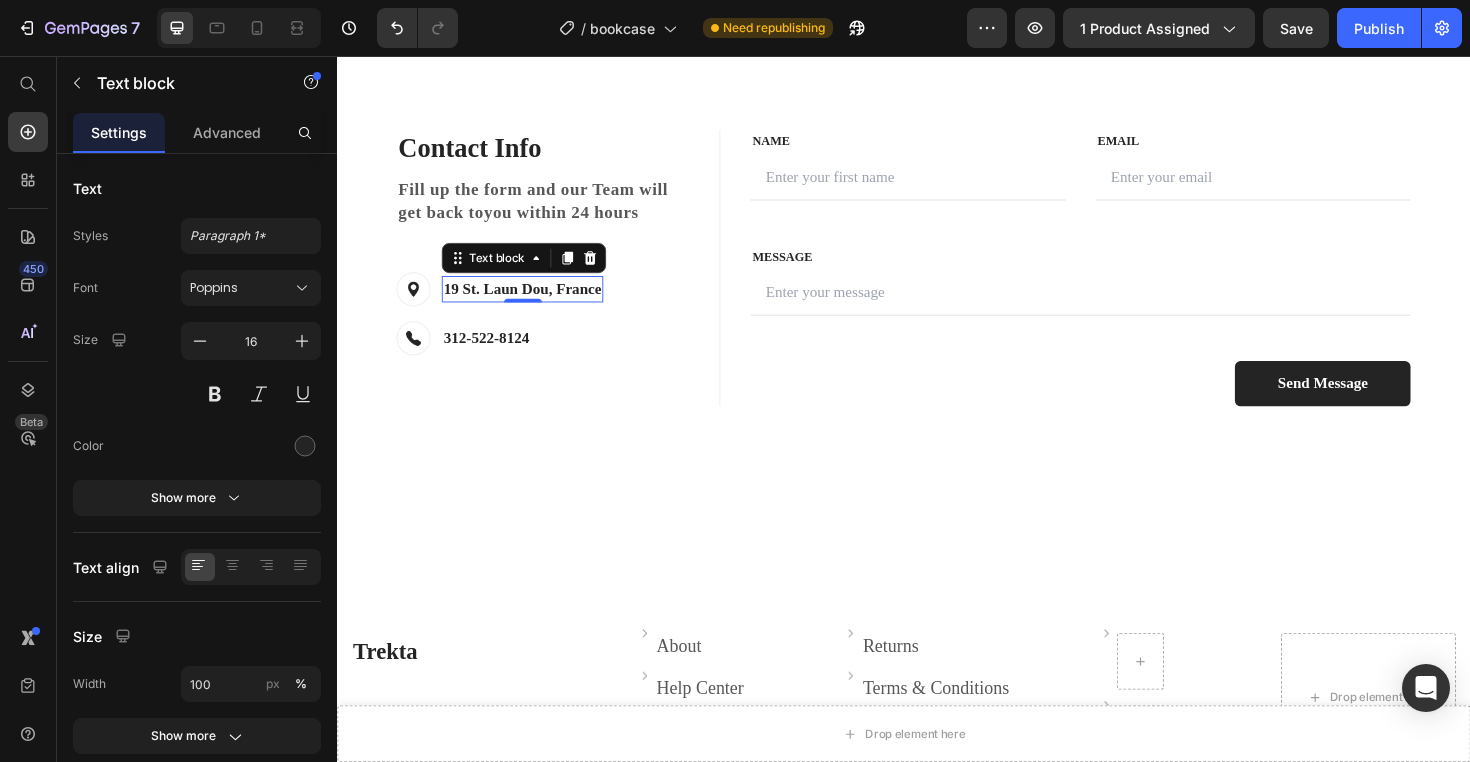 click on "19 St. Laun Dou, France" at bounding box center [533, 303] 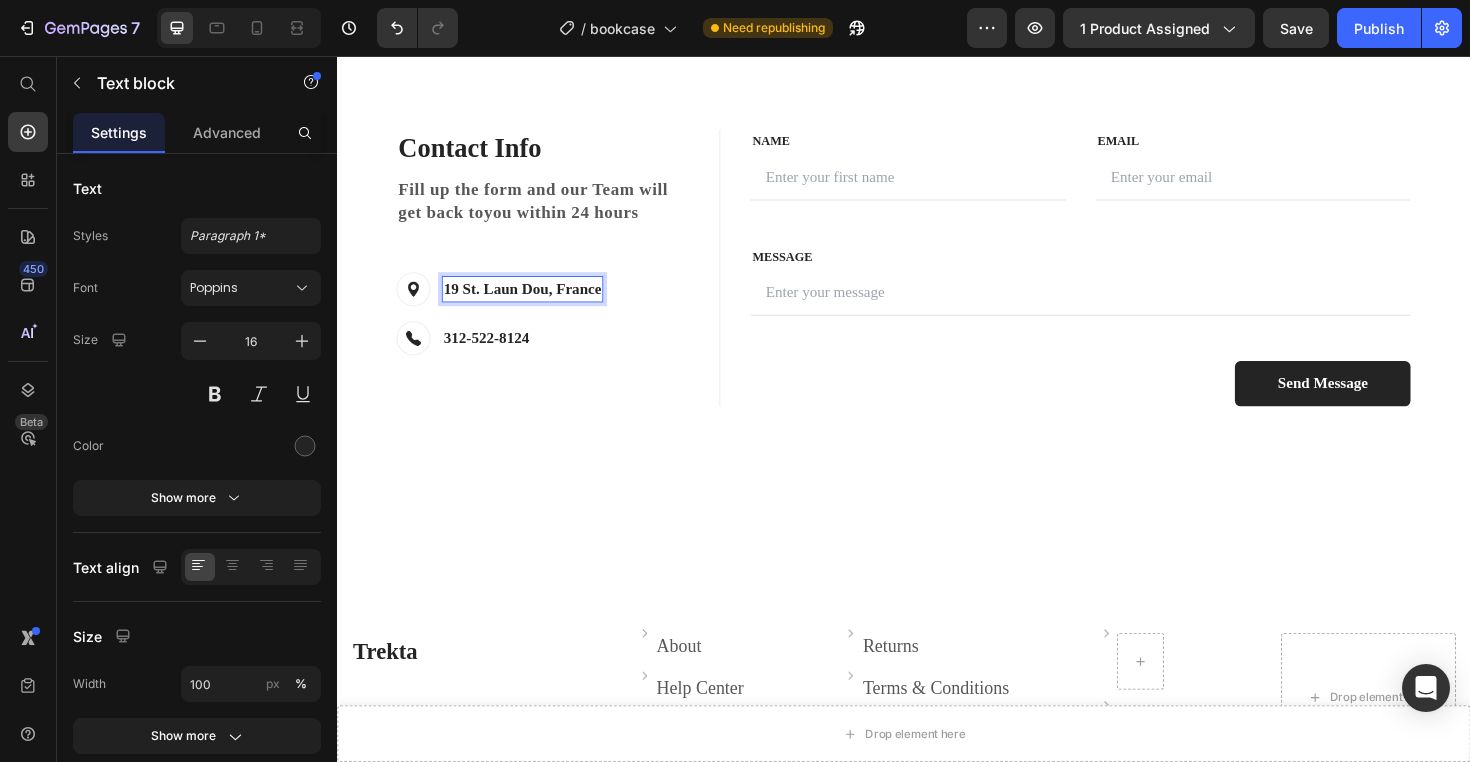 click on "19 St. Laun Dou, France" at bounding box center (533, 303) 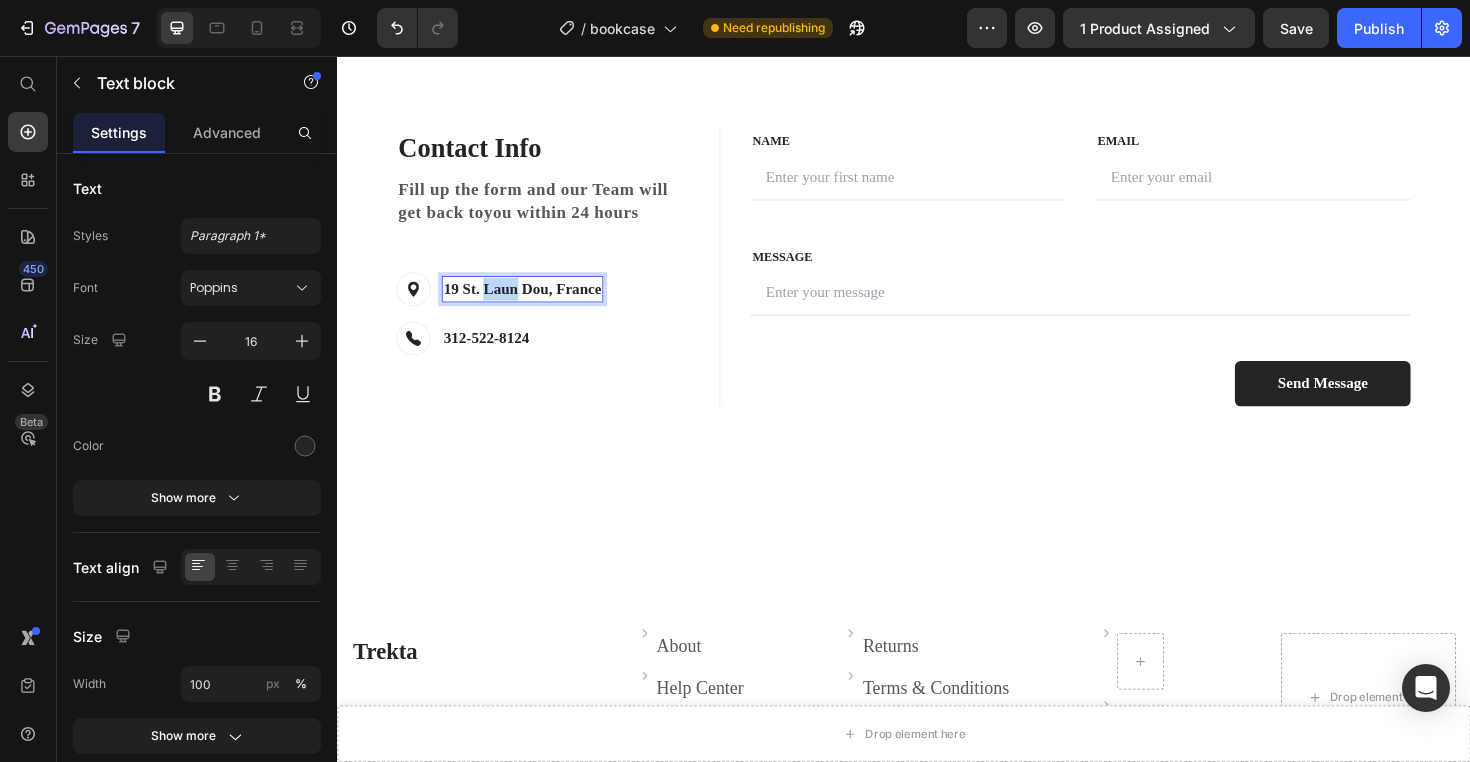 click on "19 St. Laun Dou, France" at bounding box center (533, 303) 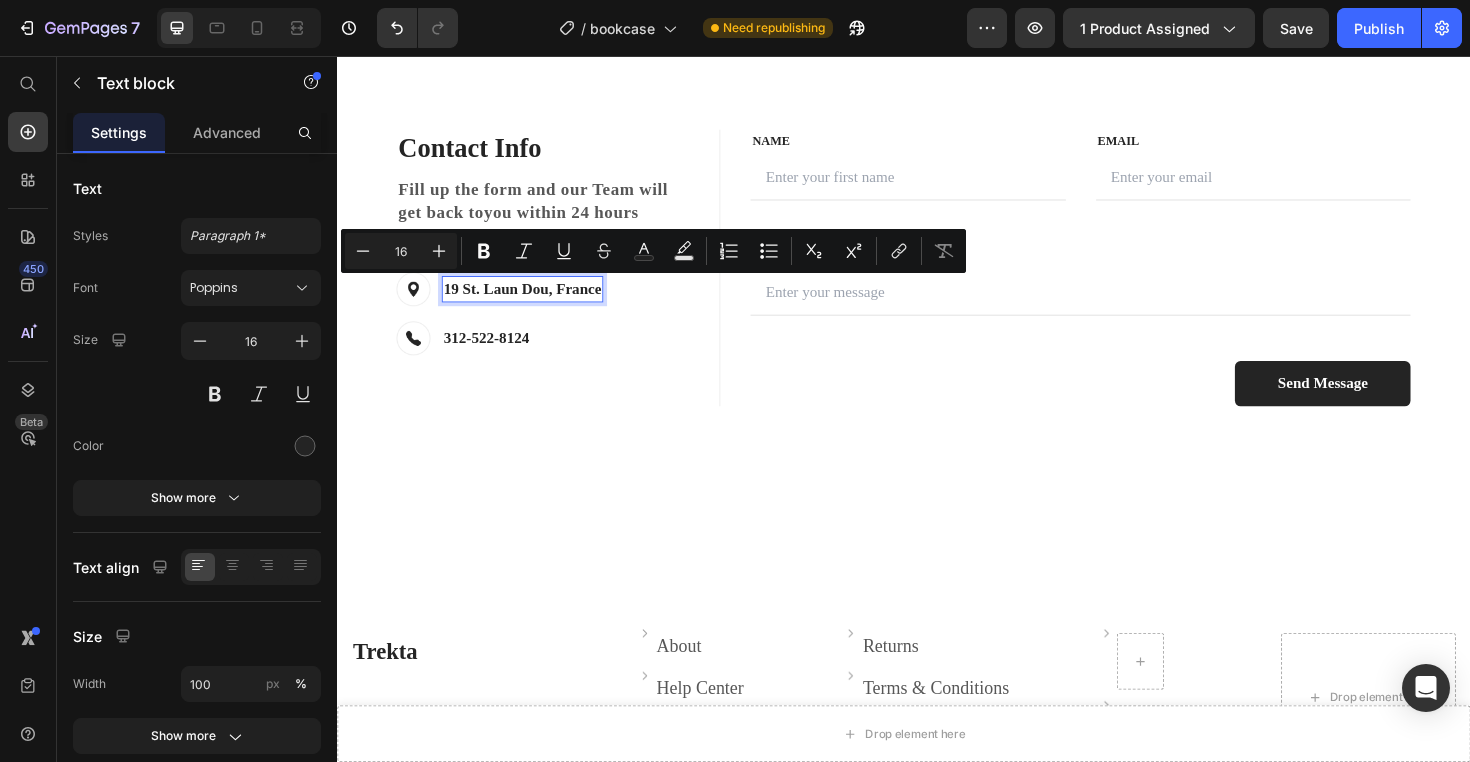 click on "19 St. Laun Dou, France" at bounding box center [533, 303] 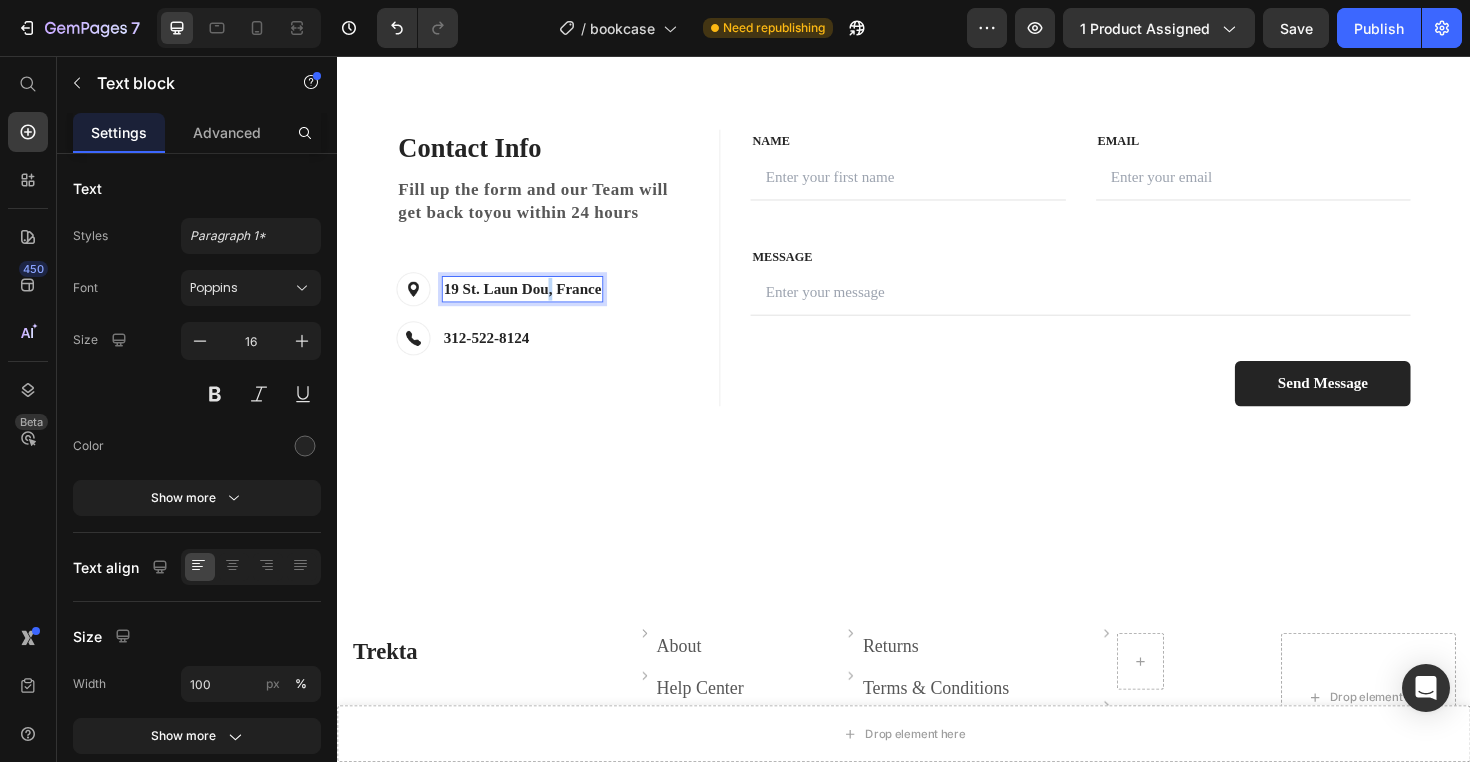 click on "19 St. Laun Dou, France" at bounding box center [533, 303] 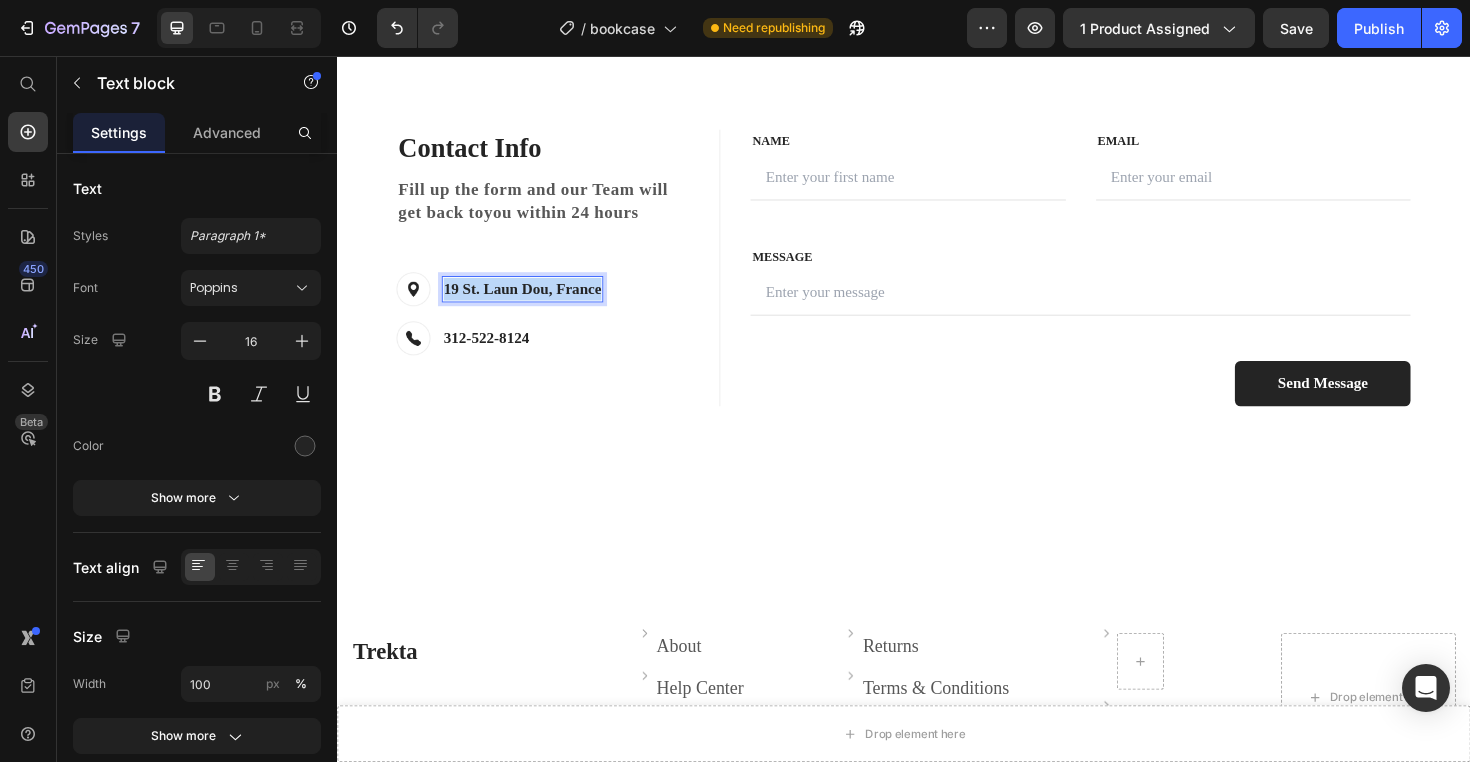 click on "19 St. Laun Dou, France" at bounding box center (533, 303) 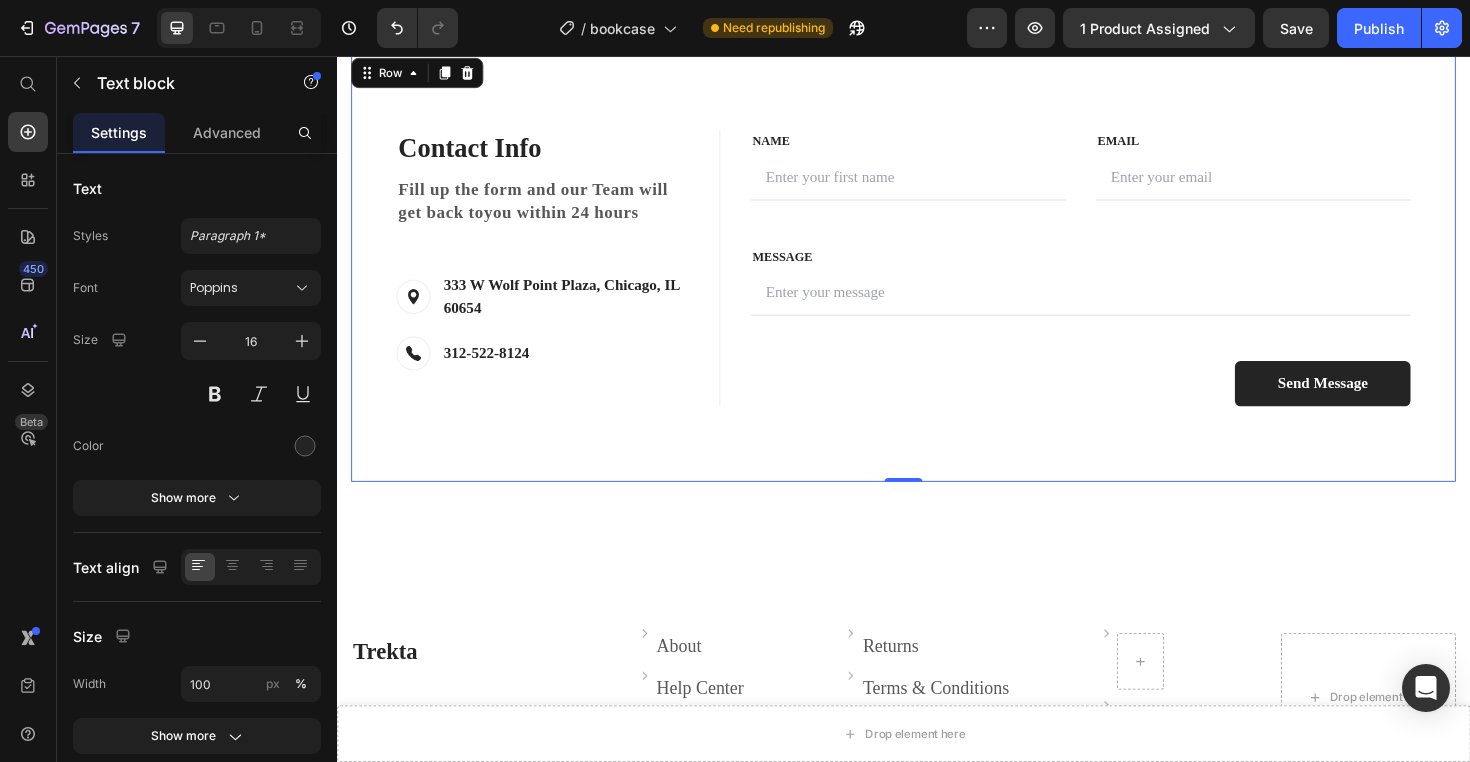 click on "Contact Info Heading Contact Information Heading Fill up the form and our Team will get back toyou within 24 hours Text block Image [NUMBER] [STREET], [CITY], [STATE] Text block Row Image [PHONE] Text block Row Row" at bounding box center (547, 280) 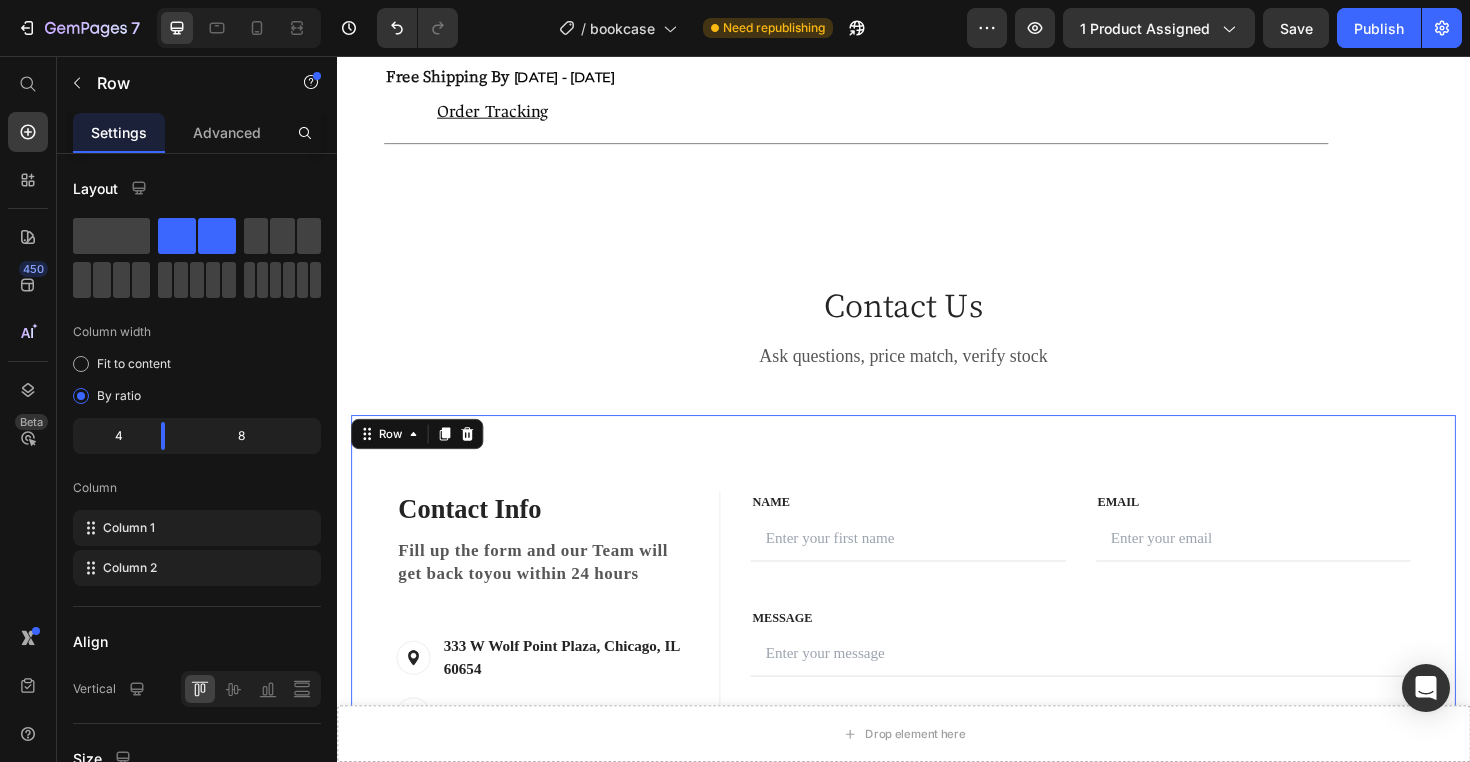 scroll, scrollTop: 1407, scrollLeft: 0, axis: vertical 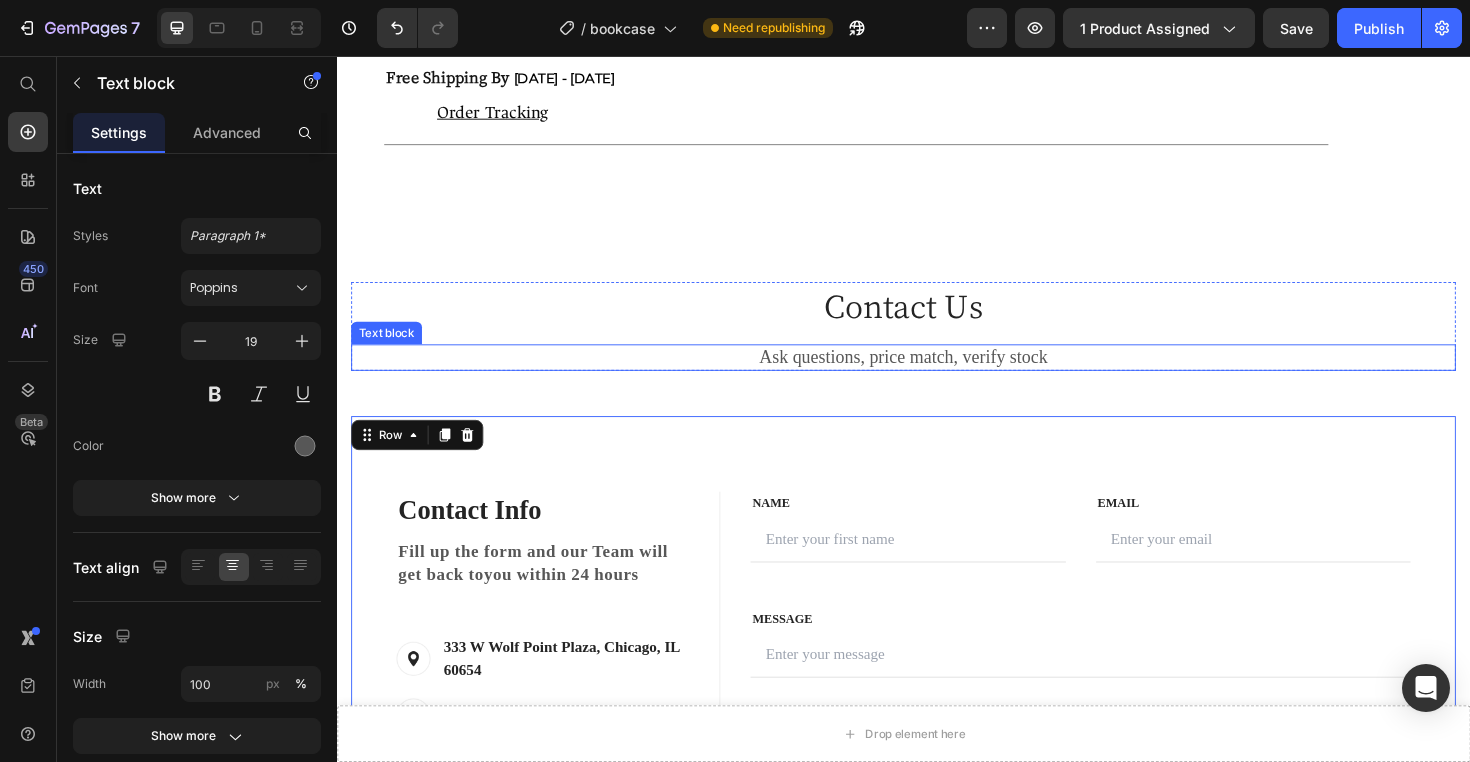 click on "Ask questions, price match, verify stock" at bounding box center [937, 376] 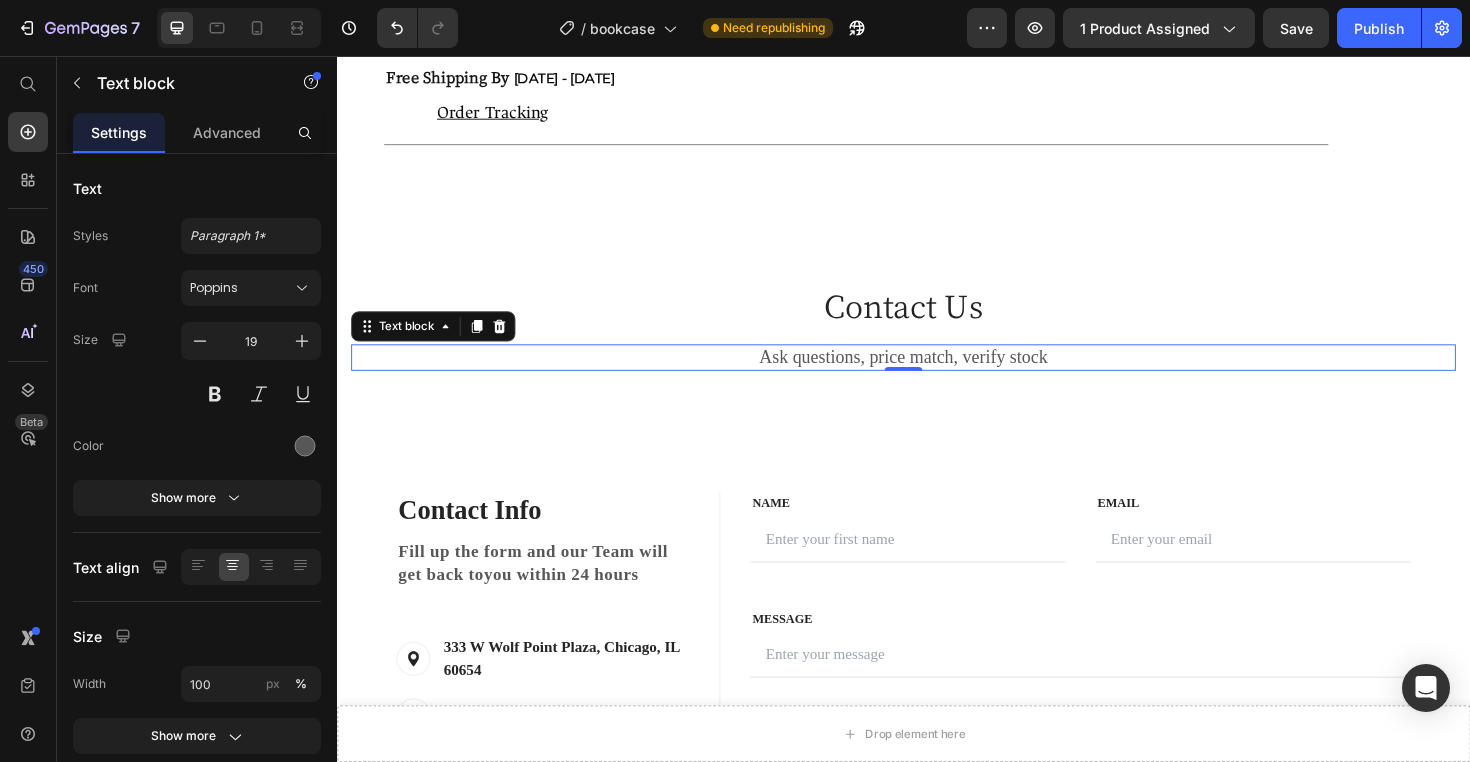 click on "Ask questions, price match, verify stock" at bounding box center [937, 376] 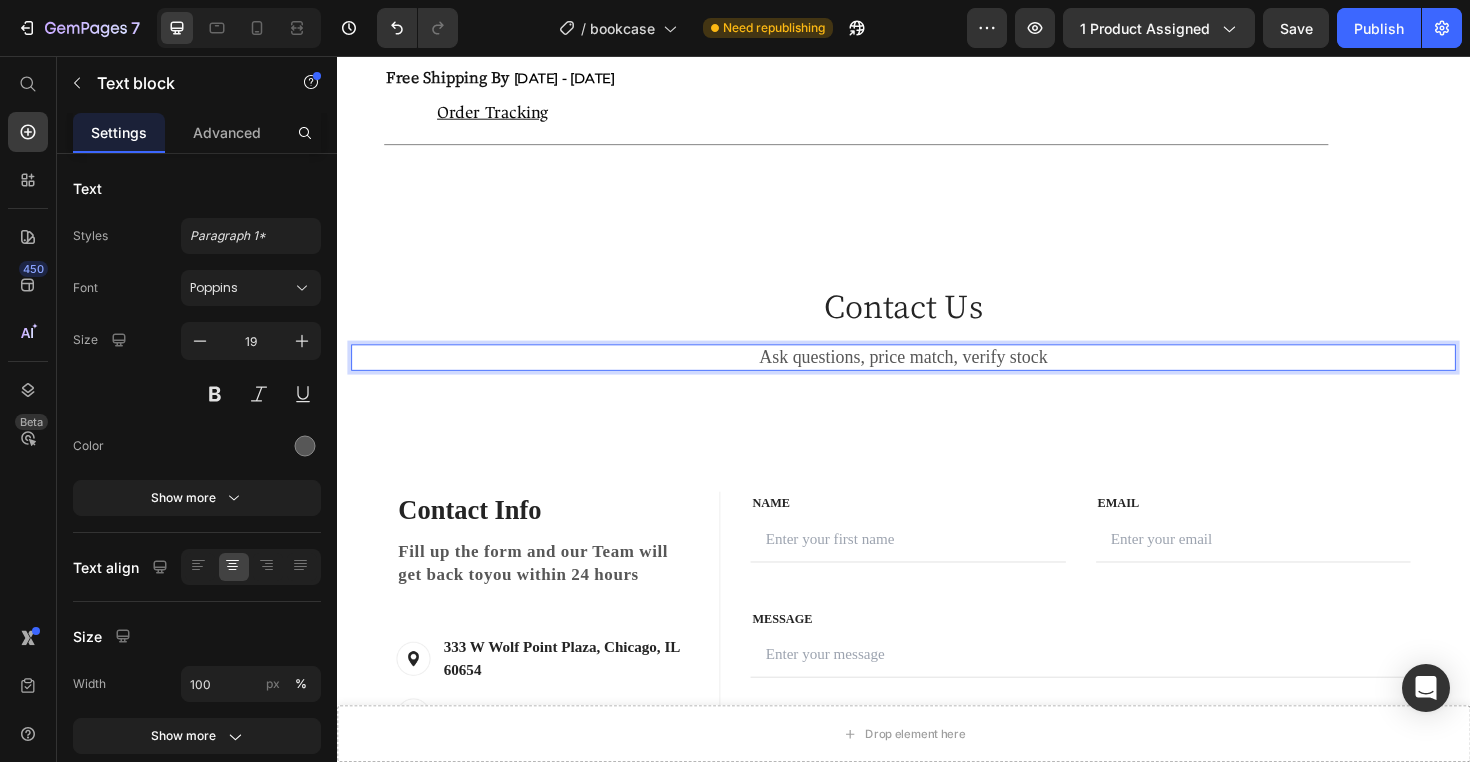 drag, startPoint x: 1098, startPoint y: 375, endPoint x: 901, endPoint y: 377, distance: 197.01015 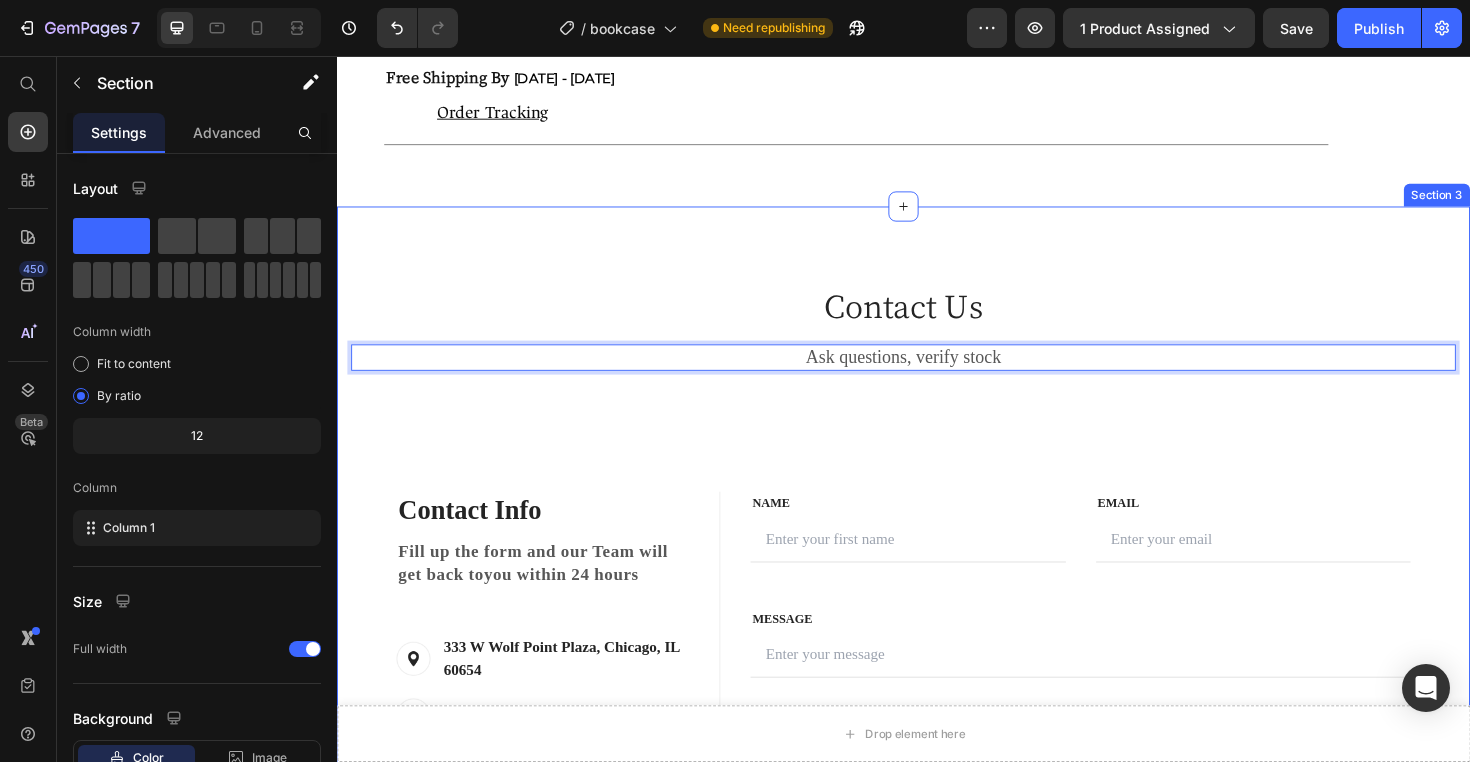 click on "Contact Us Heading Ask questions, verify stock Text block 0 Row Contact Info Heading Contact Information Heading Fill up the form and our Team will get back toyou within 24 hours Text block Image [NUMBER] [STREET], [CITY], [STATE] Text block Row Image [PHONE] Text block Row Row FIRST NAME Text block NAME Text block Text Field LAST NAME Text block Email Text block Email Field Row MESSAGE Text block MESSAGE Text block Text Field Send Message Submit Button Contact Form Row FIRST NAME Text block NAME Text block Text Field LAST NAME Text block Email Text block Email Field Row MESSAGE Text block MESSAGE Text block Text Field Send Message Submit Button Contact Form Row Row Section 3" at bounding box center (937, 593) 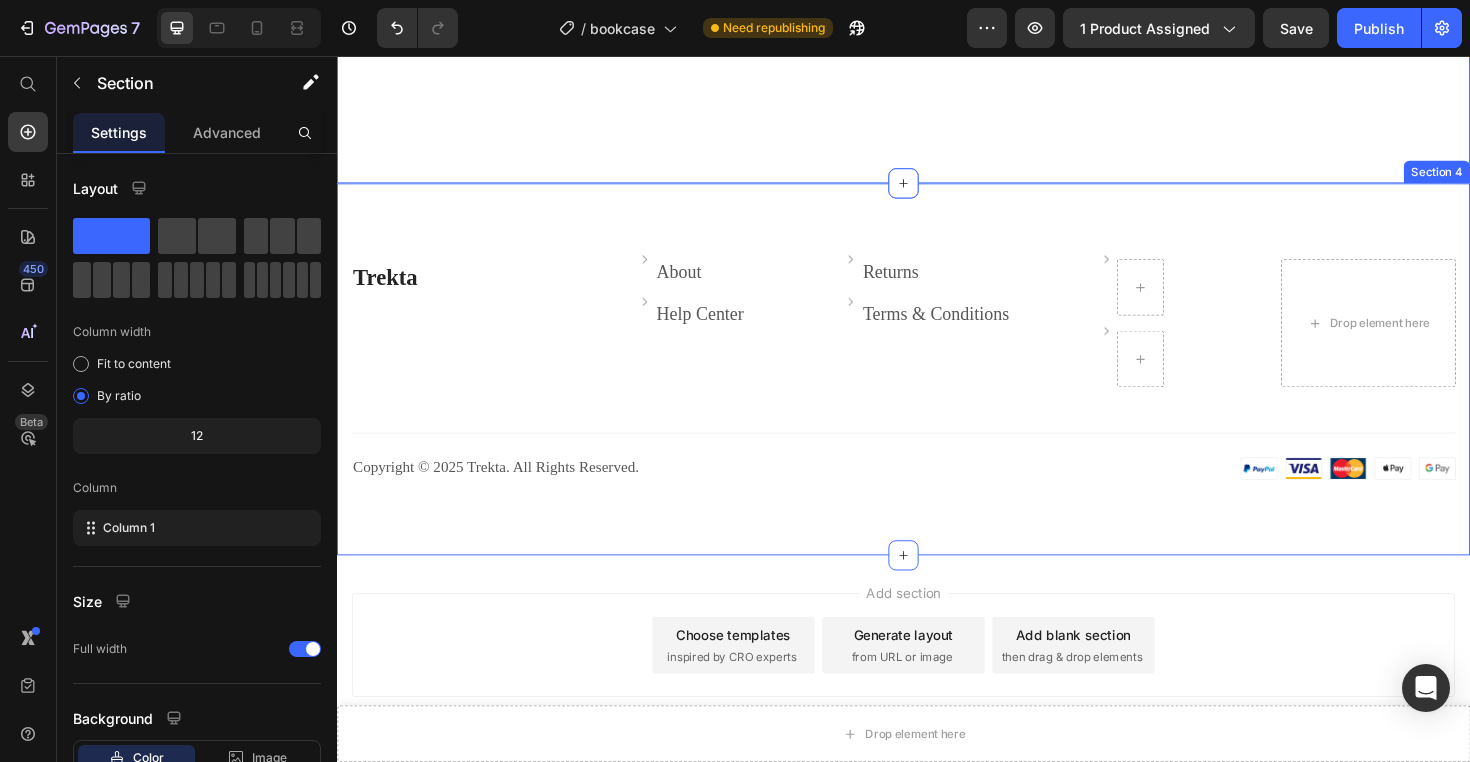 scroll, scrollTop: 2208, scrollLeft: 0, axis: vertical 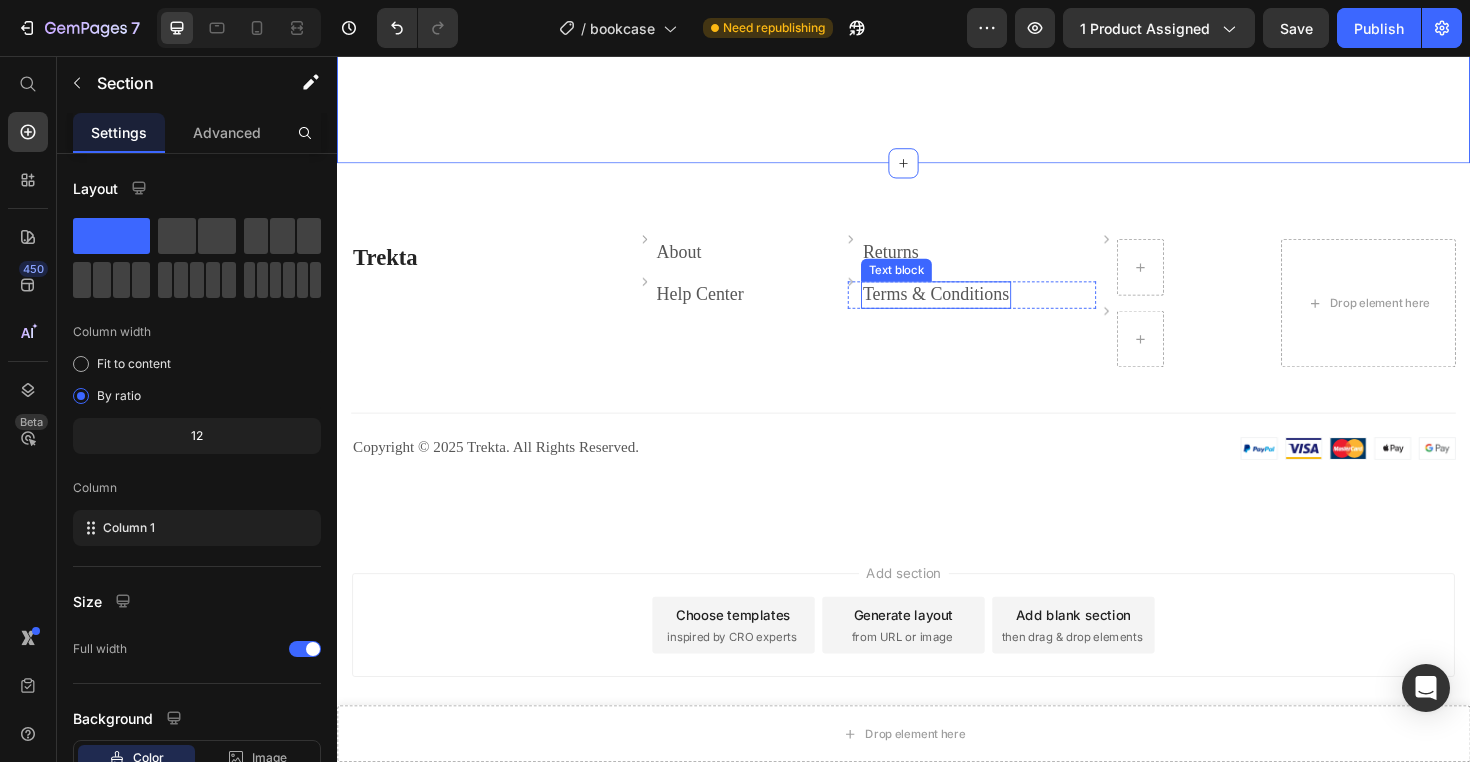 click on "Terms & Conditions" at bounding box center [971, 308] 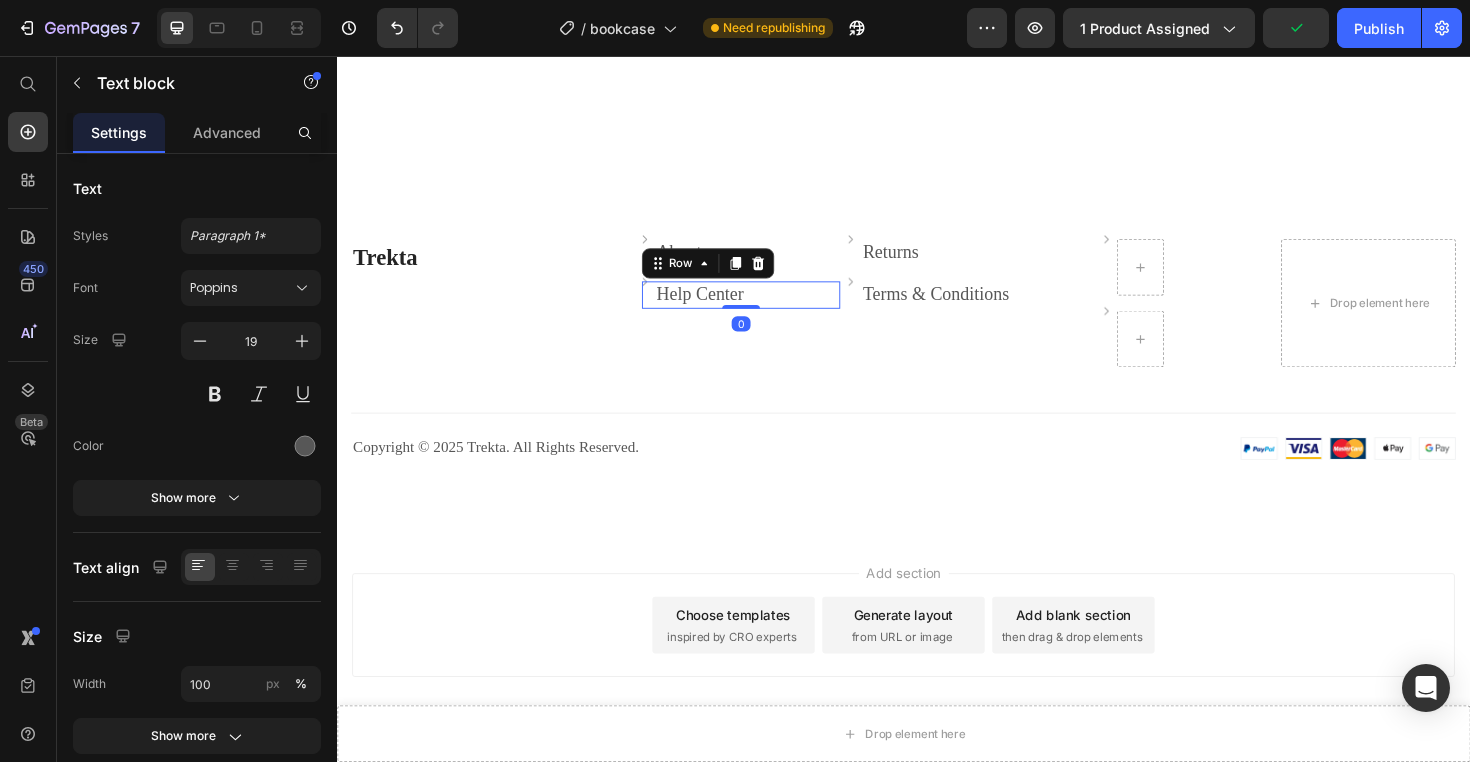 click on "Image Help Center Text block Row 0" at bounding box center (765, 309) 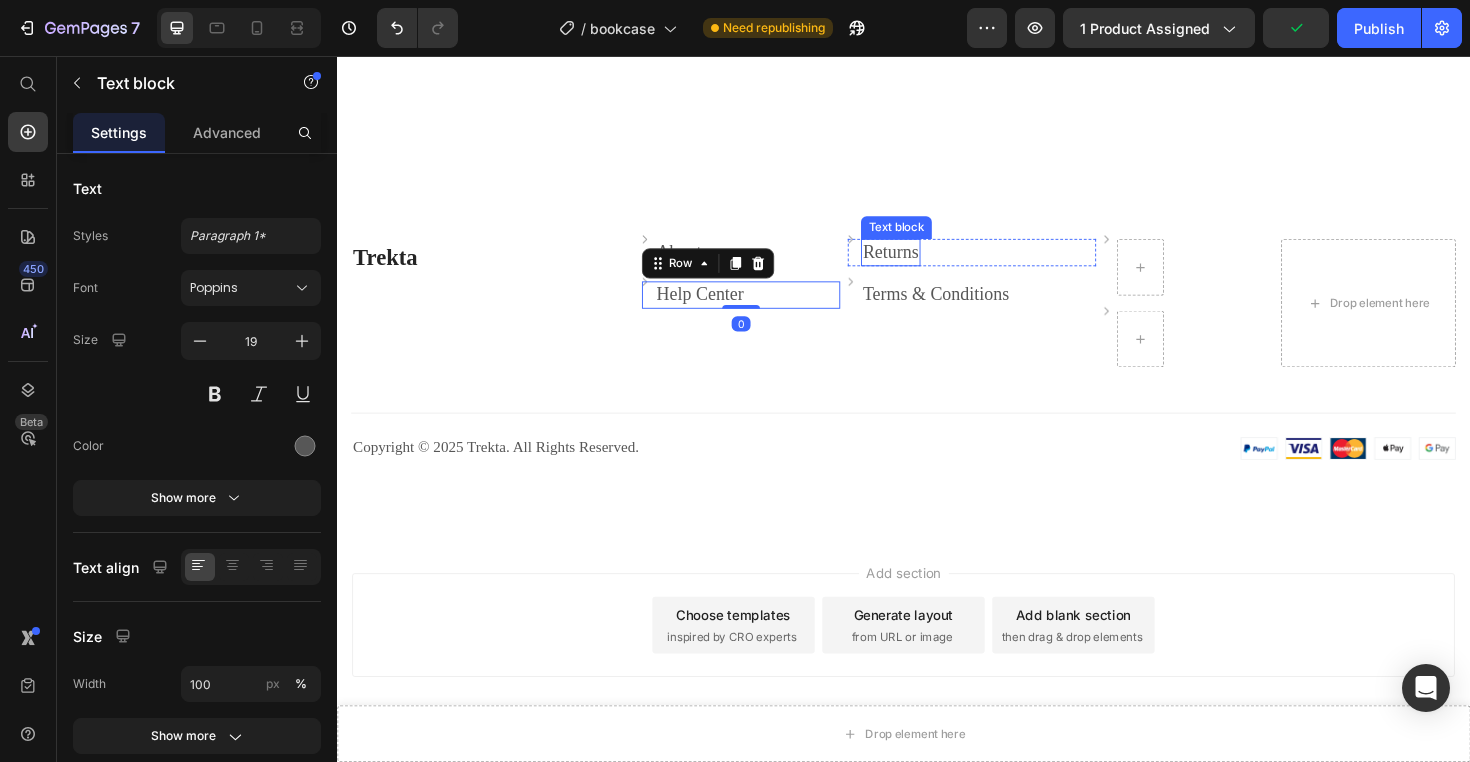 click on "Returns" at bounding box center [923, 263] 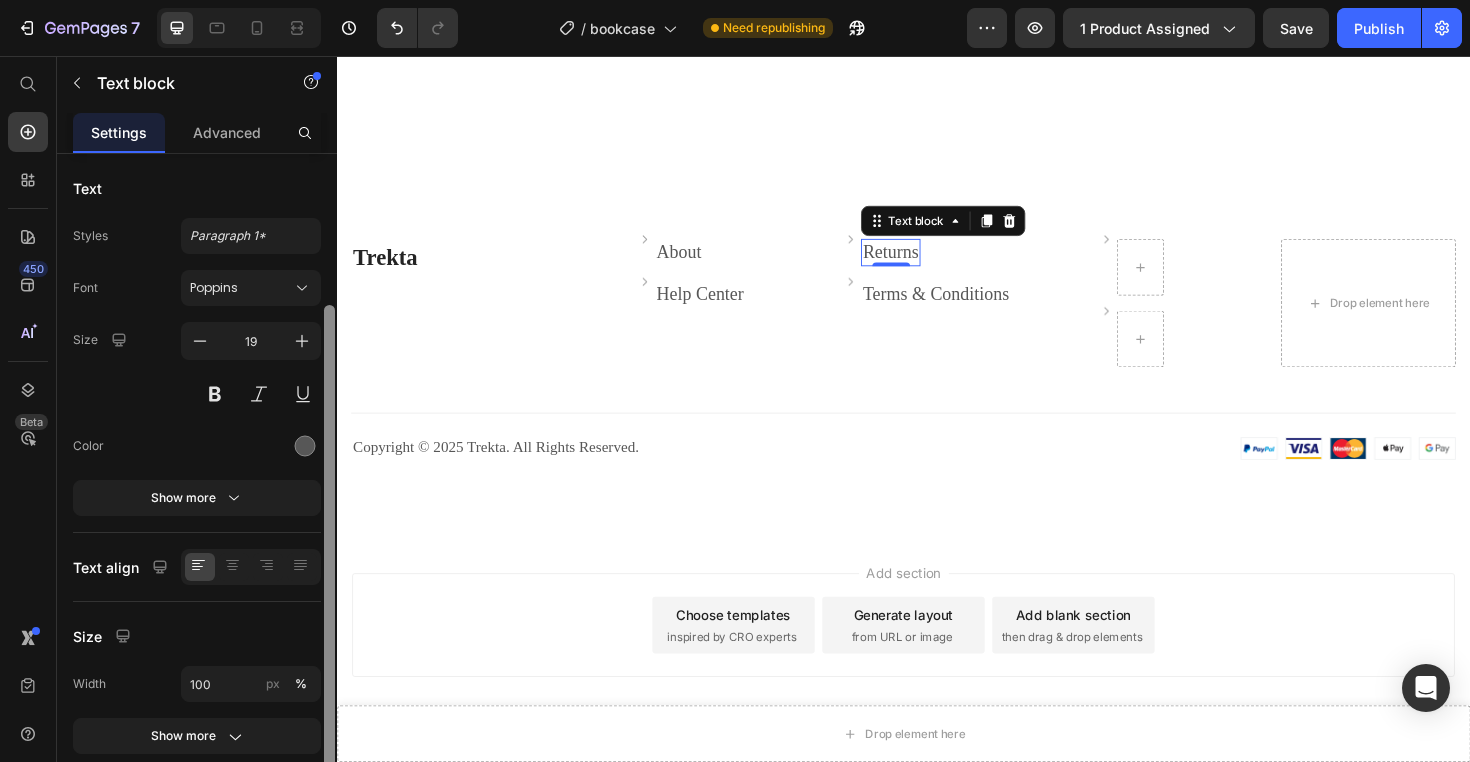 scroll, scrollTop: 230, scrollLeft: 0, axis: vertical 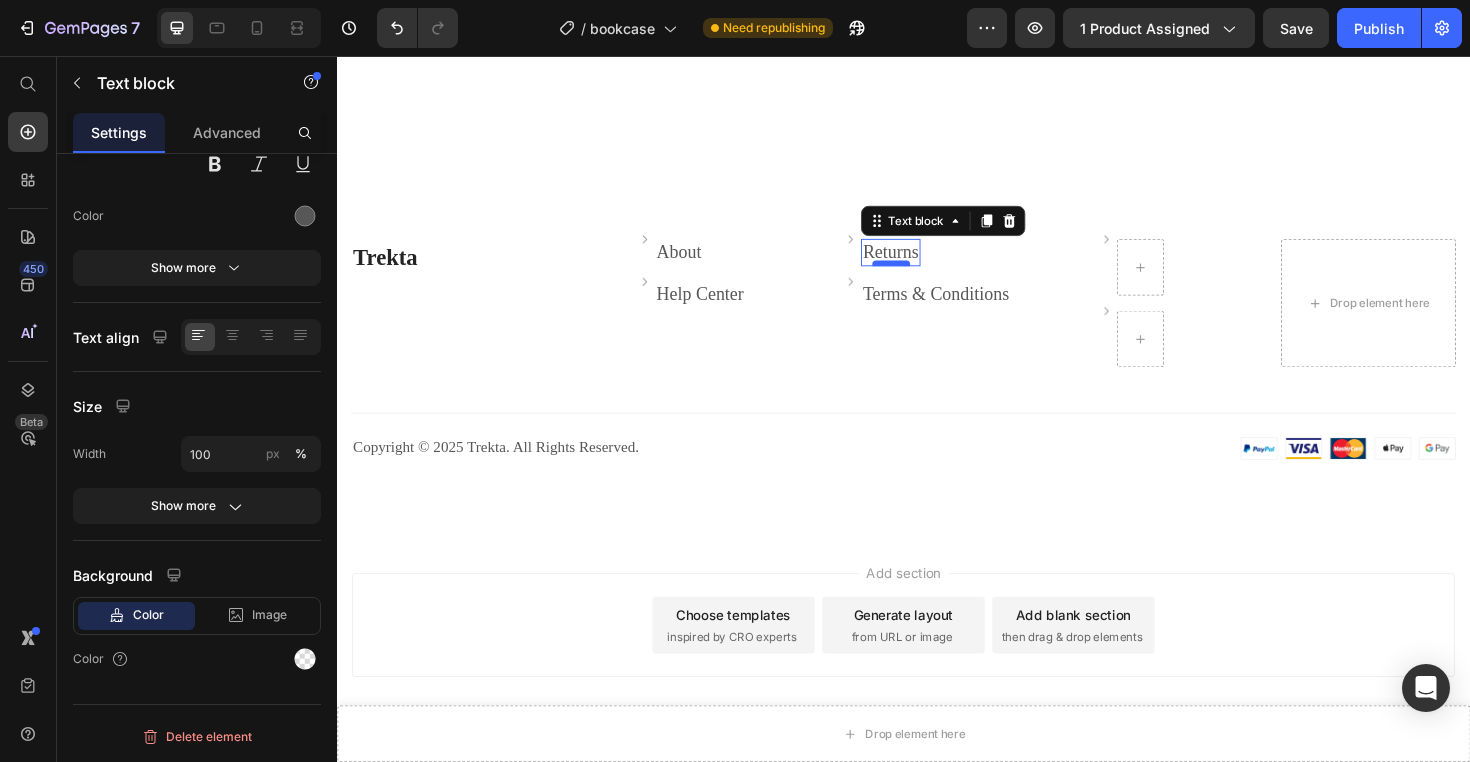 click at bounding box center (924, 276) 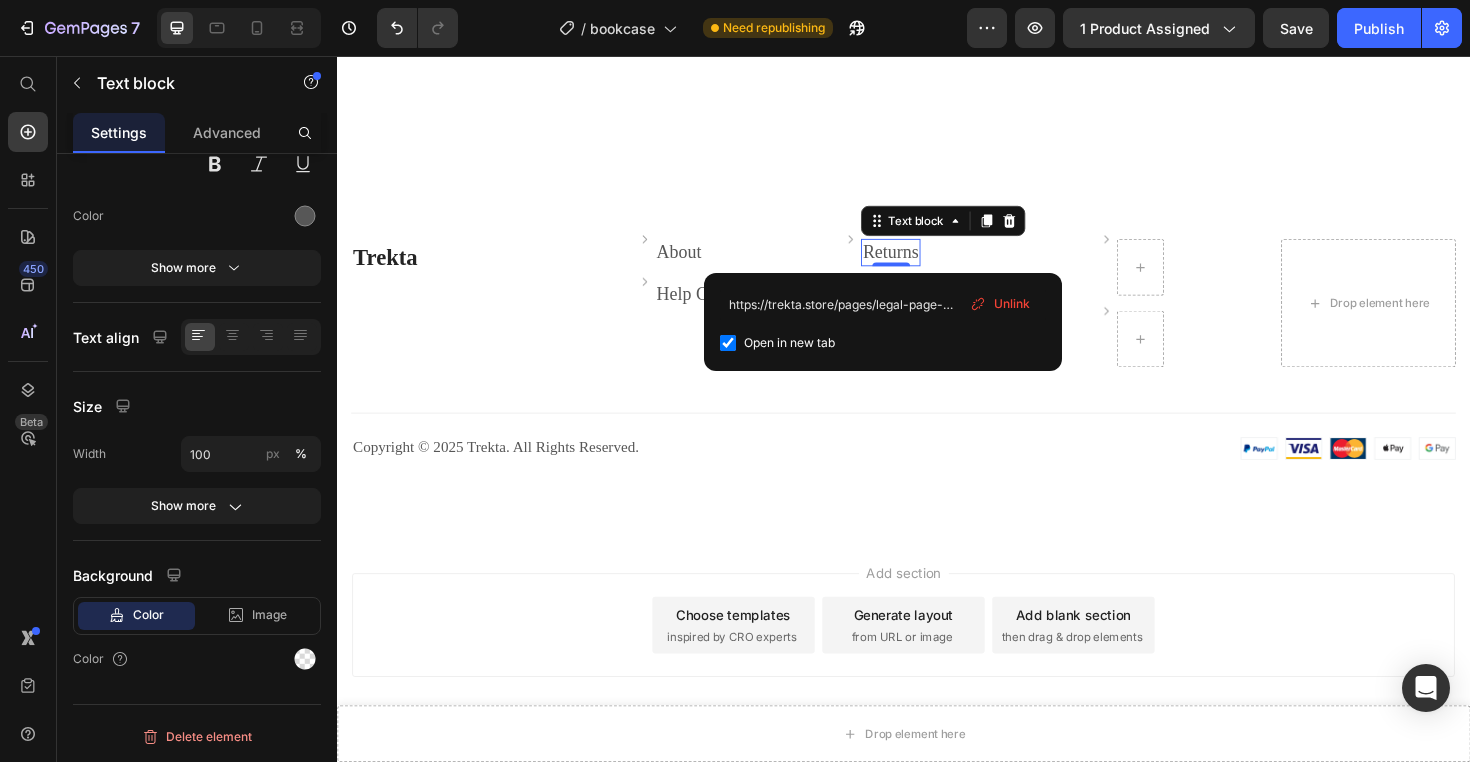 click on "Returns" at bounding box center (923, 263) 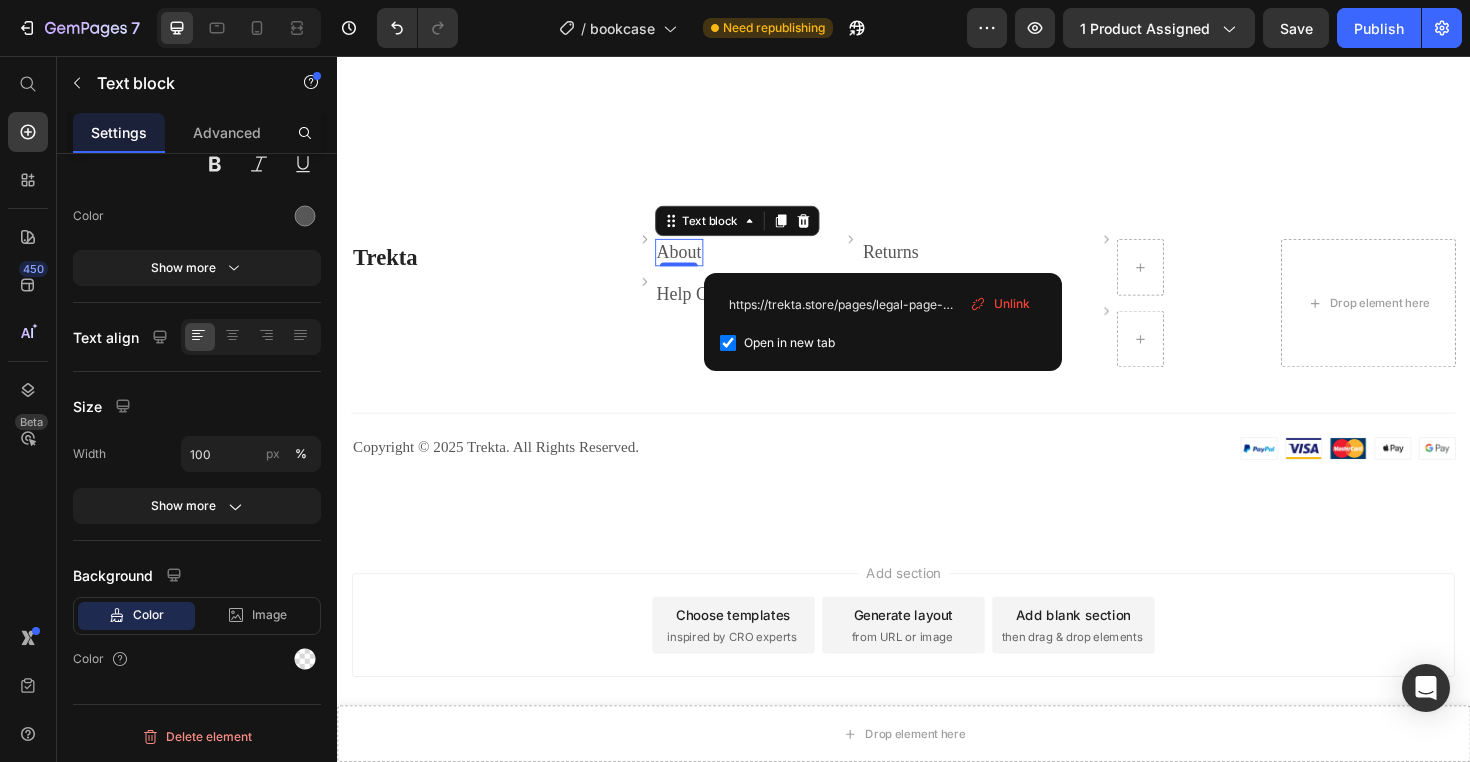 click on "About" at bounding box center [700, 263] 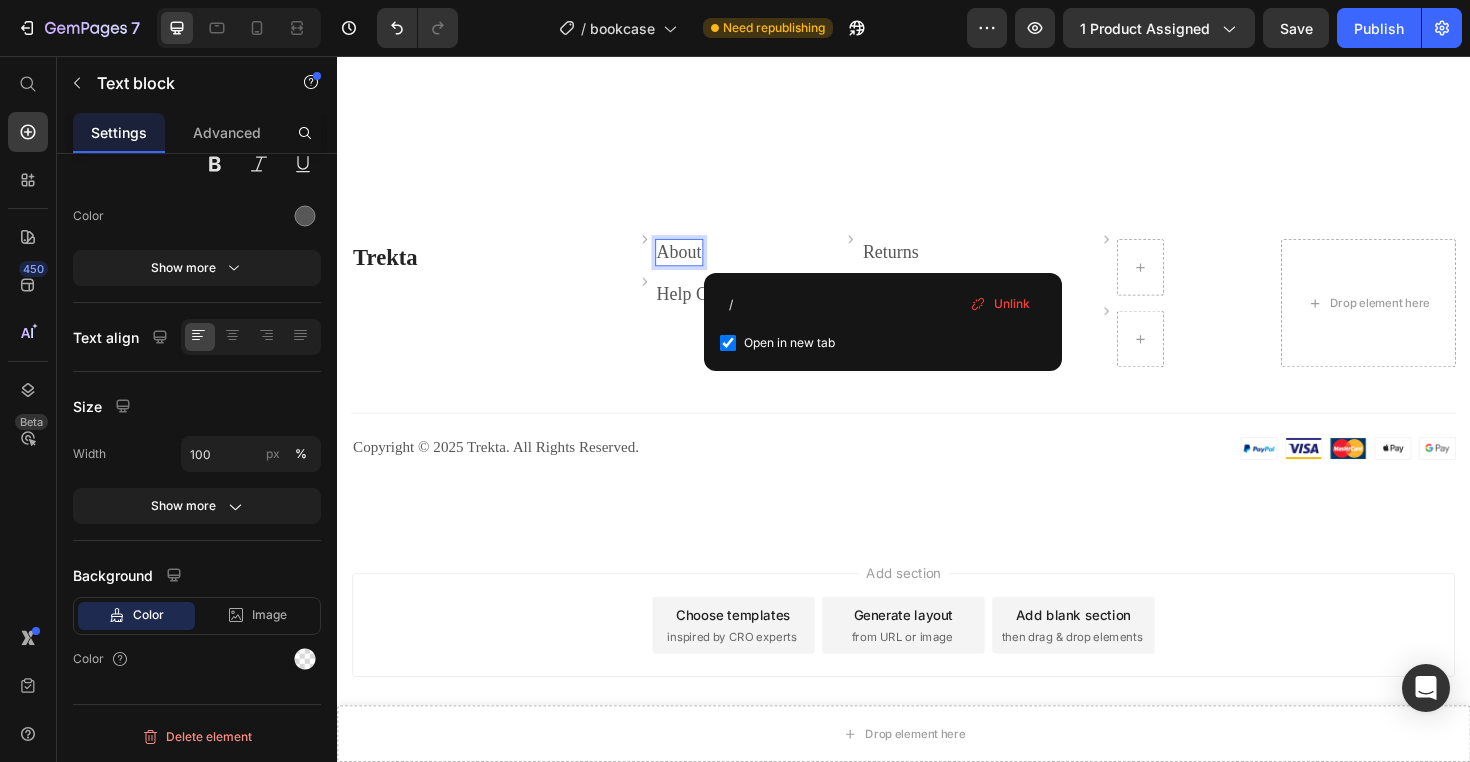click on "About" at bounding box center (700, 263) 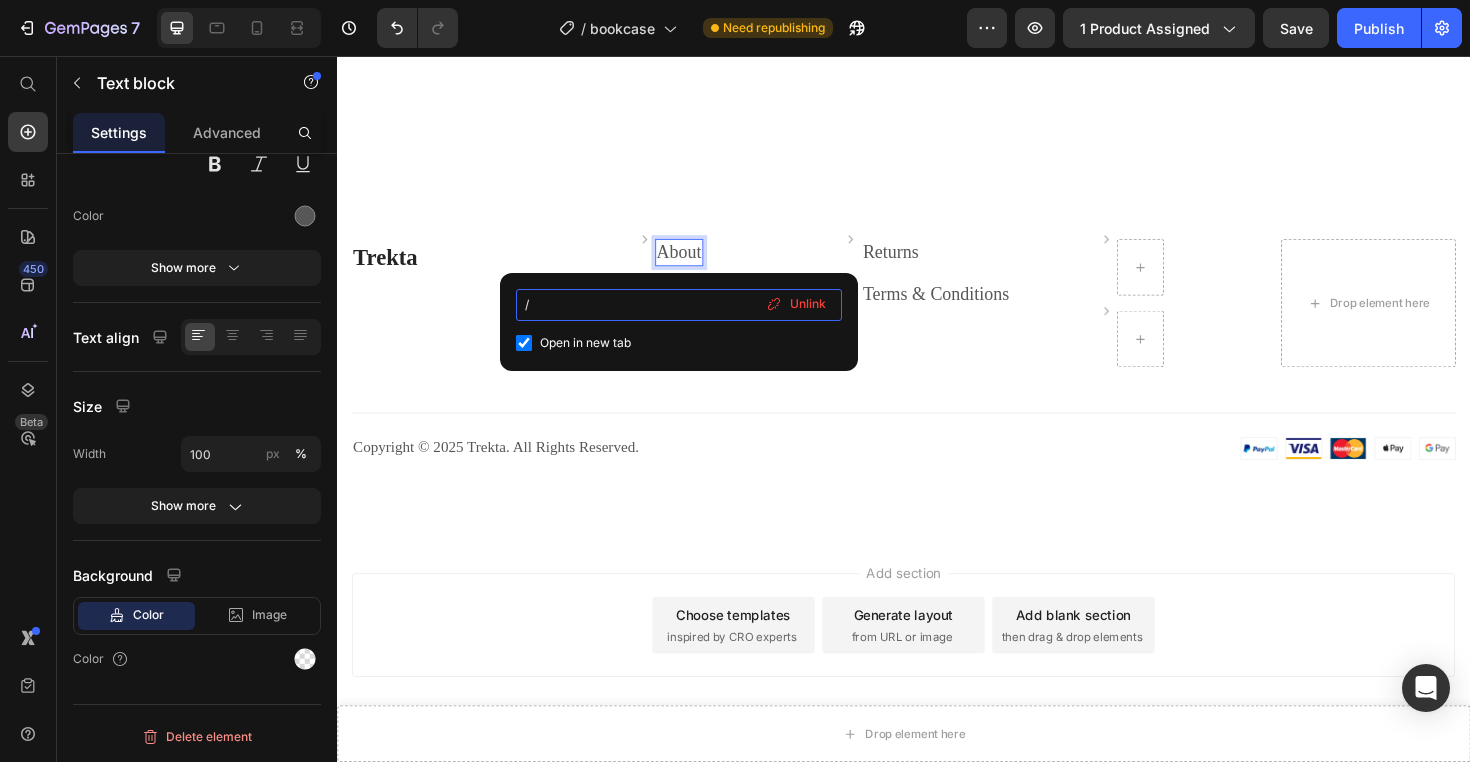 click on "/" at bounding box center [679, 305] 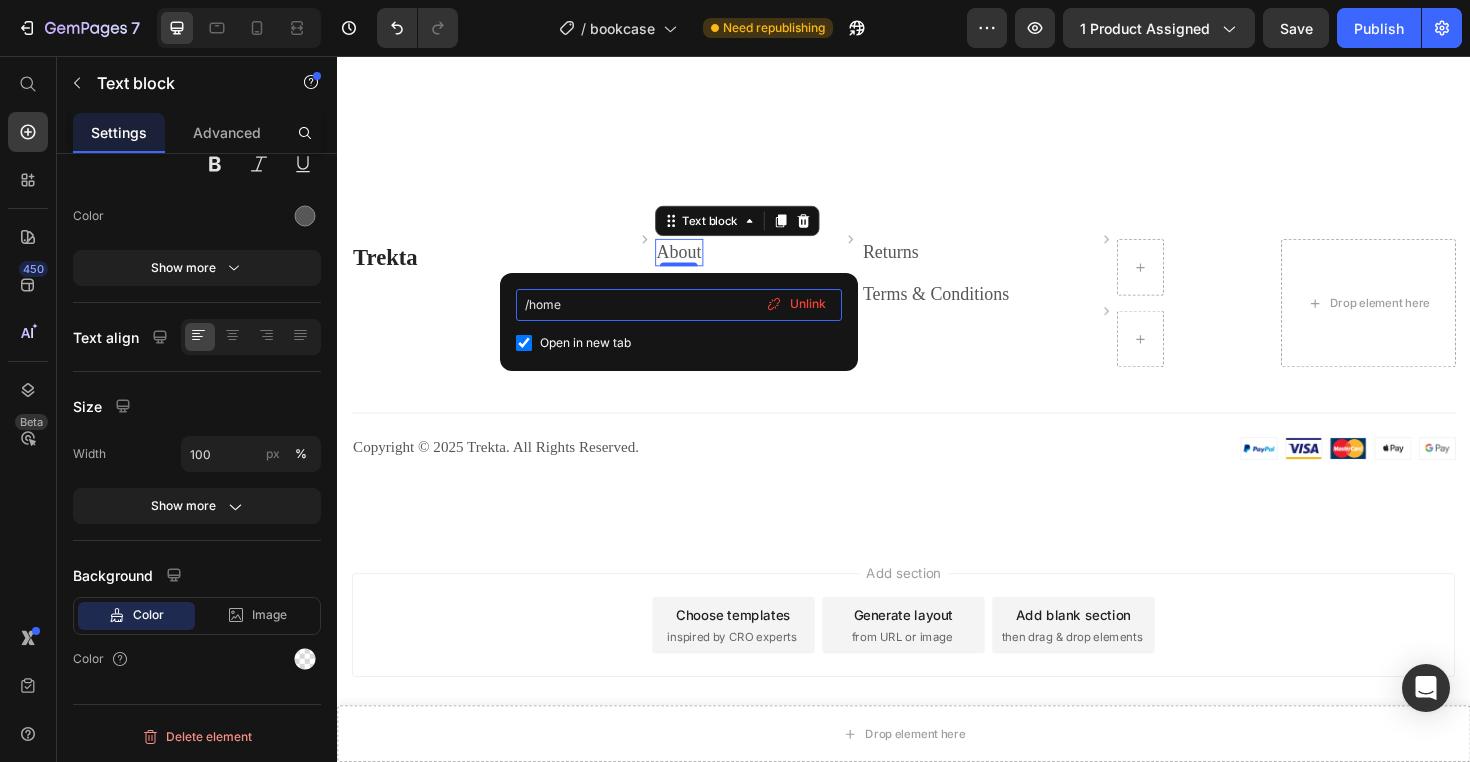 type on "/home" 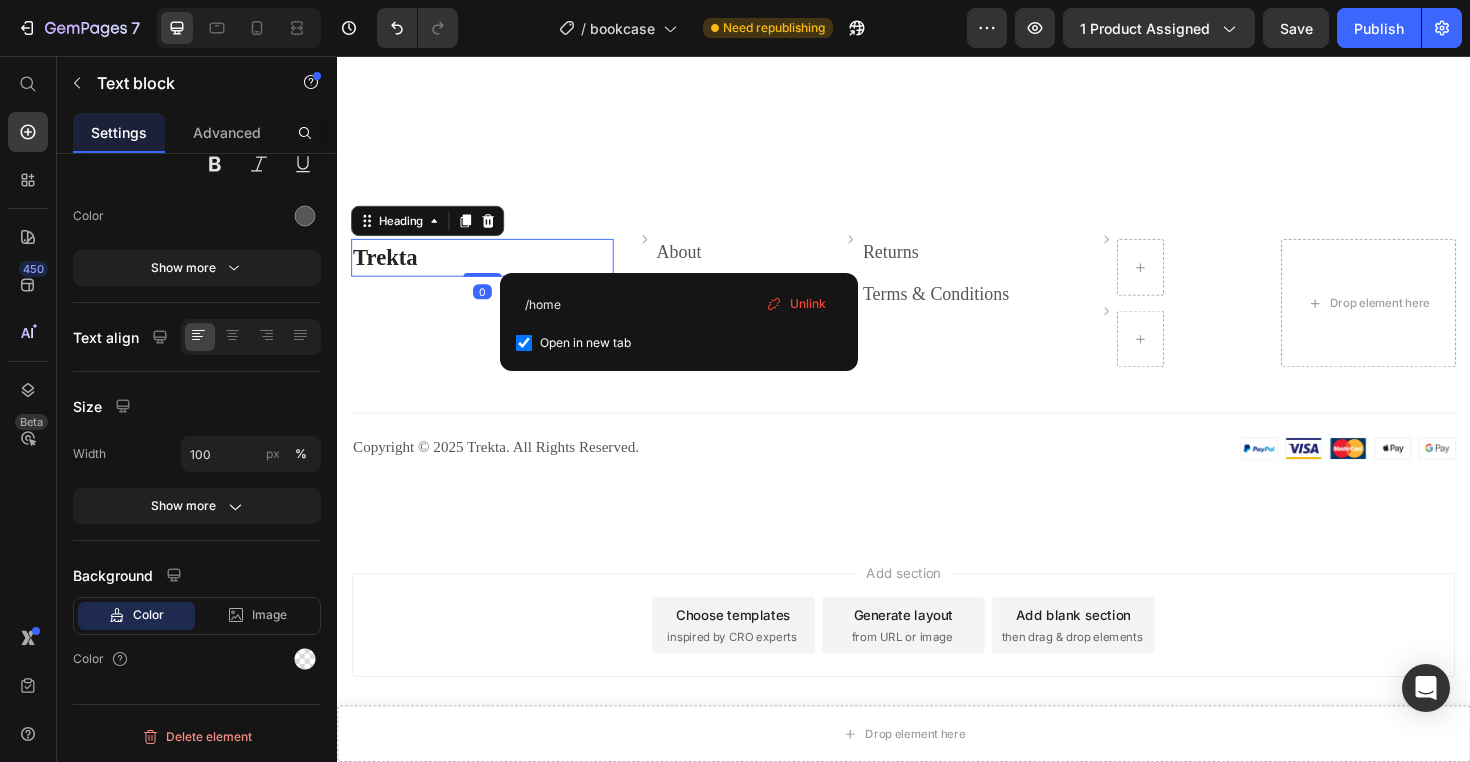 click on "Trekta" at bounding box center (491, 270) 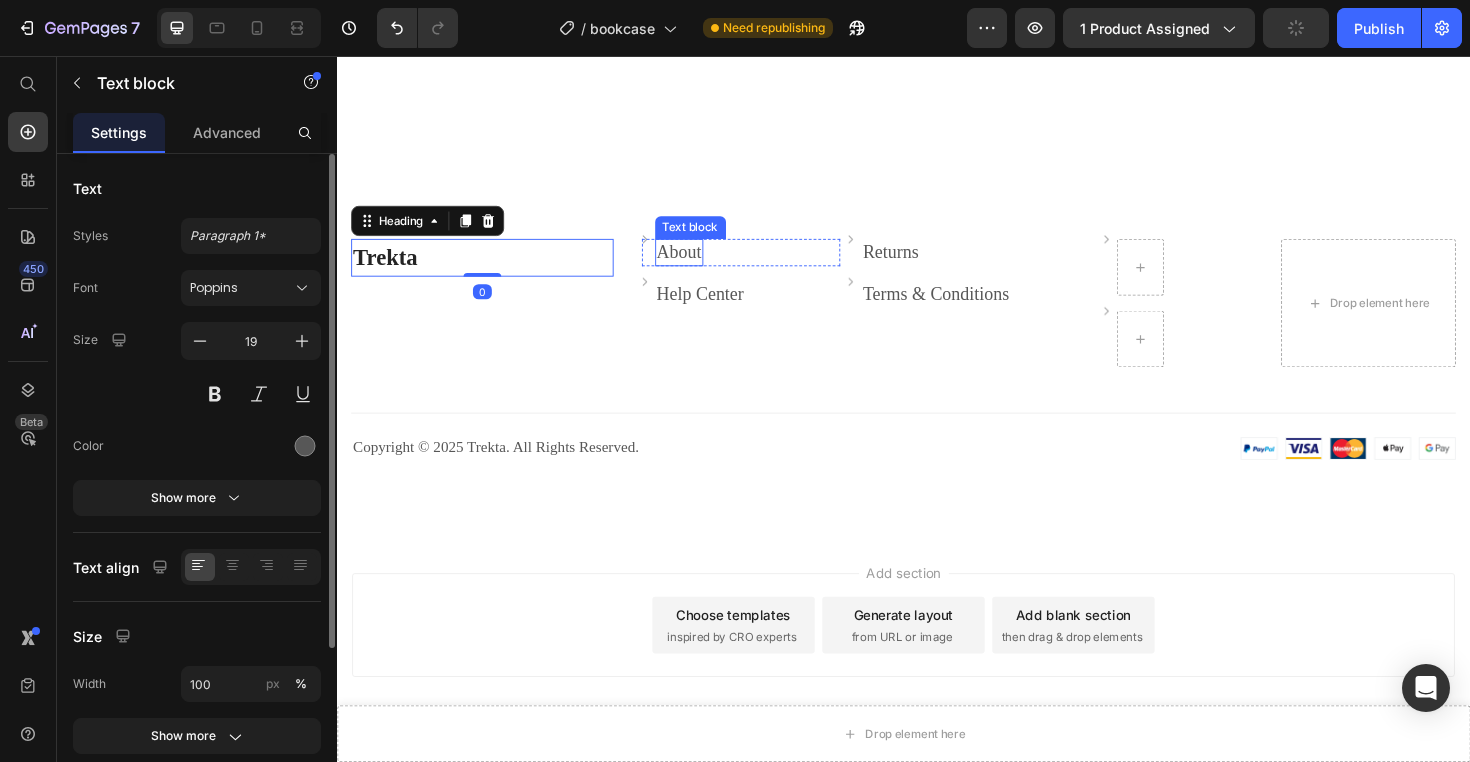 click on "About" at bounding box center (700, 263) 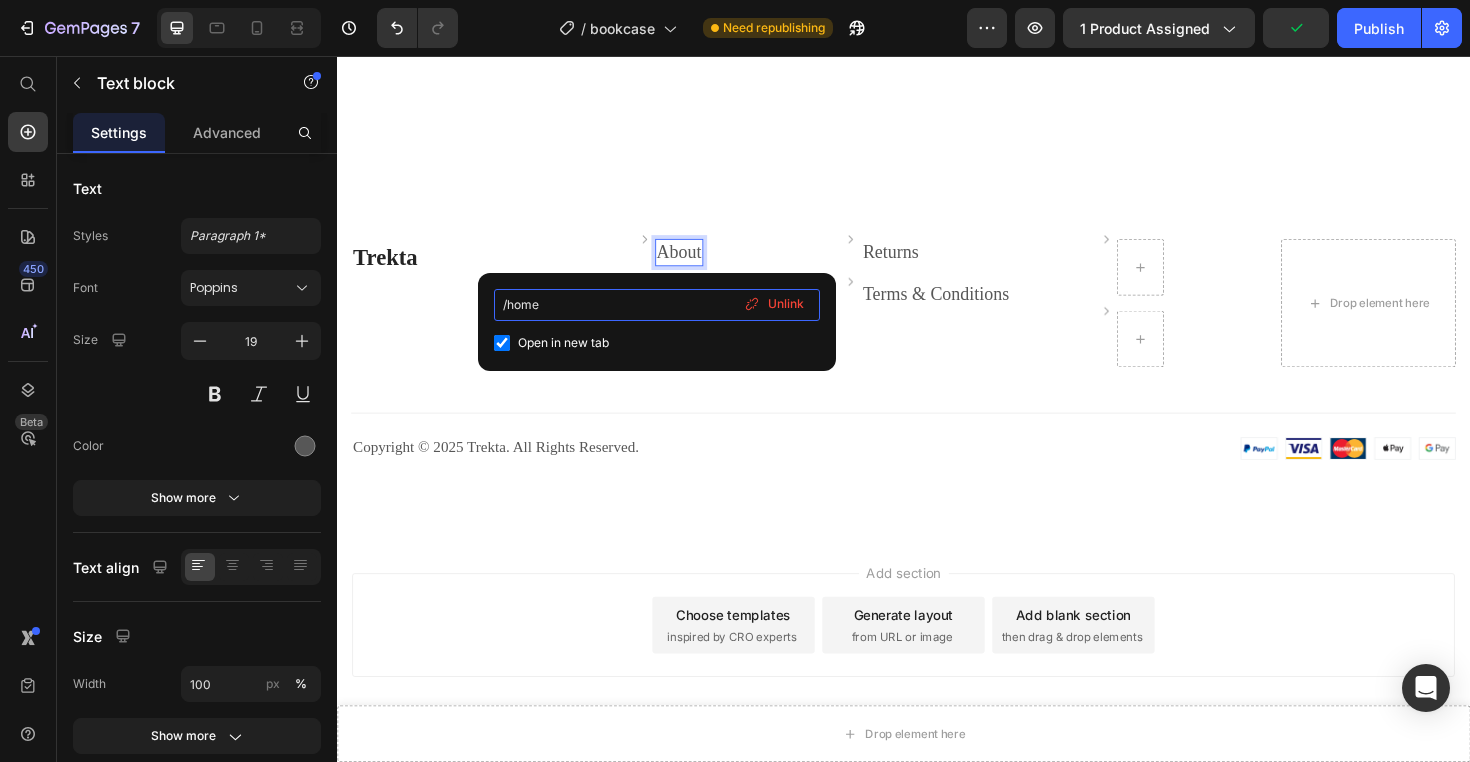 click on "/home" at bounding box center [657, 305] 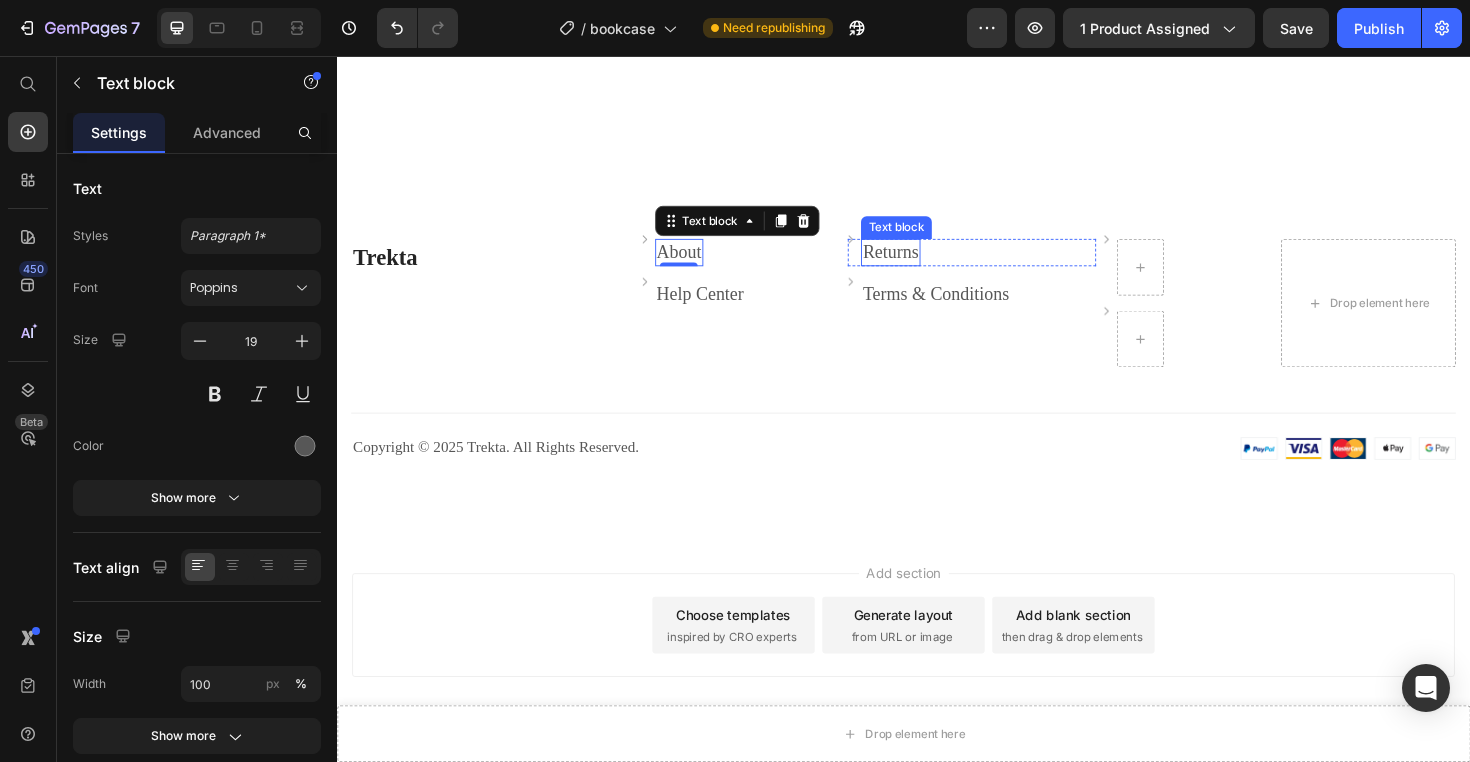 click on "Returns" at bounding box center (923, 263) 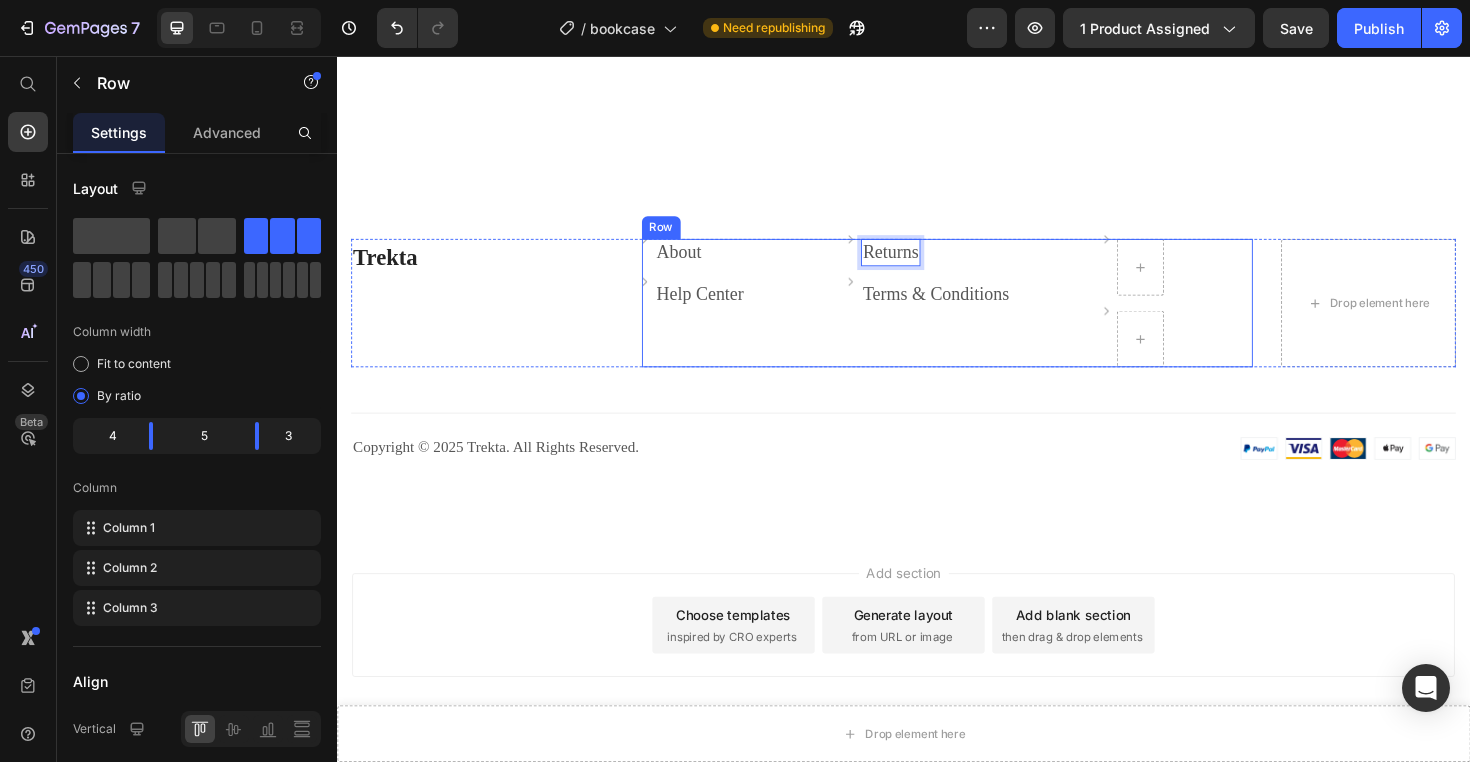 click on "Image About Text block Row Image Help Center Text block Row" at bounding box center (765, 318) 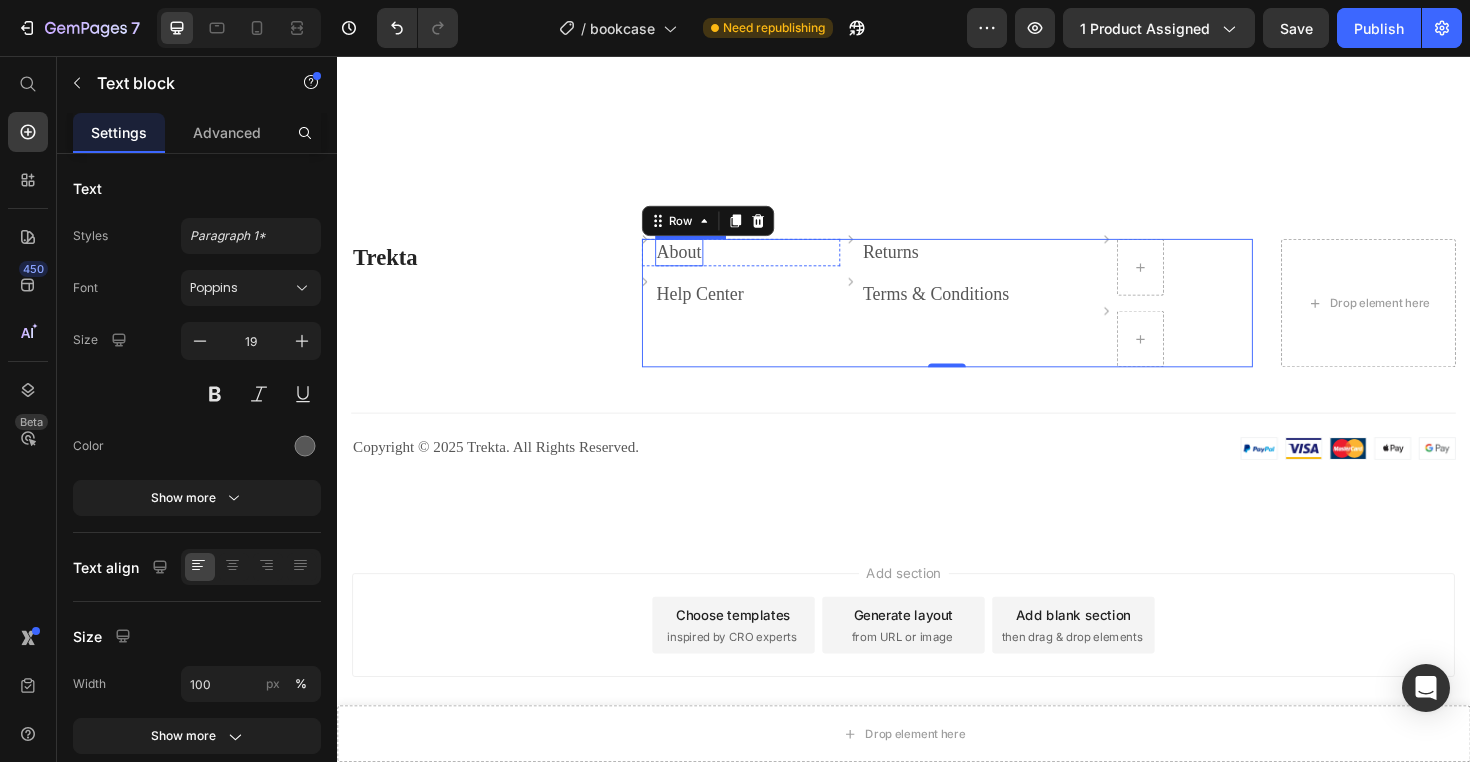 click on "About" at bounding box center (700, 263) 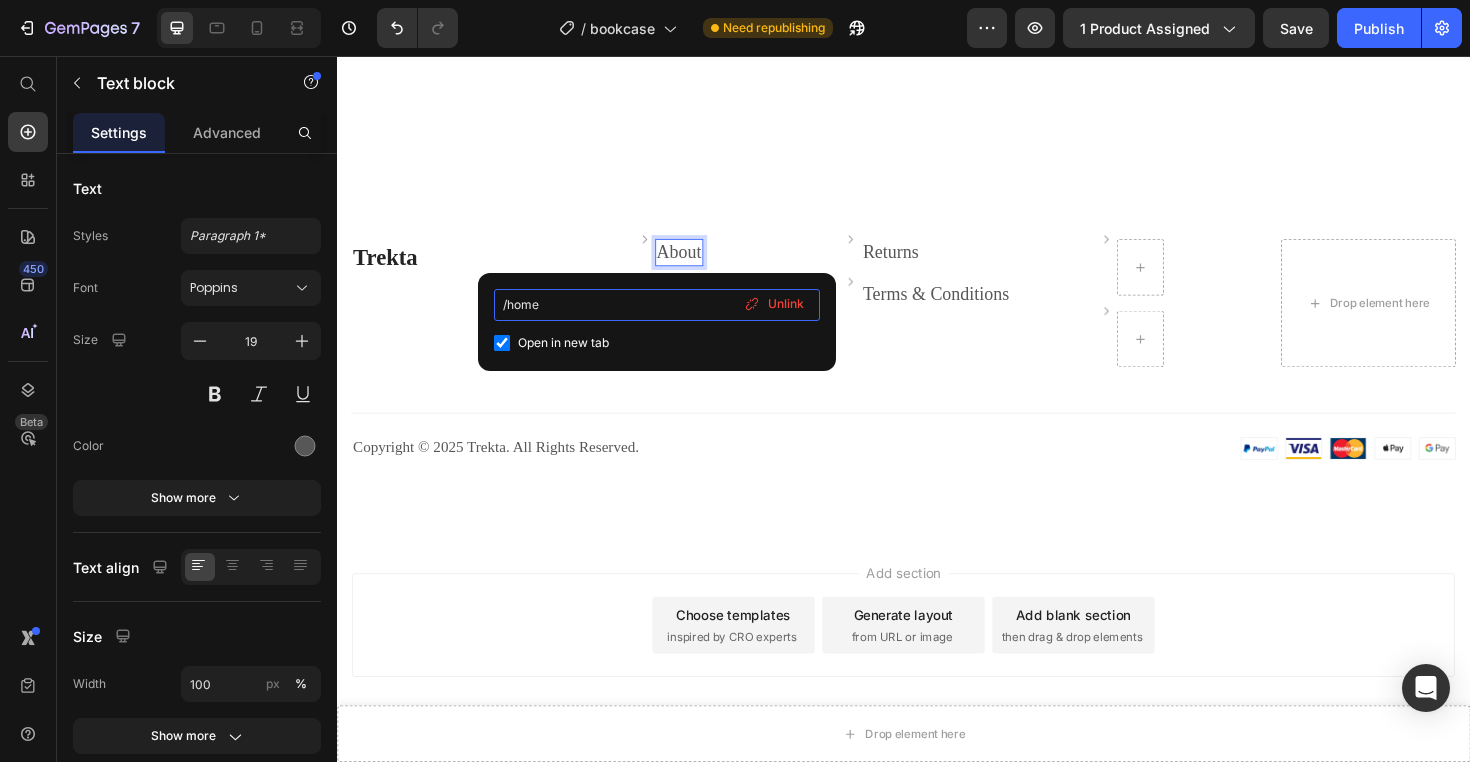 click on "/home" at bounding box center (657, 305) 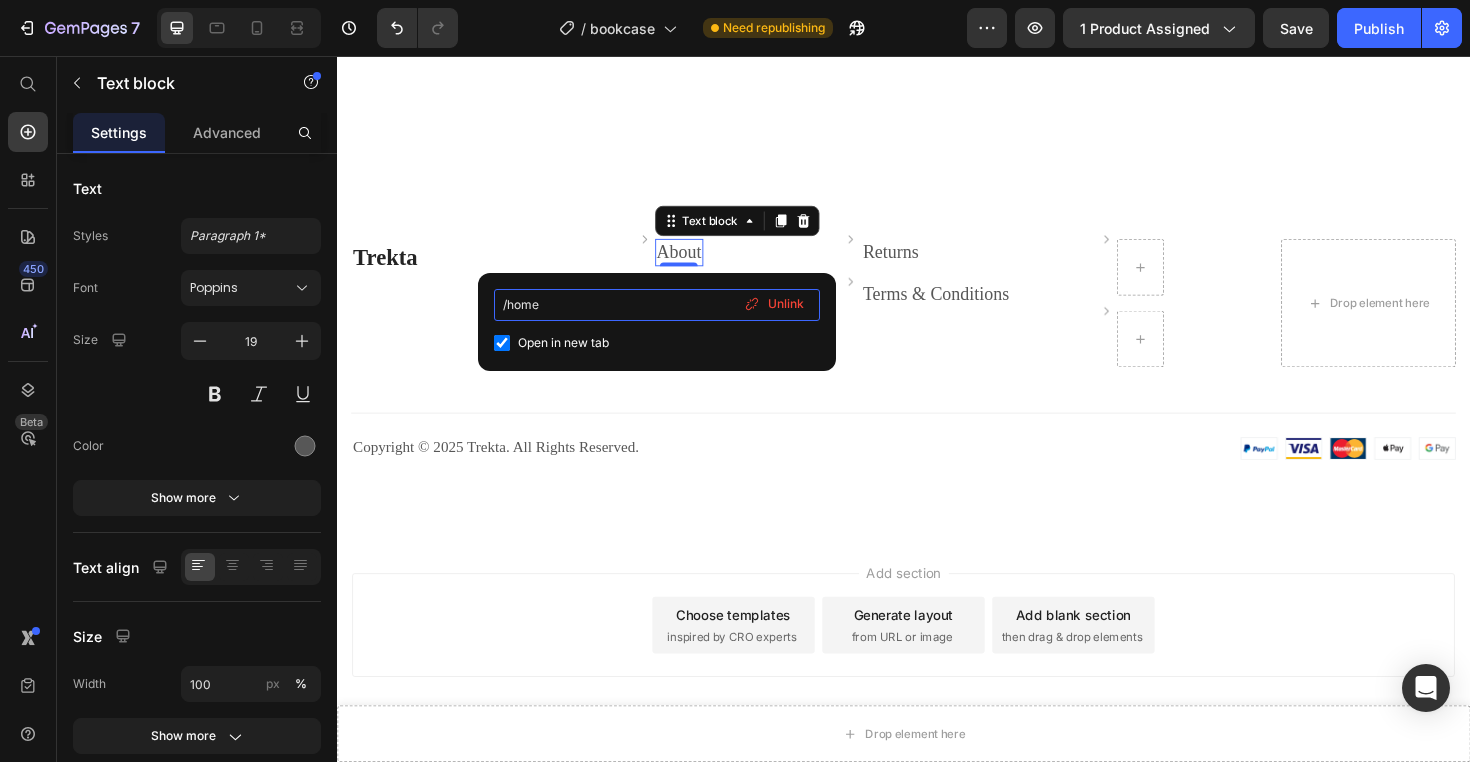 click on "/home" at bounding box center (657, 305) 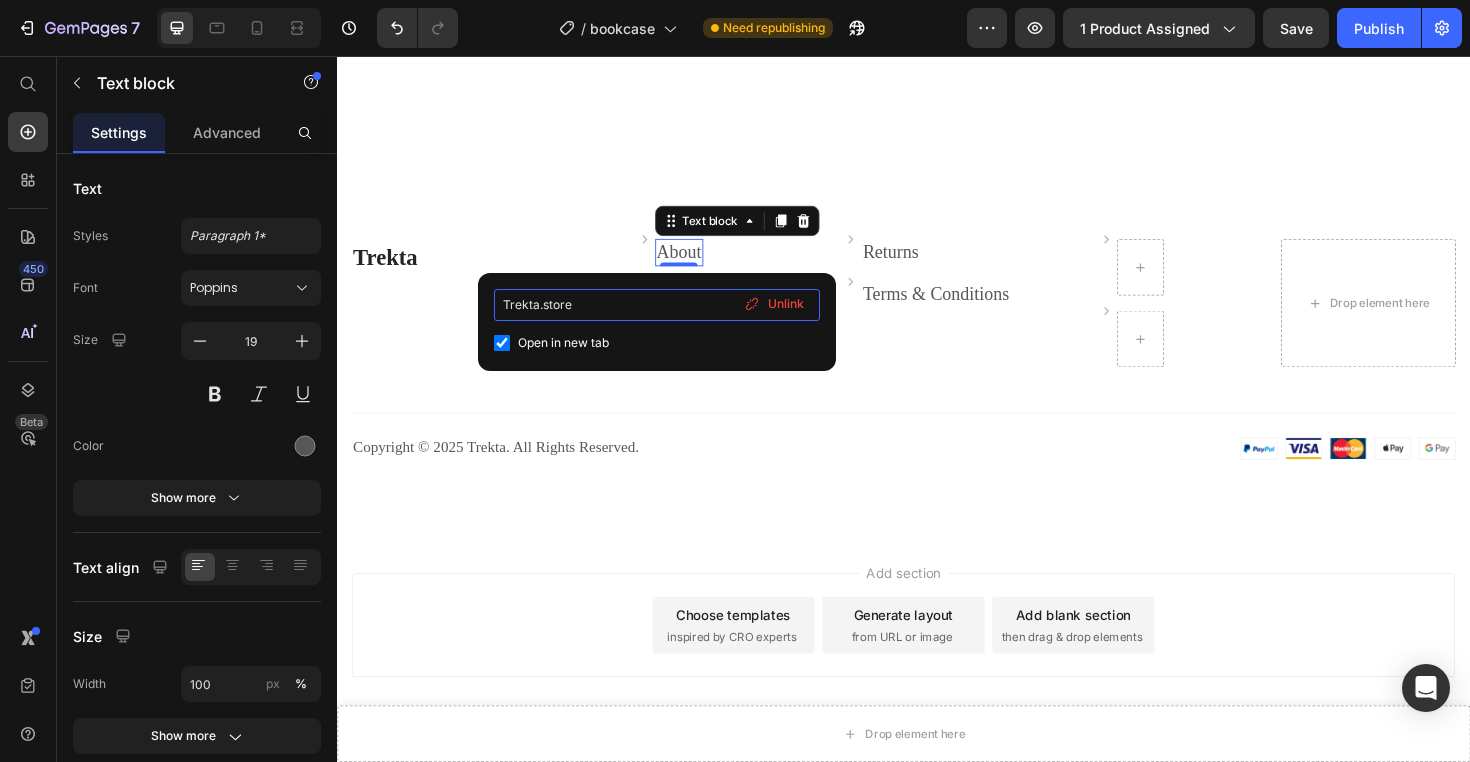 type on "Trekta.store" 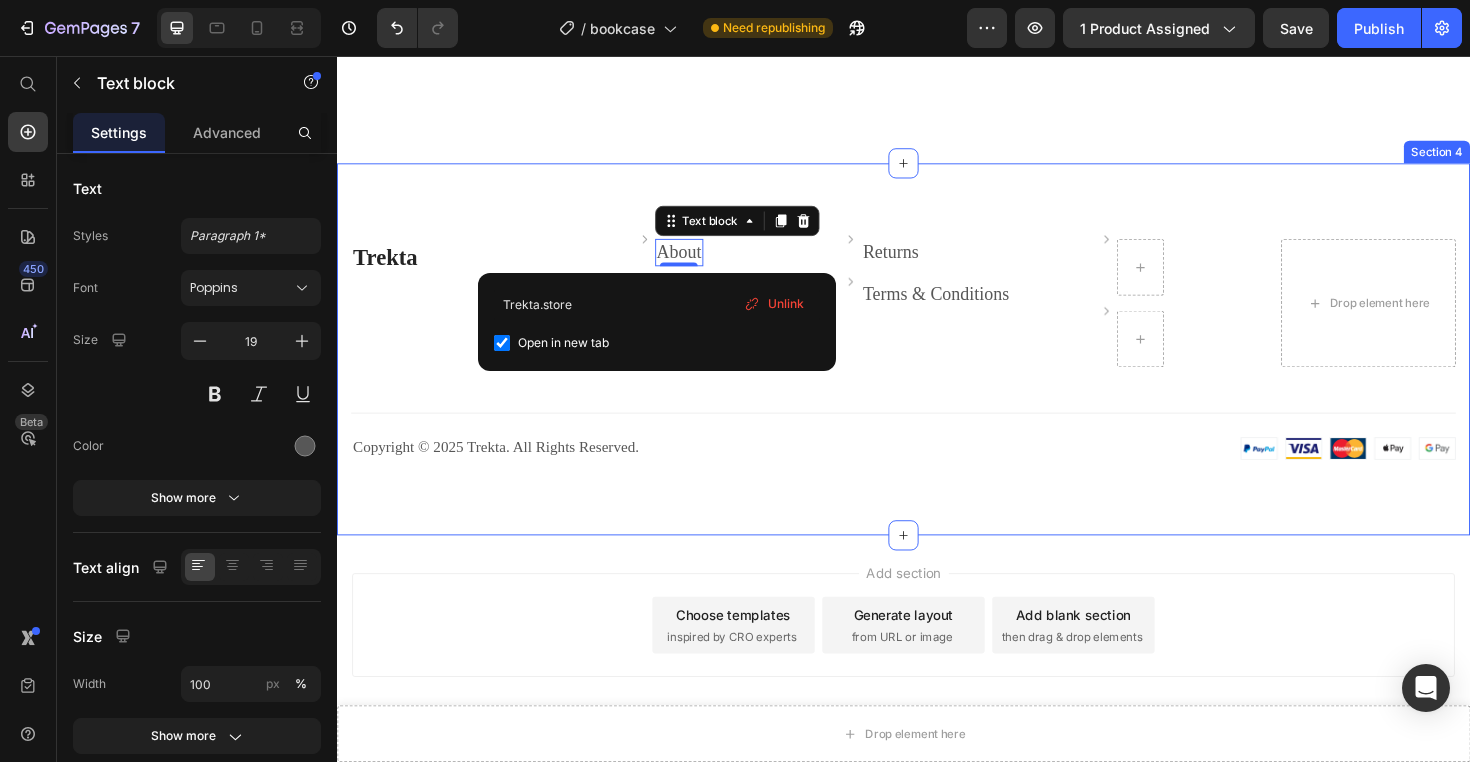 click on "Trekta Heading Image About Text block 0 Row Image Help Center Text block Row Image Returns Text block Row Image Terms & Conditions Text block Row Image
Row Image
Row Row
Drop element here Row Title Line Row Copyright © 2025 Trekta. All Rights Reserved. Heading Image Row Section 4" at bounding box center [937, 367] 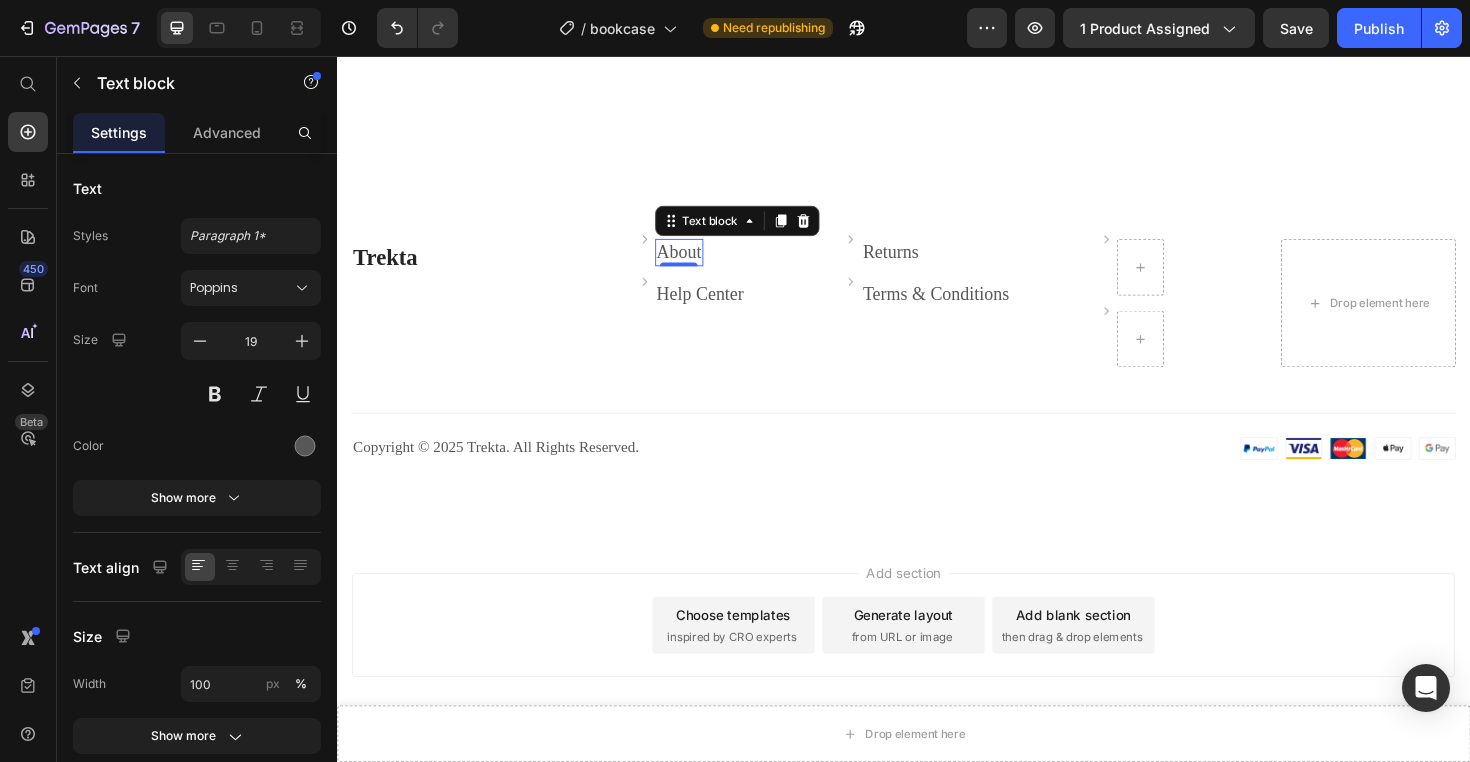 click on "About" at bounding box center (700, 263) 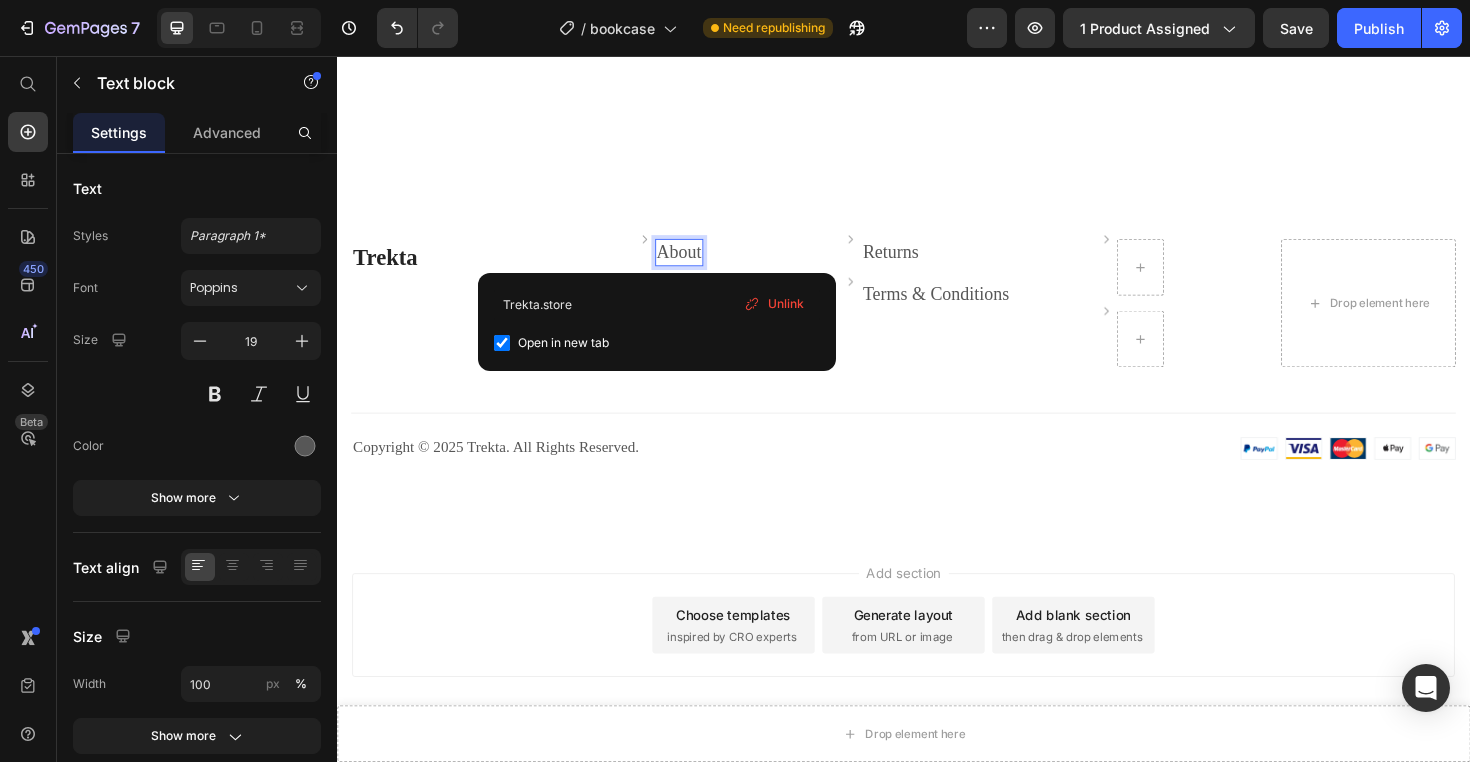 click on "About" at bounding box center [700, 263] 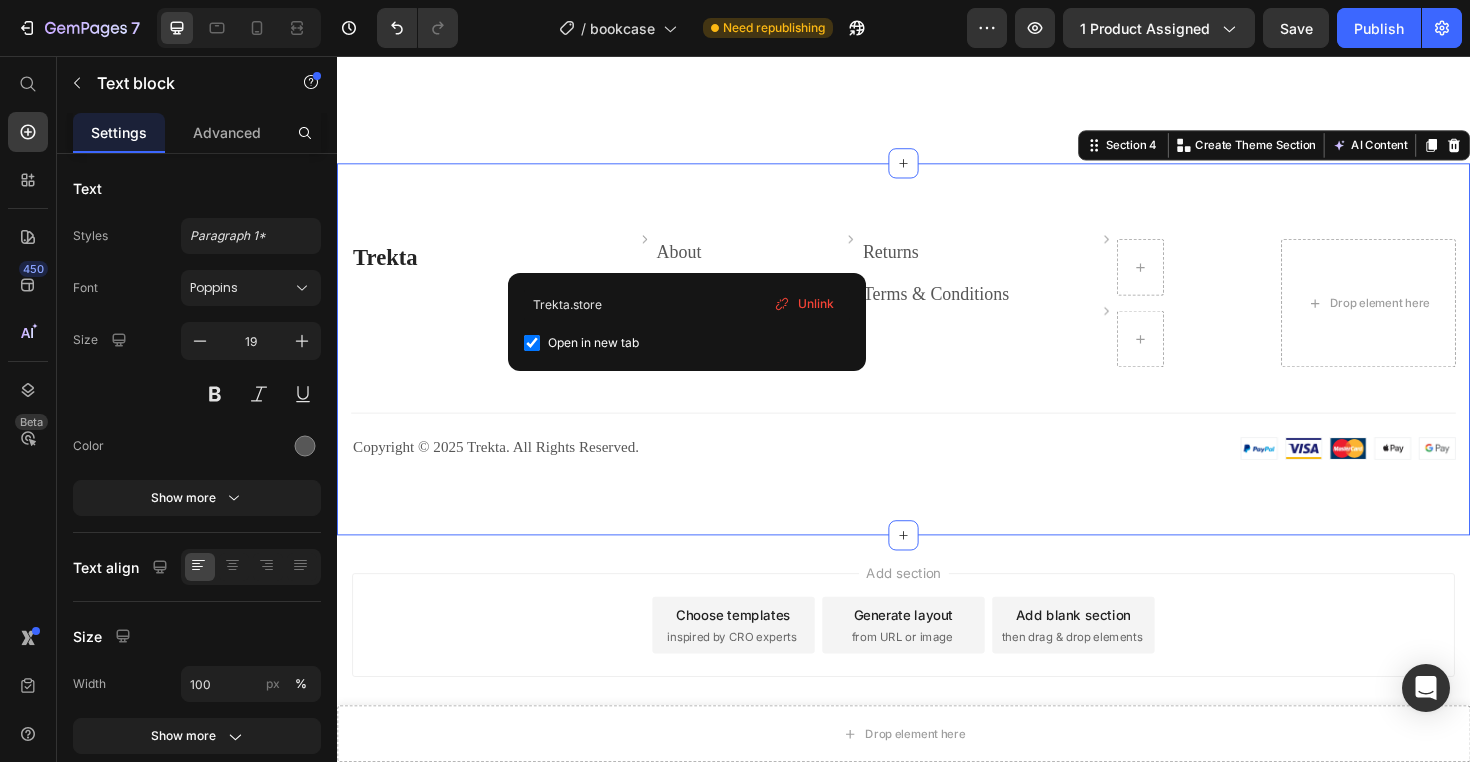 click on "Trekta Heading Image About Text block Row Image Help Center Text block Row Image Returns Text block Row Image Terms & Conditions Text block Row Image
Row Image
Row Row
Drop element here Row Title Line Row Copyright © 2025 Trekta. All Rights Reserved. Heading Image Row Section 4 You can create reusable sections Create Theme Section AI Content Write with GemAI What would you like to describe here? Tone and Voice Persuasive Product High-Speed Handheld Turbo Fan USB Rechargeable Show more Generate" at bounding box center [937, 367] 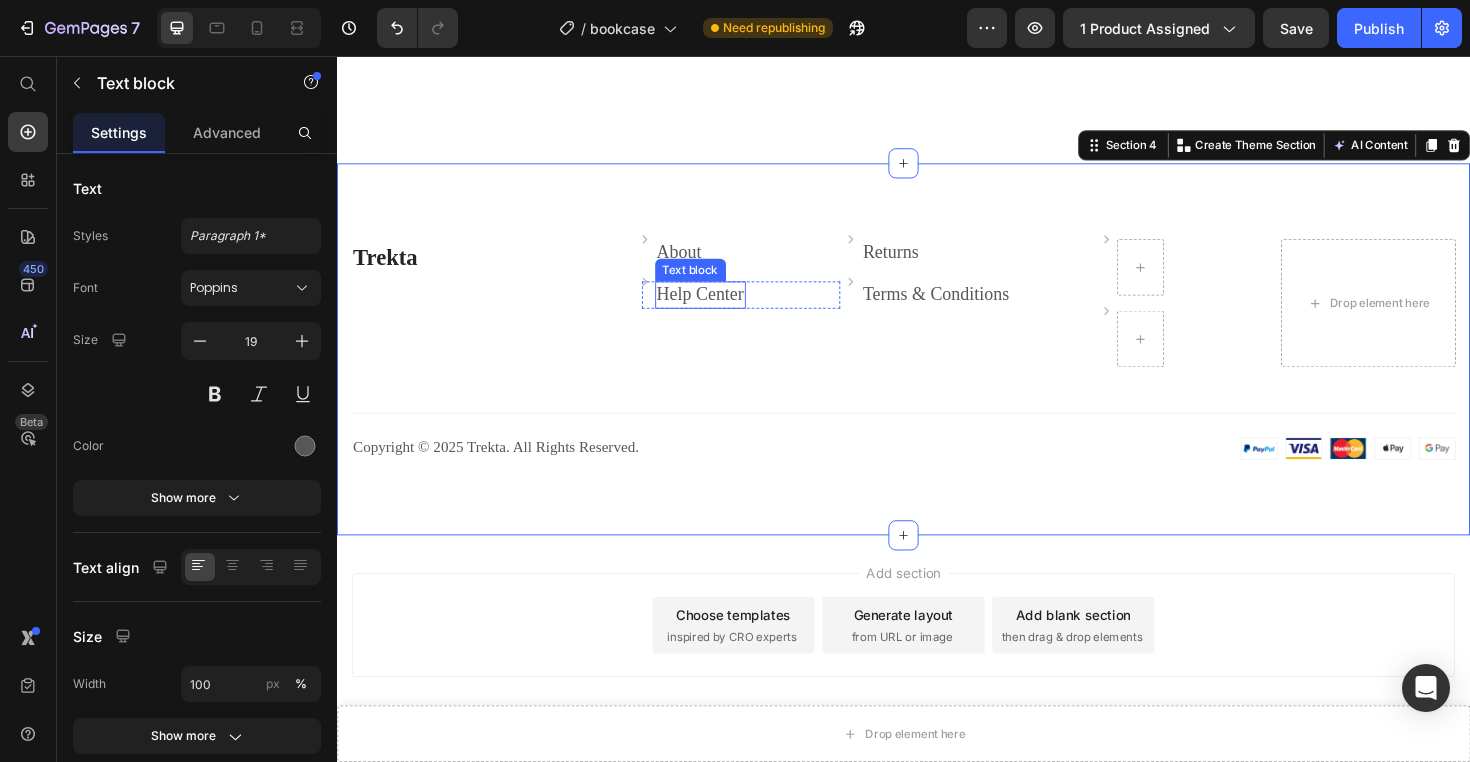 click on "Help Center" at bounding box center [722, 308] 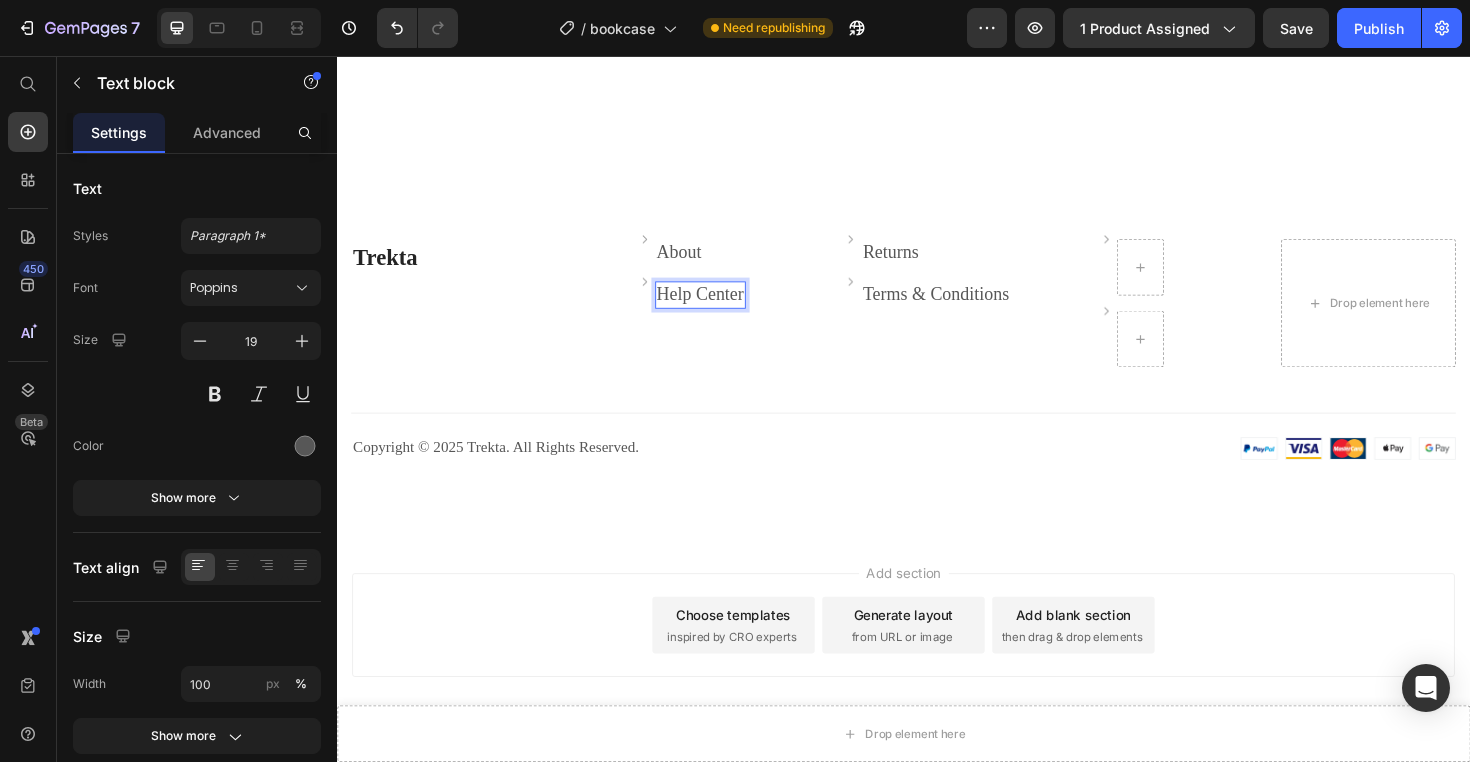 click on "Help Center" at bounding box center (722, 308) 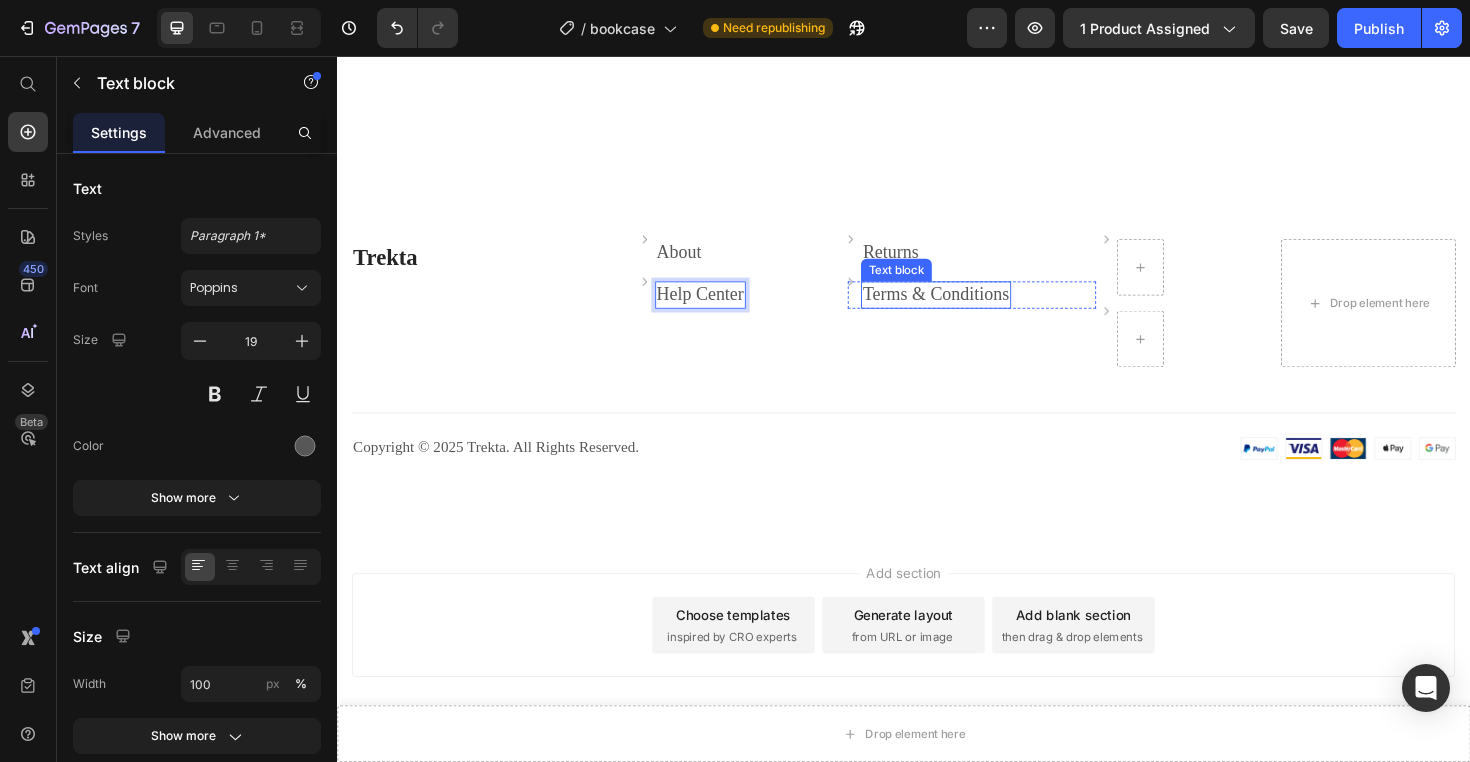 click on "Terms & Conditions" at bounding box center [971, 308] 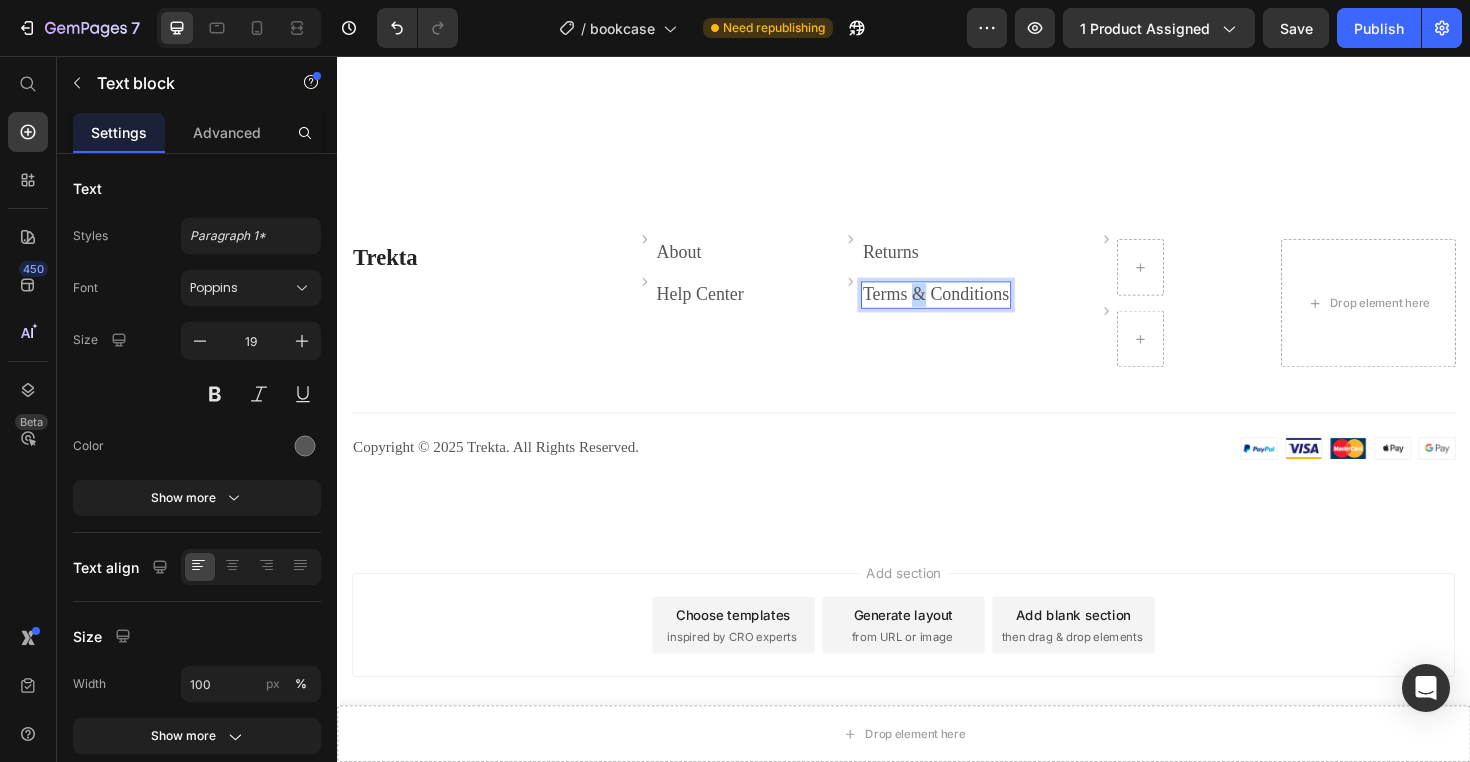 click on "Terms & Conditions" at bounding box center (971, 308) 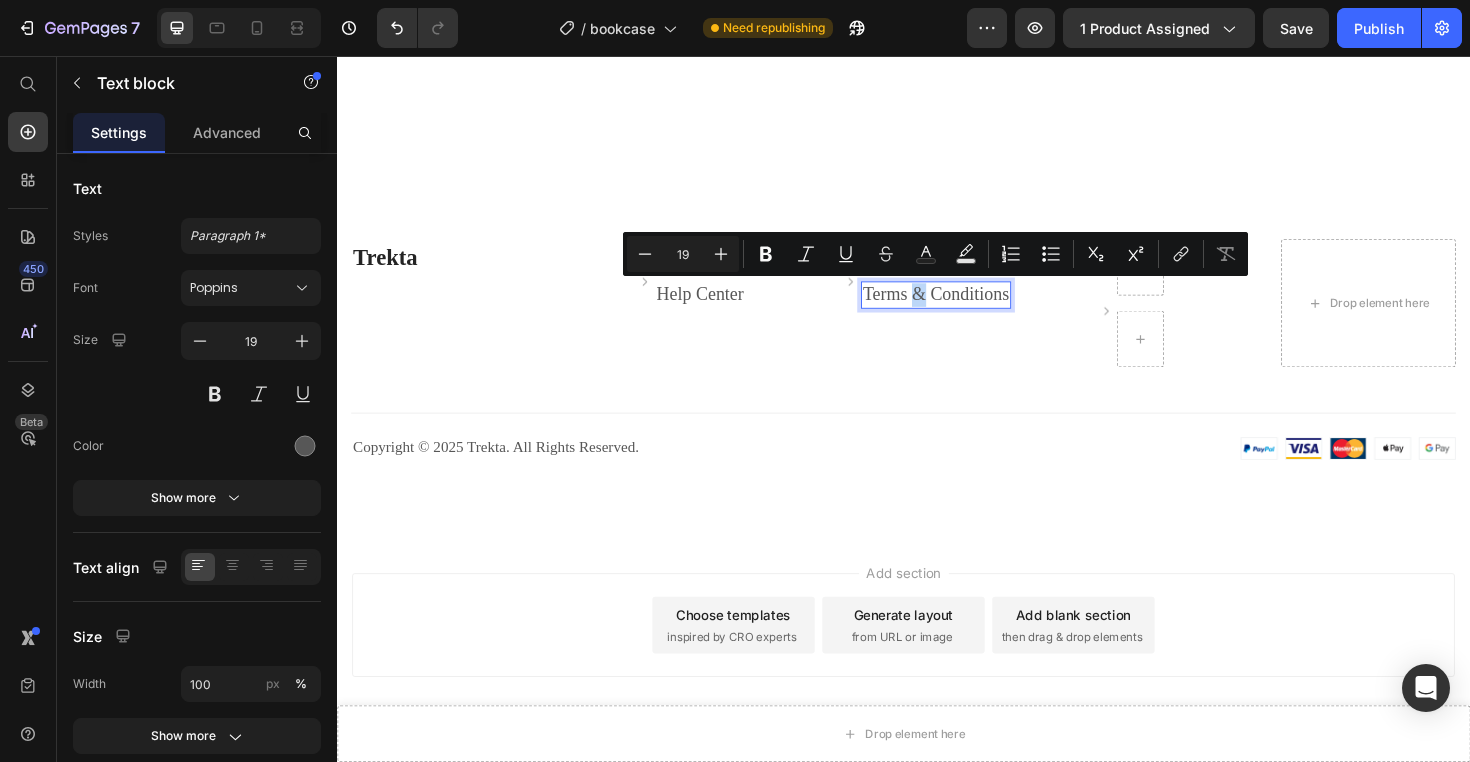 click on "Terms & Conditions" at bounding box center (971, 308) 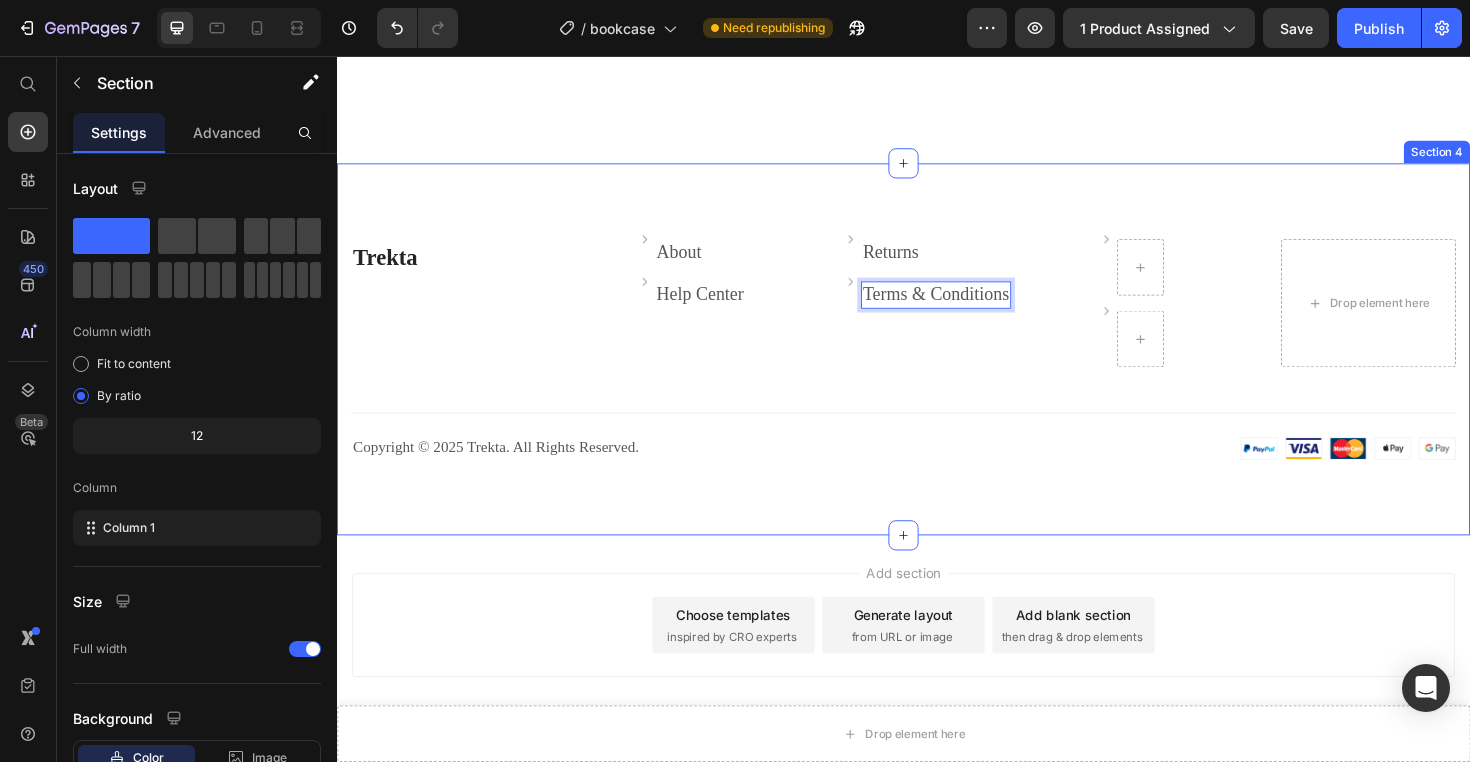 click on "Trekta Heading Image About Text block Row Image Help Center Text block Row Image Returns Text block Row Image Terms & Conditions Text block 0 Row Image
Row Image
Row Row
Drop element here Row Title Line Row Copyright © 2025 Trekta. All Rights Reserved. Heading Image Row Section 4" at bounding box center [937, 367] 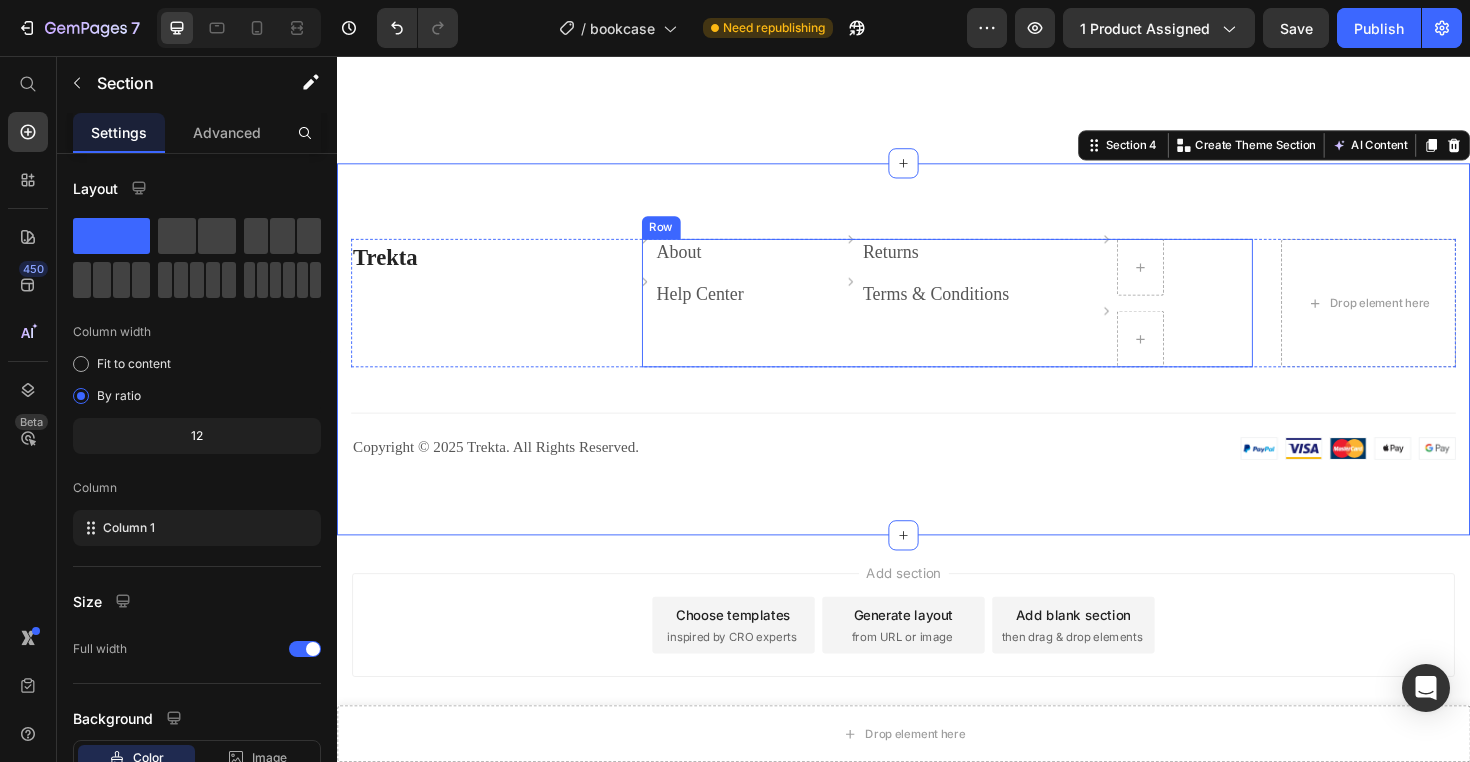 scroll, scrollTop: 2177, scrollLeft: 0, axis: vertical 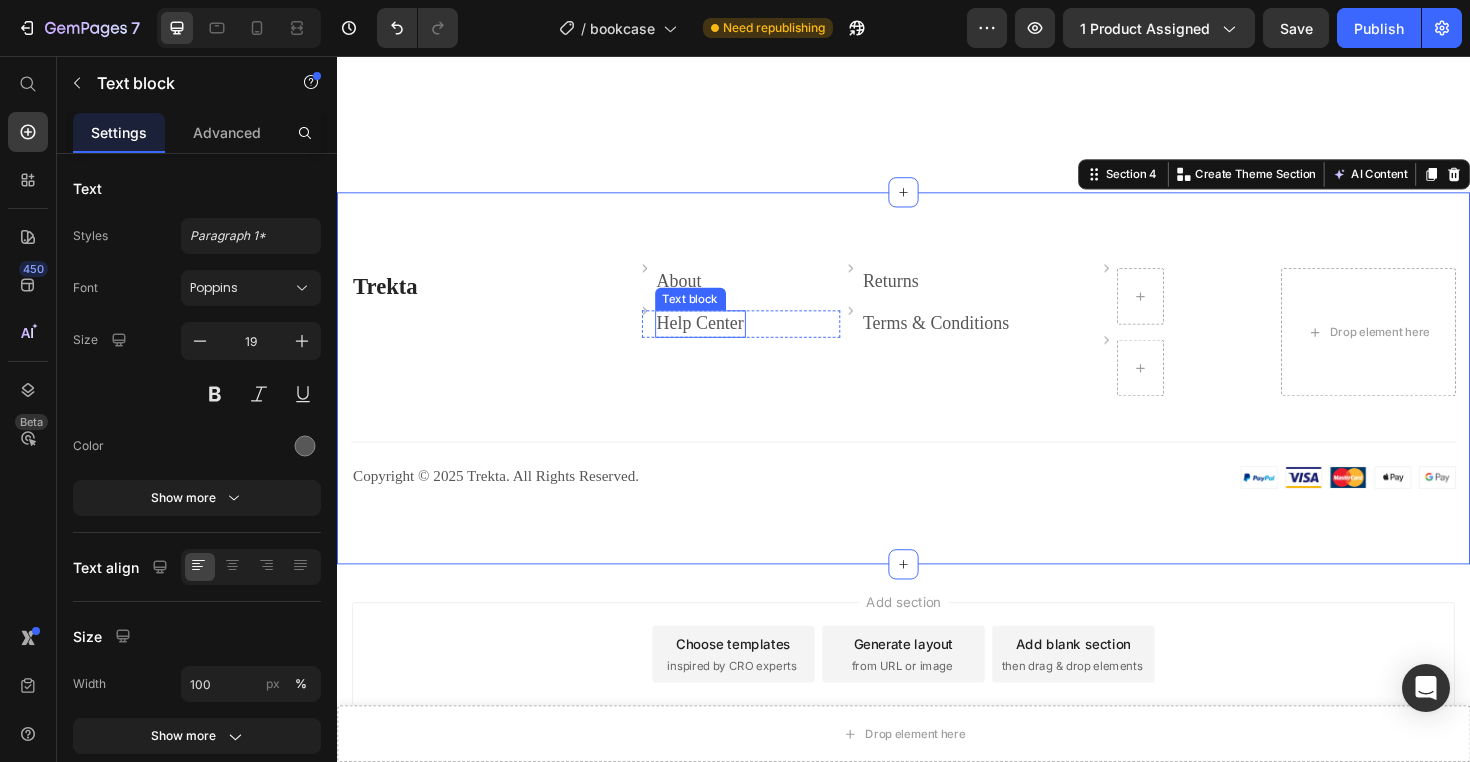 click on "Help Center" at bounding box center [722, 339] 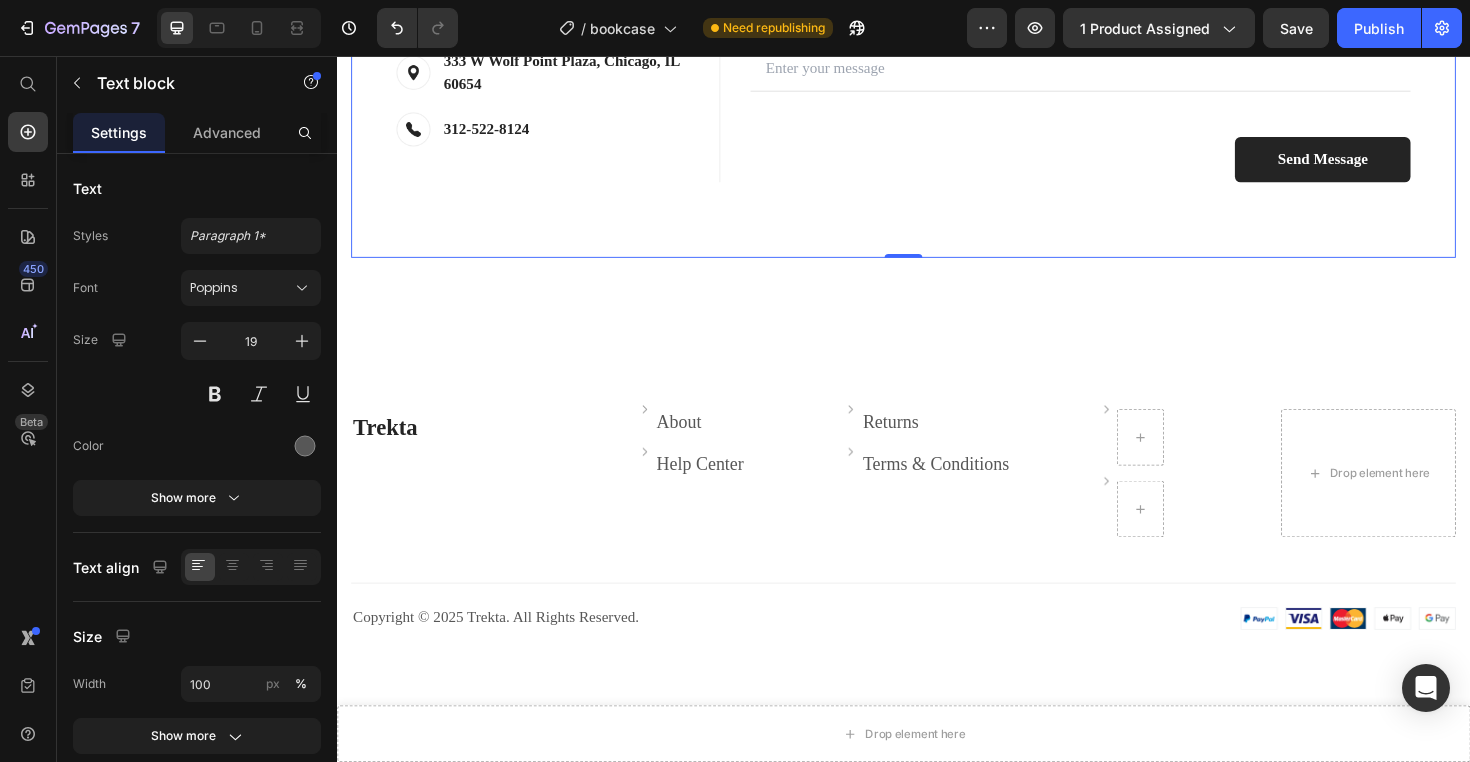 click on "Contact Info Heading Contact Information Heading Fill up the form and our Team will get back toyou within 24 hours Text block Image [NUMBER] [STREET], [CITY], [STATE] Text block Row Image [PHONE] Text block Row Row FIRST NAME Text block NAME Text block Text Field LAST NAME Text block Email Text block Email Field Row MESSAGE Text block MESSAGE Text block Text Field Send Message Submit Button Contact Form Row FIRST NAME Text block NAME Text block Text Field LAST NAME Text block Email Text block Email Field Row MESSAGE Text block MESSAGE Text block Text Field Send Message Submit Button Contact Form Row Row 0" at bounding box center (937, 43) 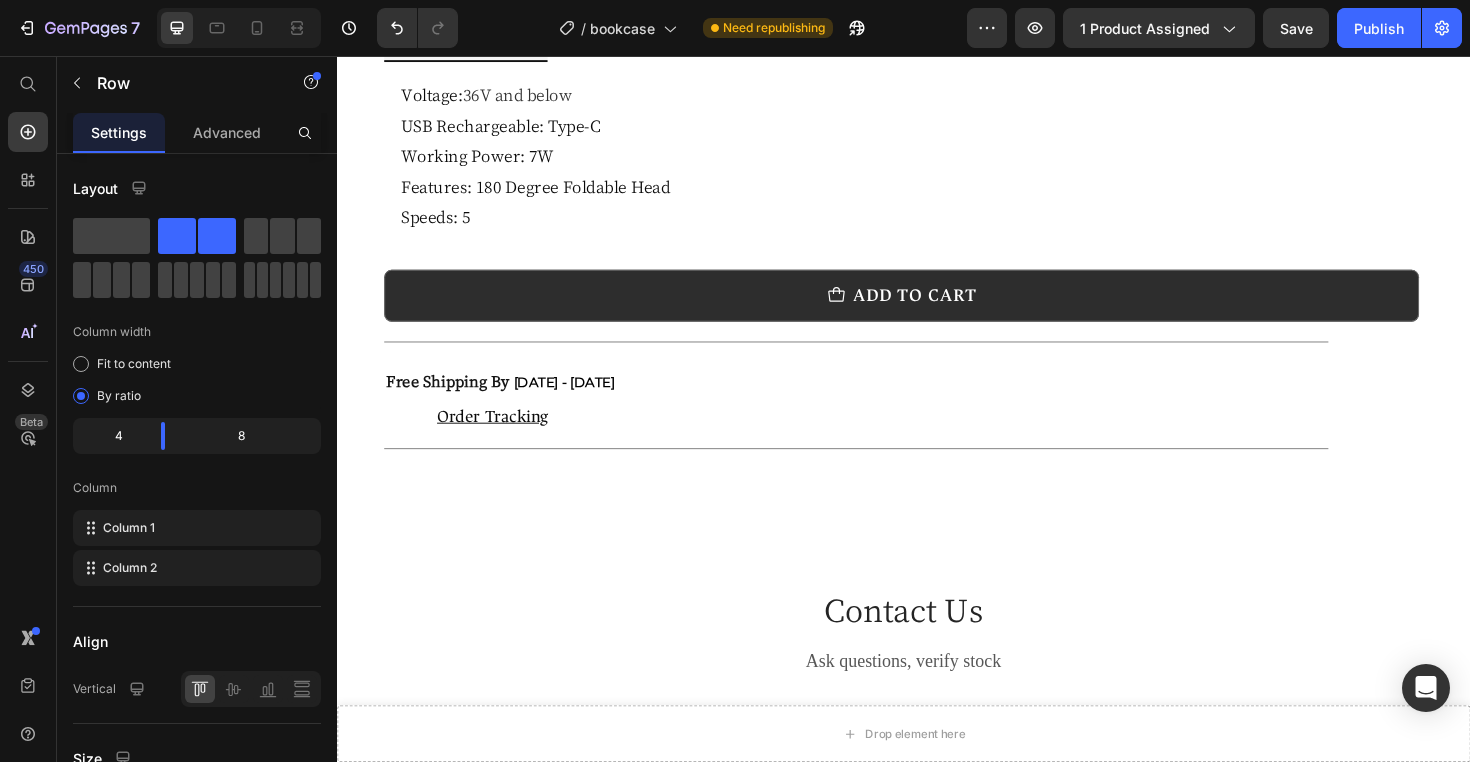 scroll, scrollTop: 722, scrollLeft: 0, axis: vertical 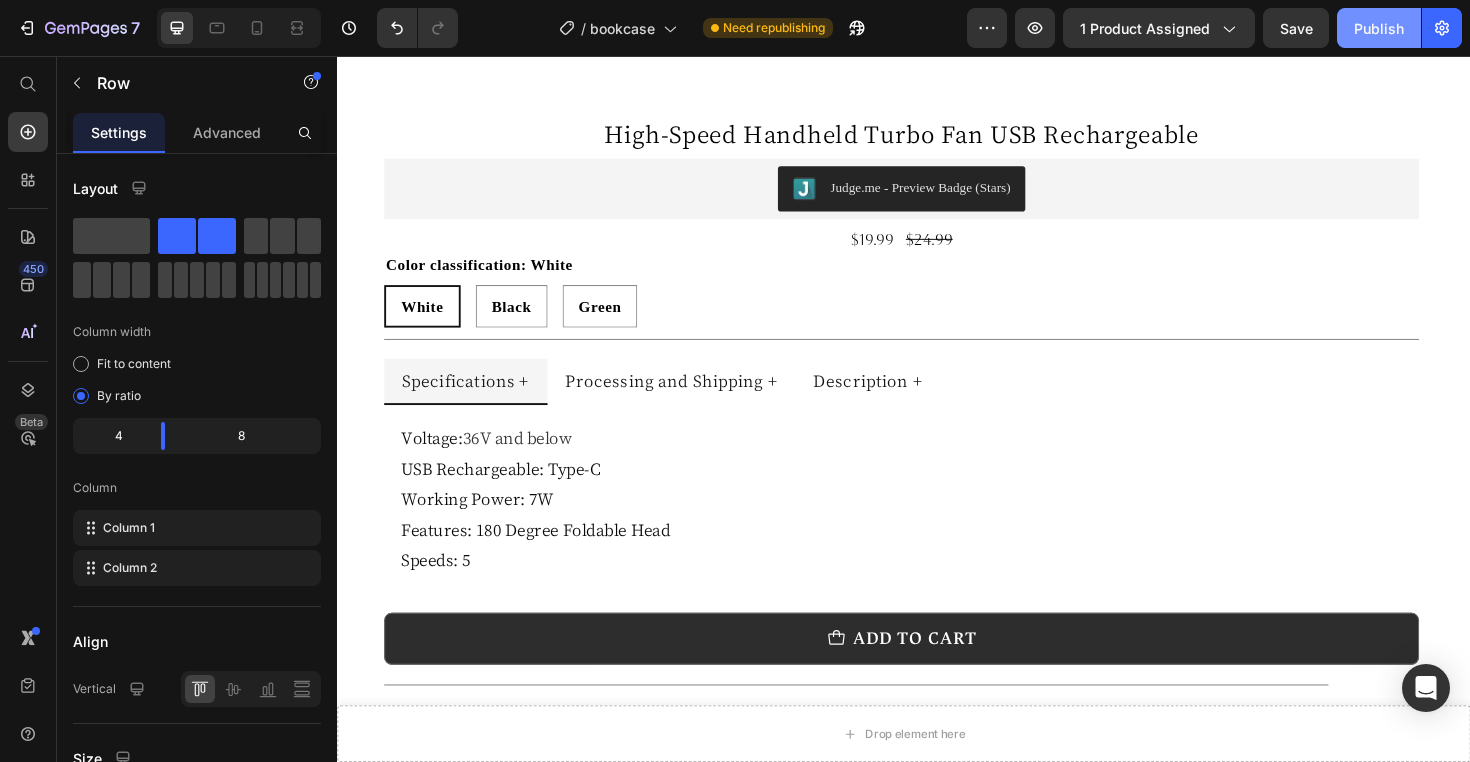 click on "Publish" at bounding box center (1379, 28) 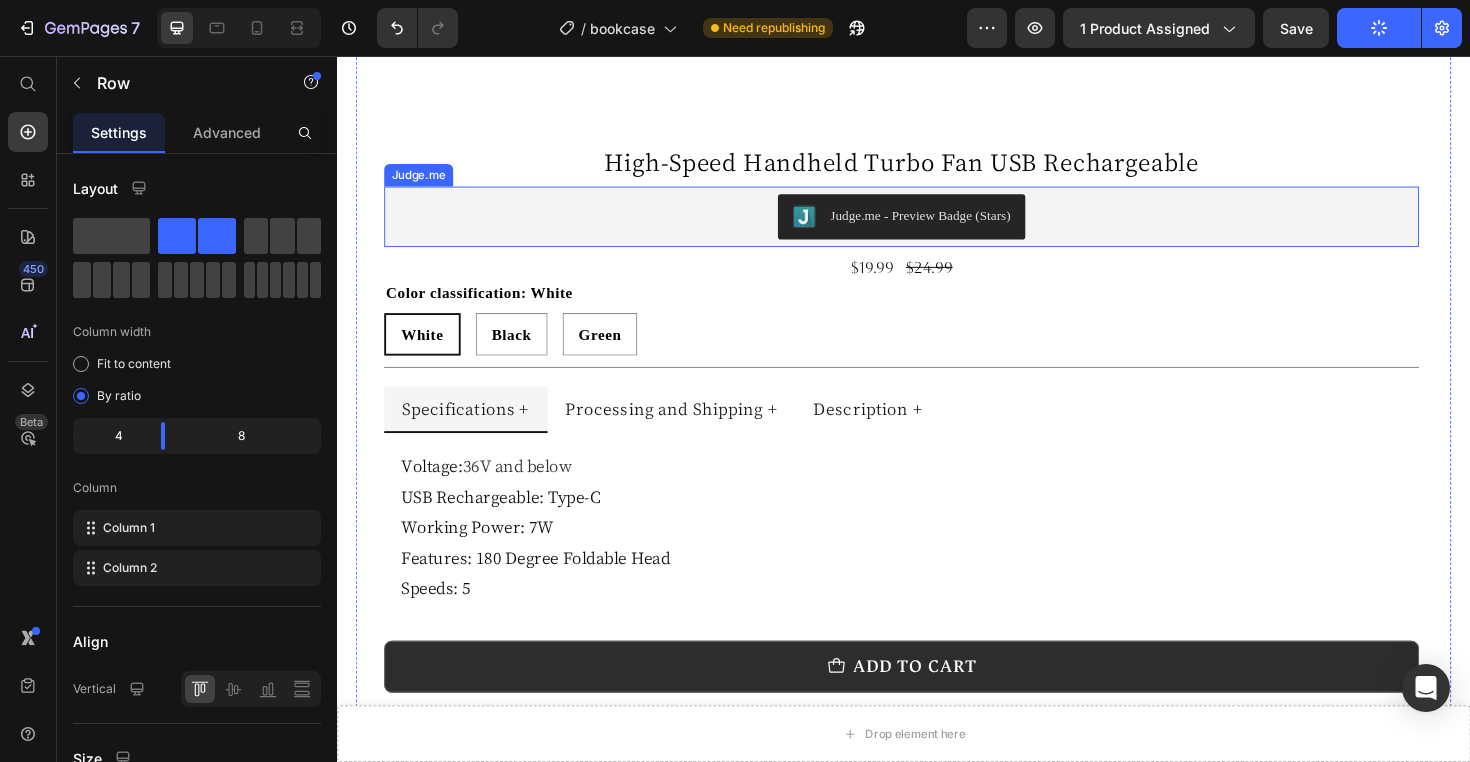 scroll, scrollTop: 689, scrollLeft: 0, axis: vertical 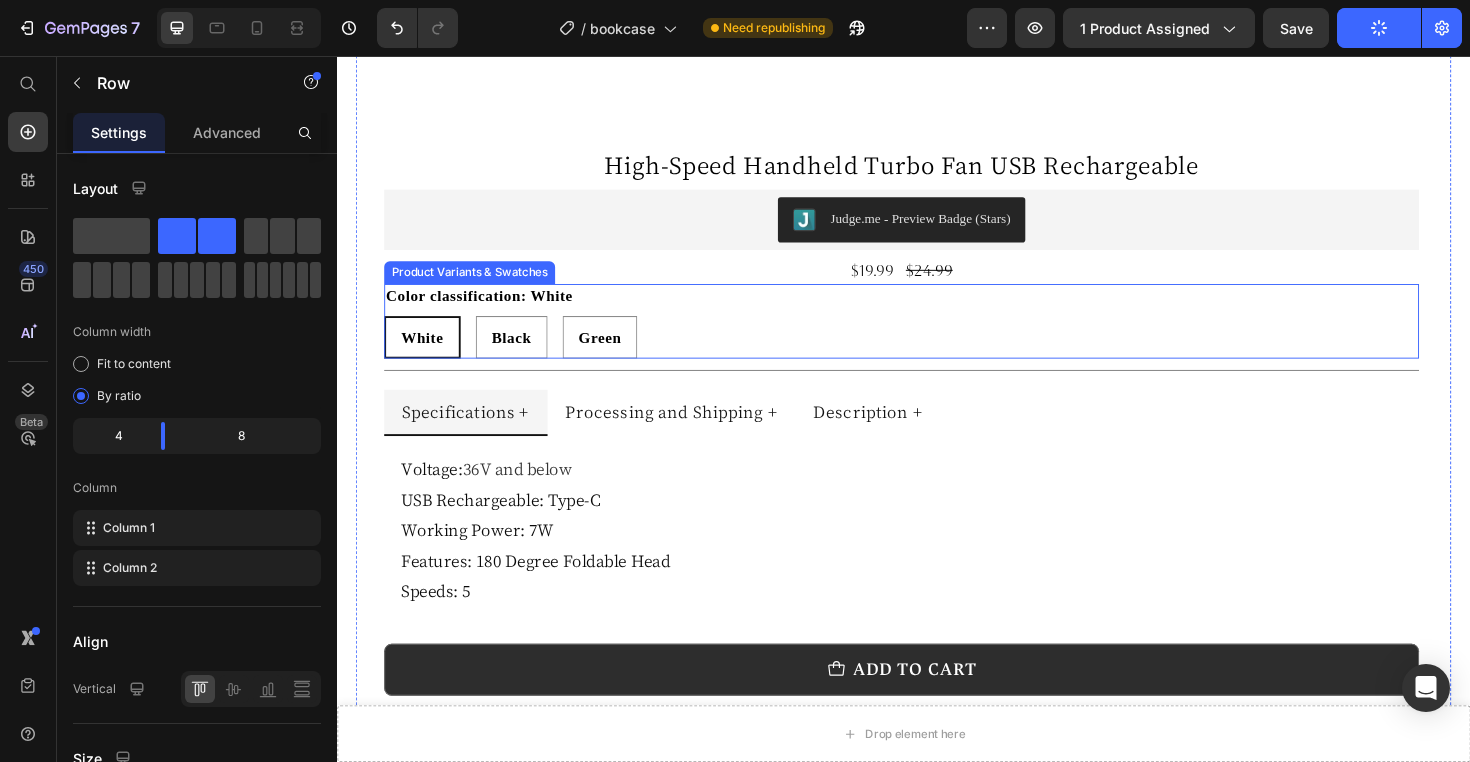 click on "Color classification: White White White White Black Black Black Green Green Green" at bounding box center [935, 337] 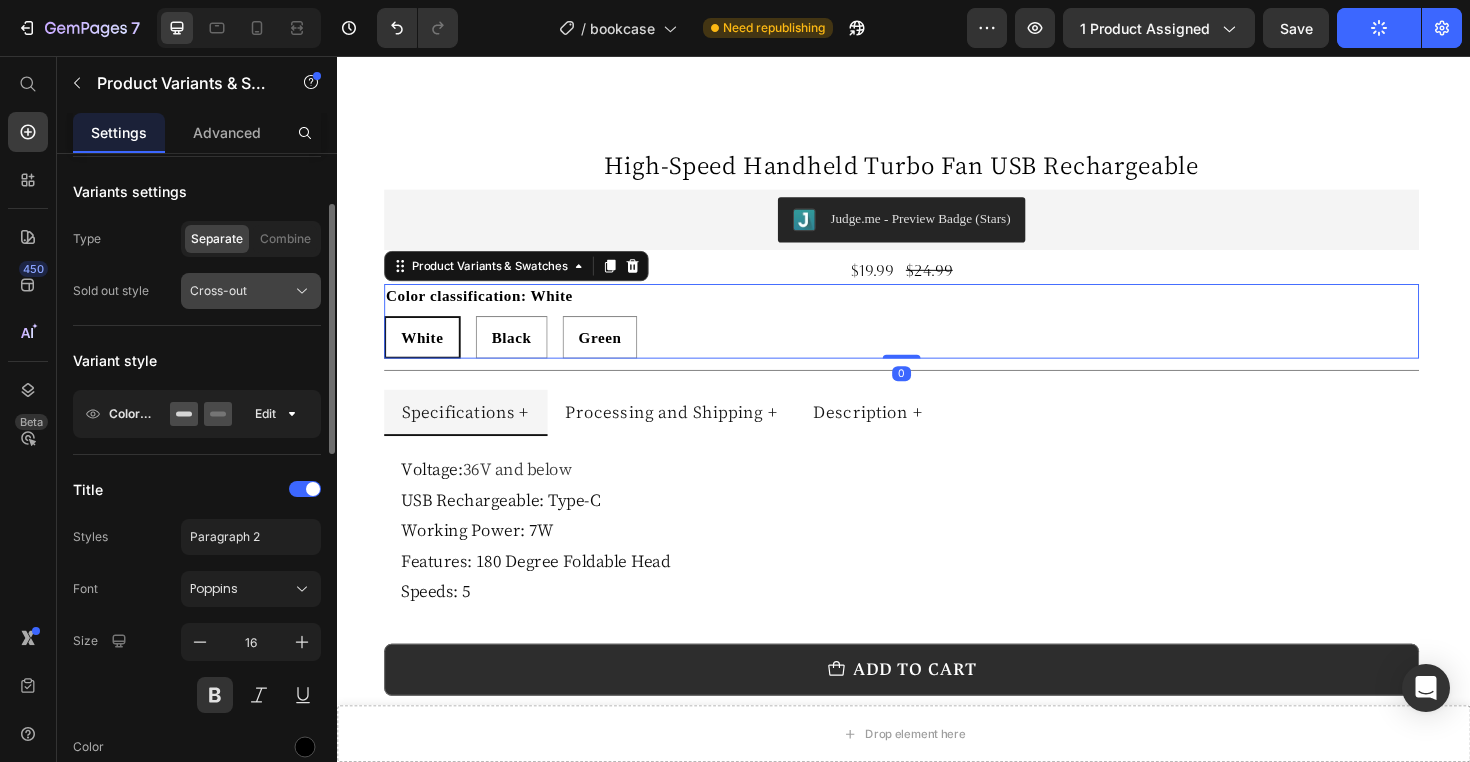 scroll, scrollTop: 159, scrollLeft: 0, axis: vertical 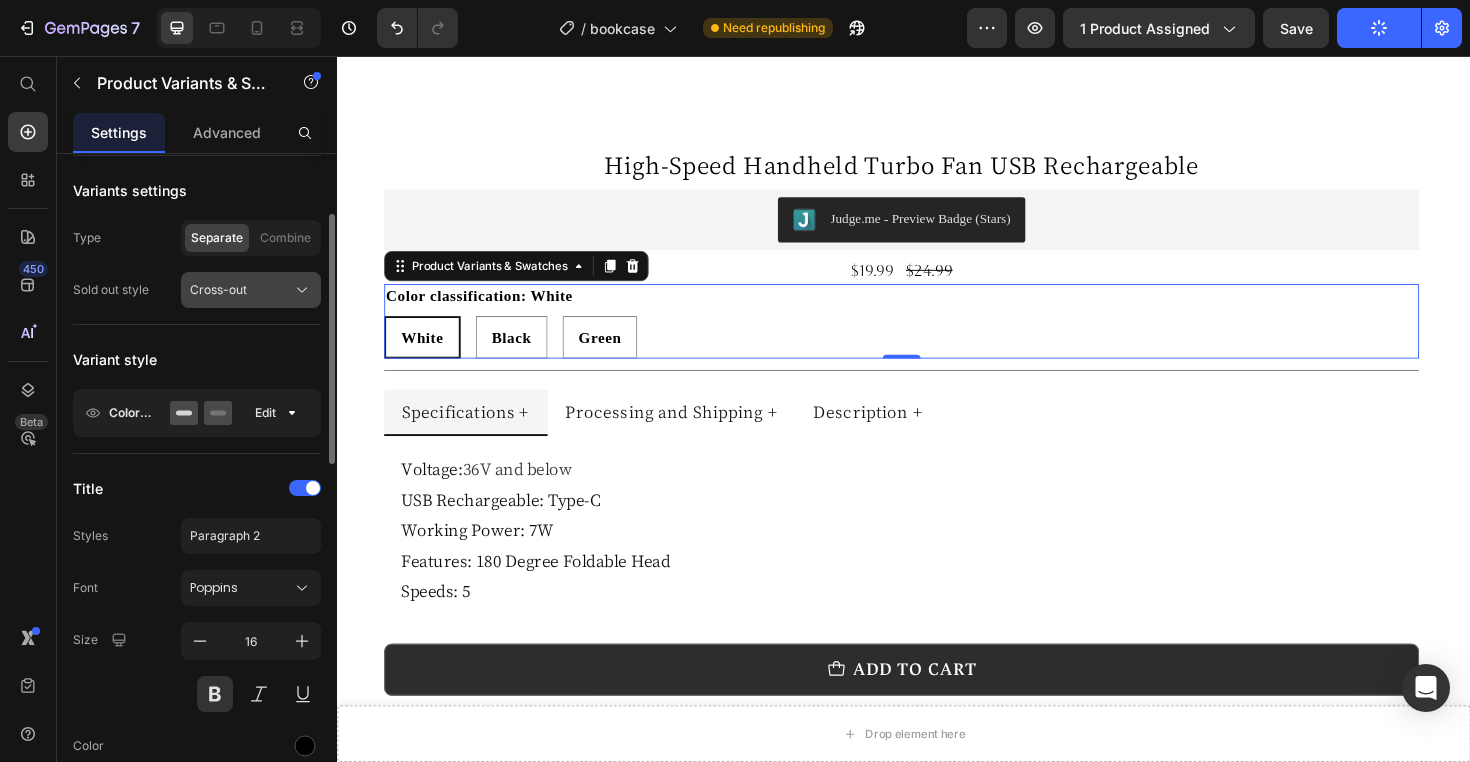 click on "Cross-out" at bounding box center [218, 290] 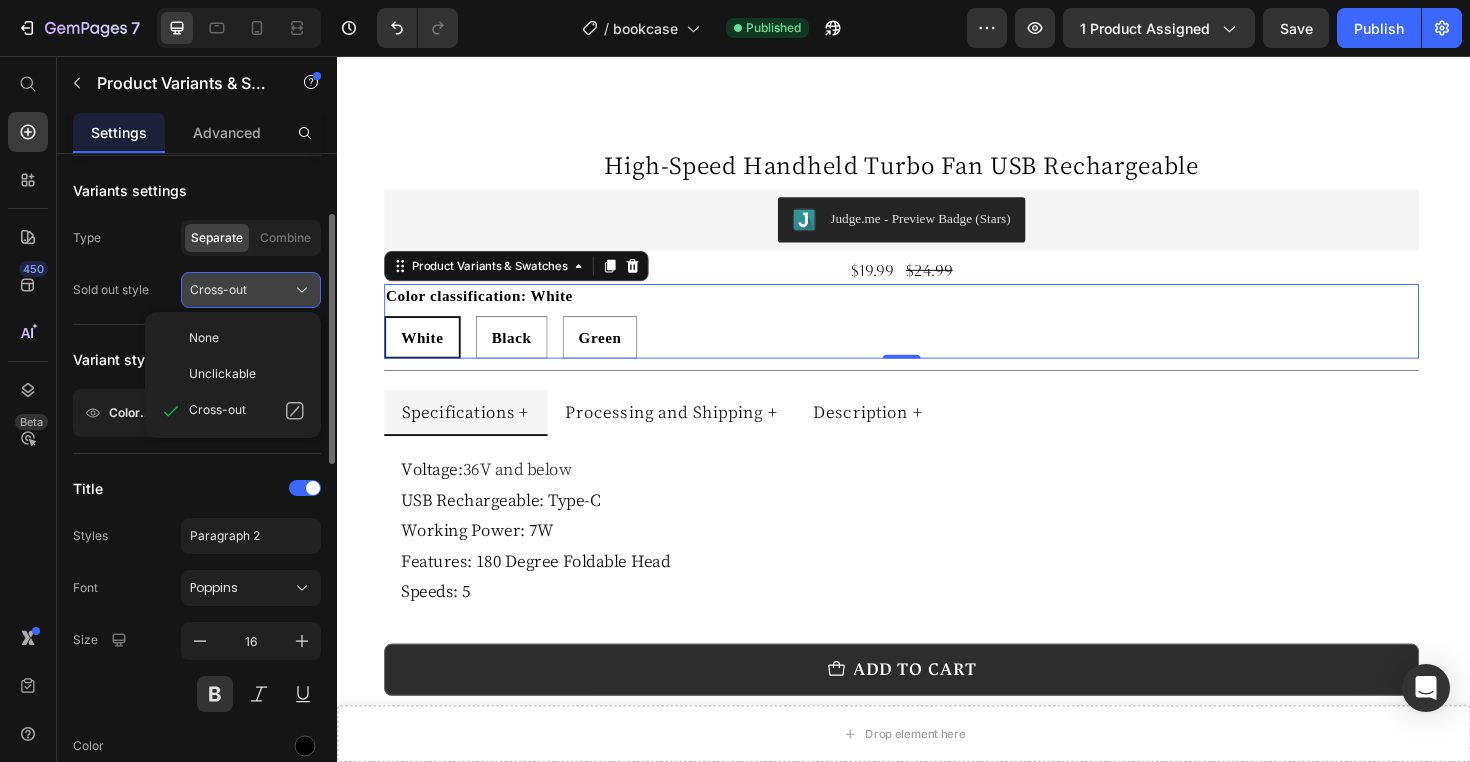 click on "Cross-out" 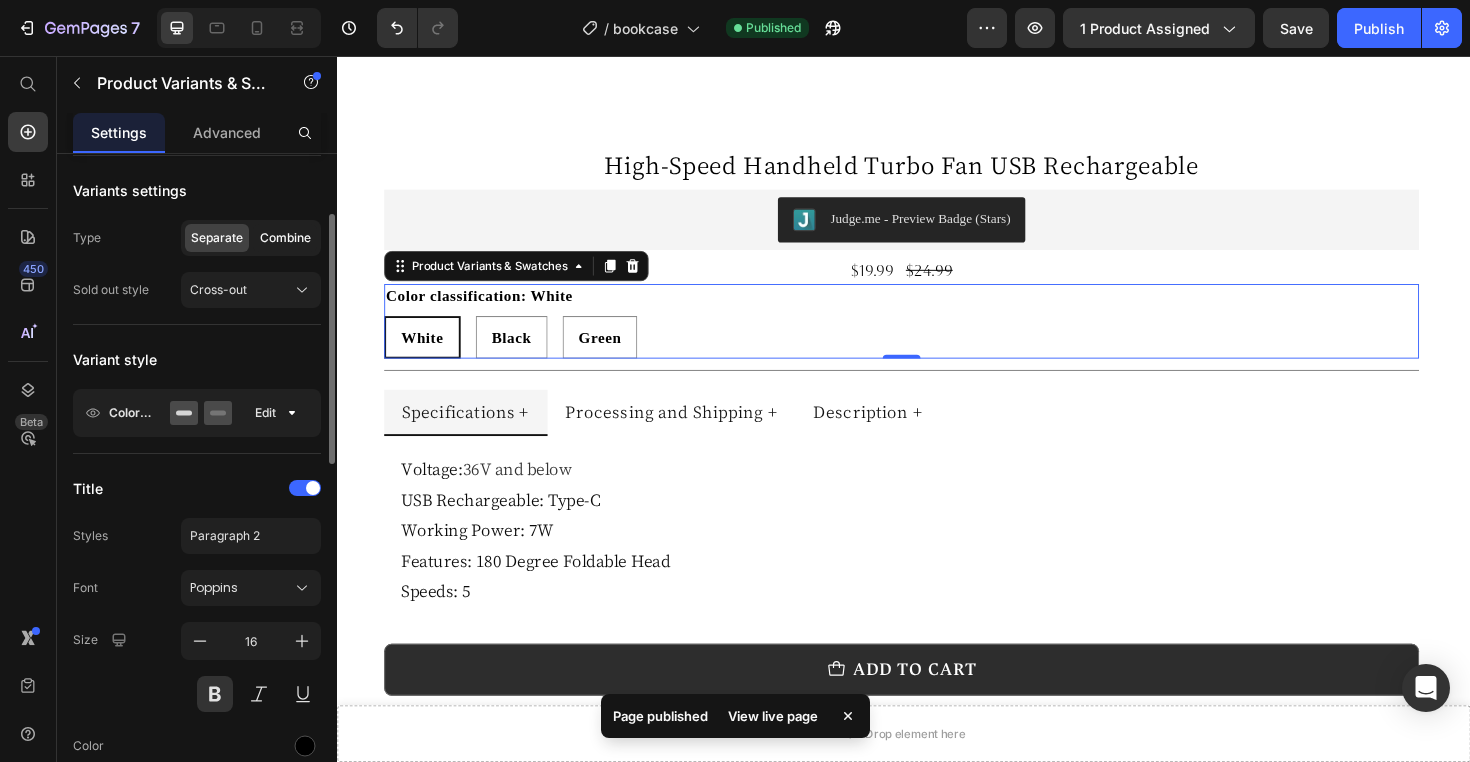 click on "Combine" 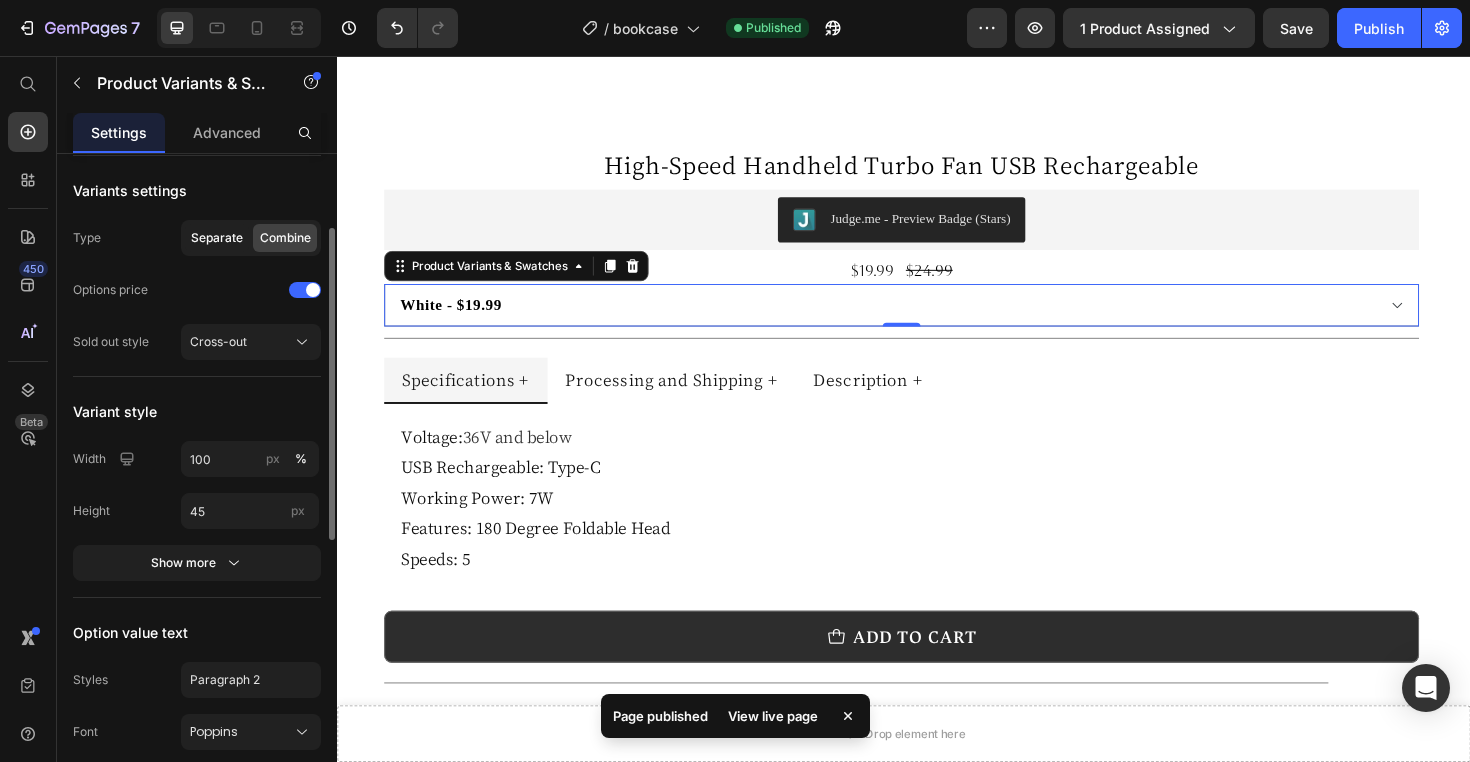 click on "Separate" 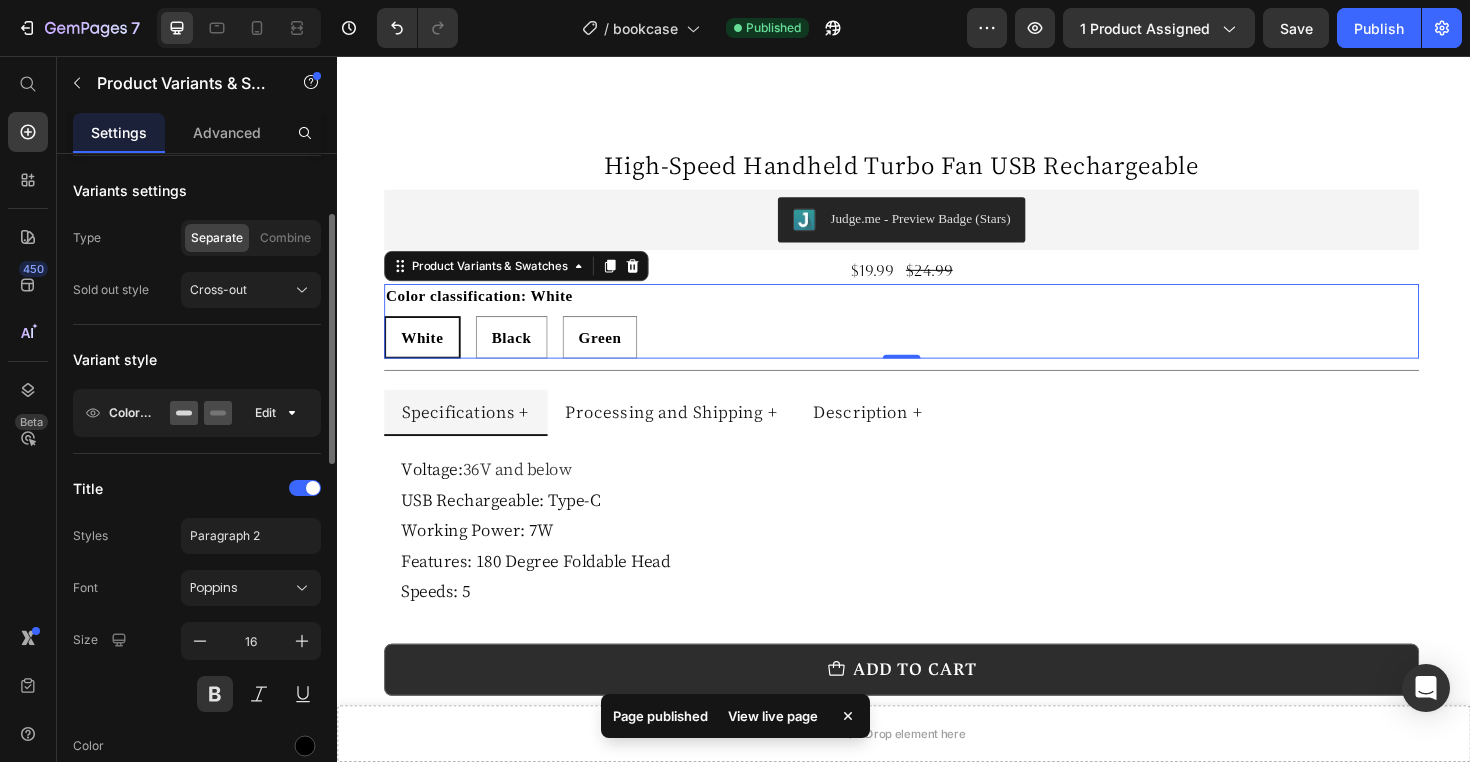 click on "Color classification Edit" 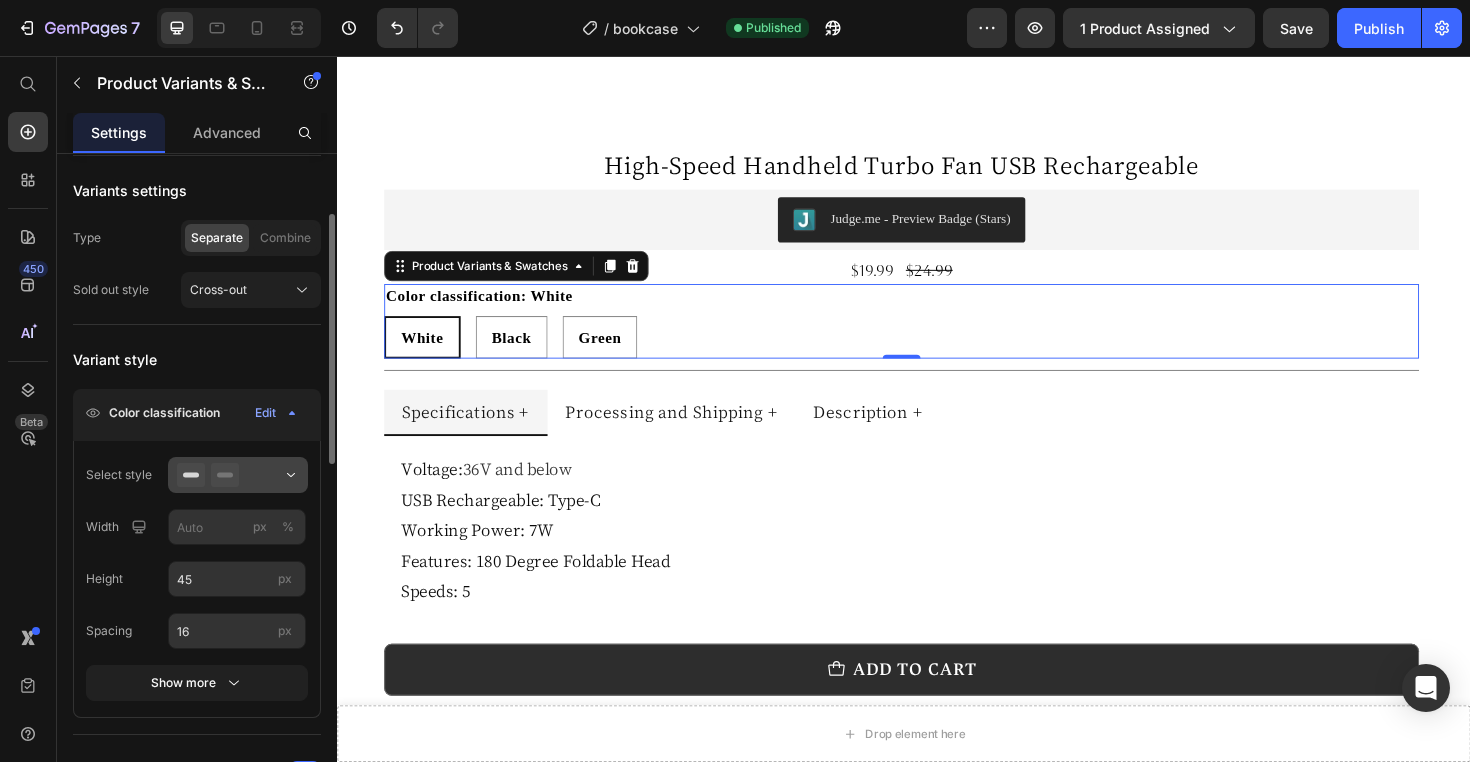 click at bounding box center [238, 475] 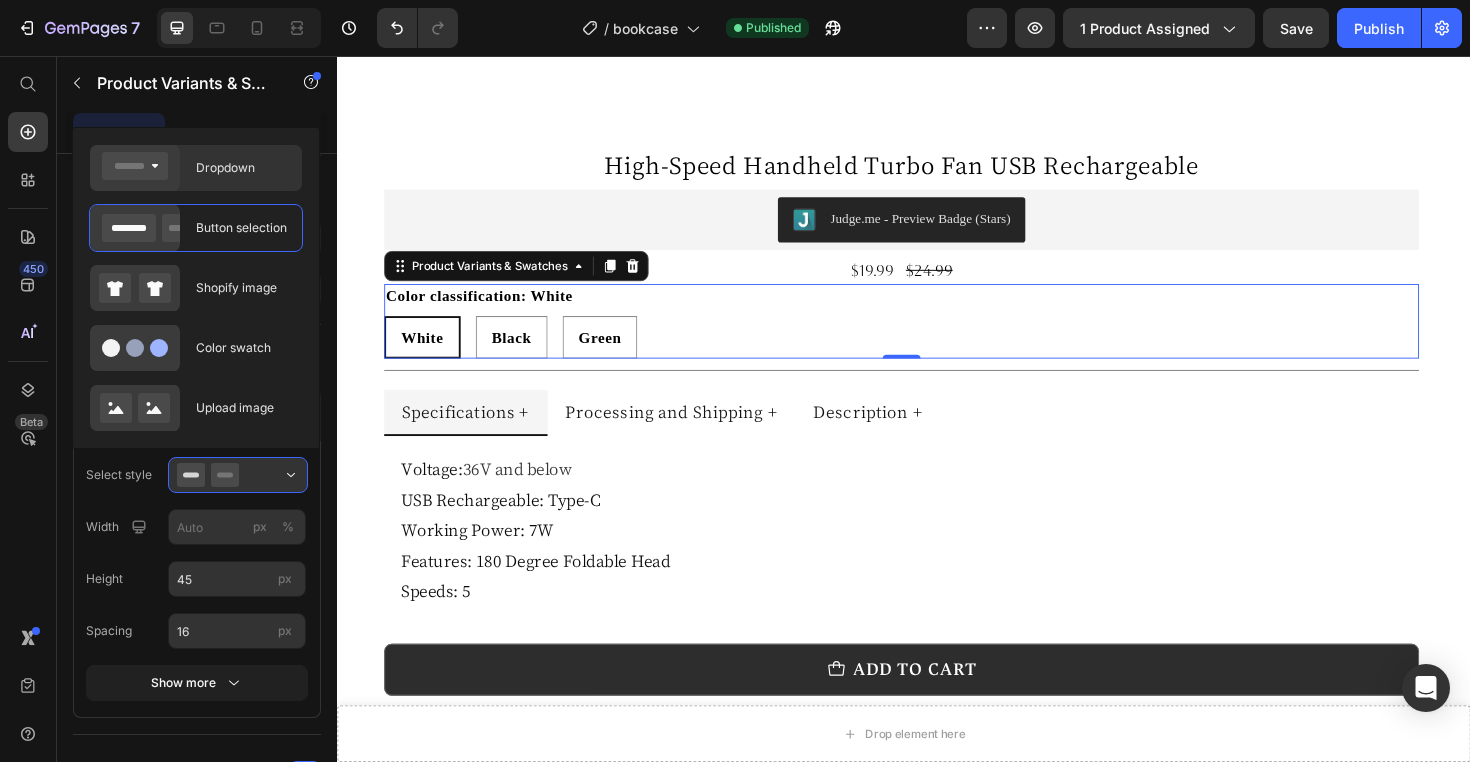 click on "Dropdown" at bounding box center (243, 168) 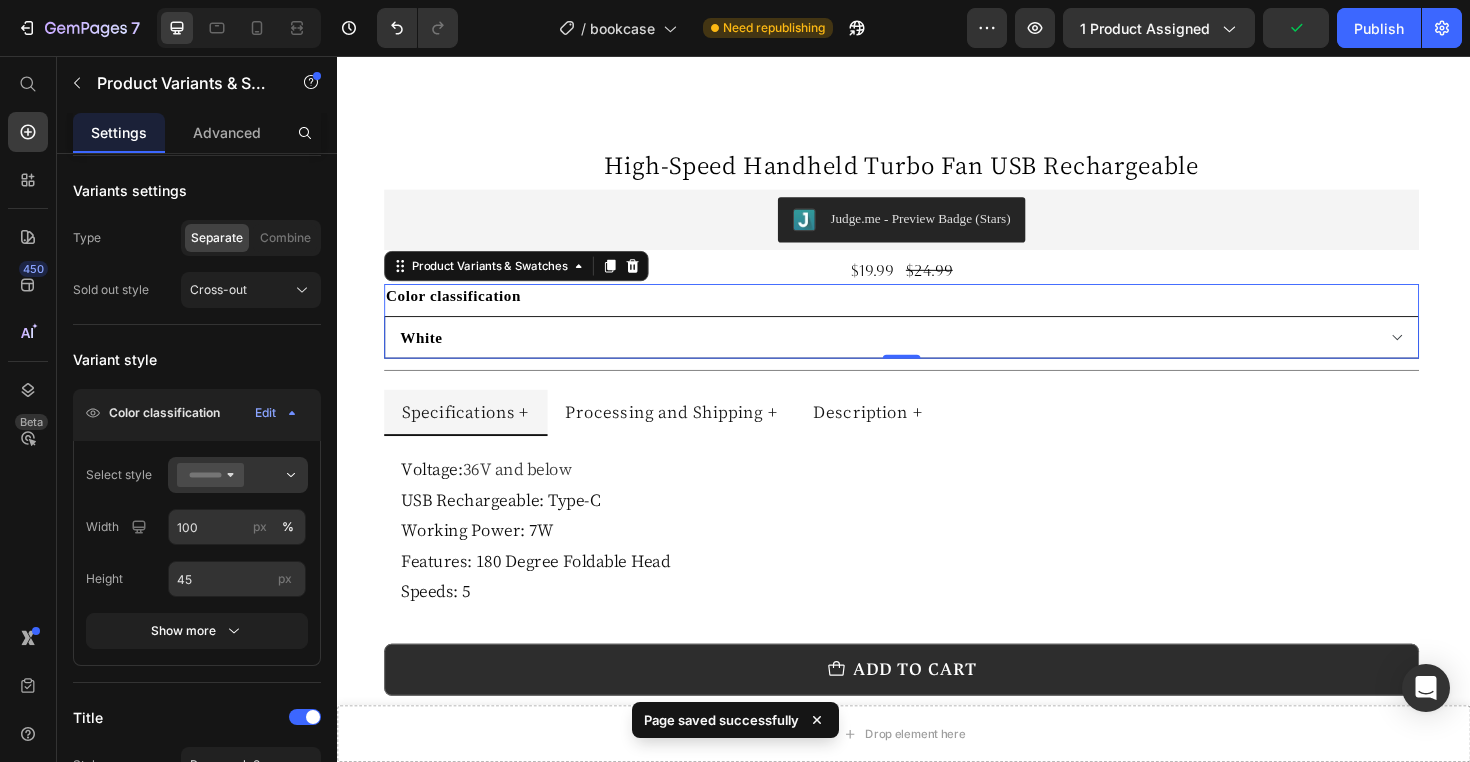 click on "White Black Green" at bounding box center (935, 354) 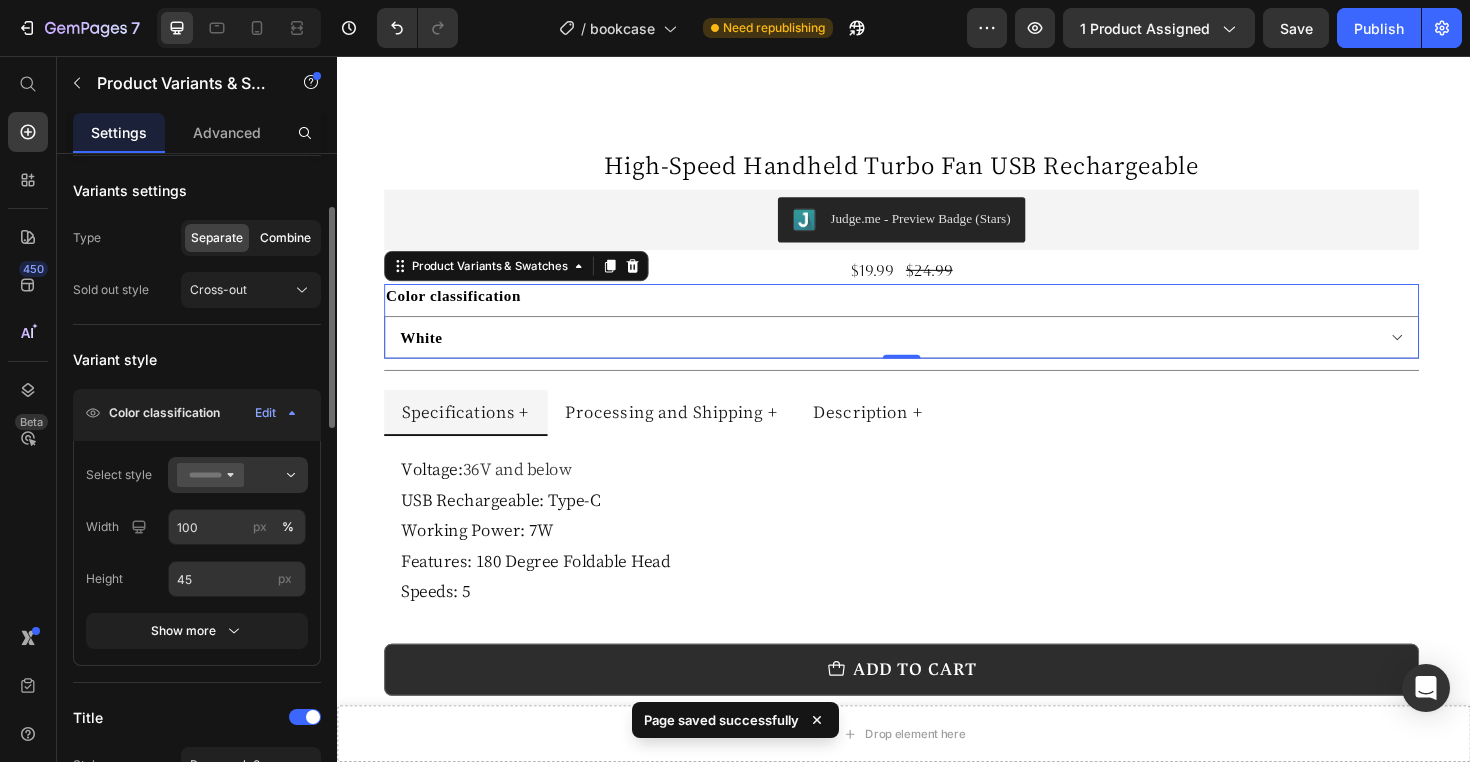 click on "Combine" 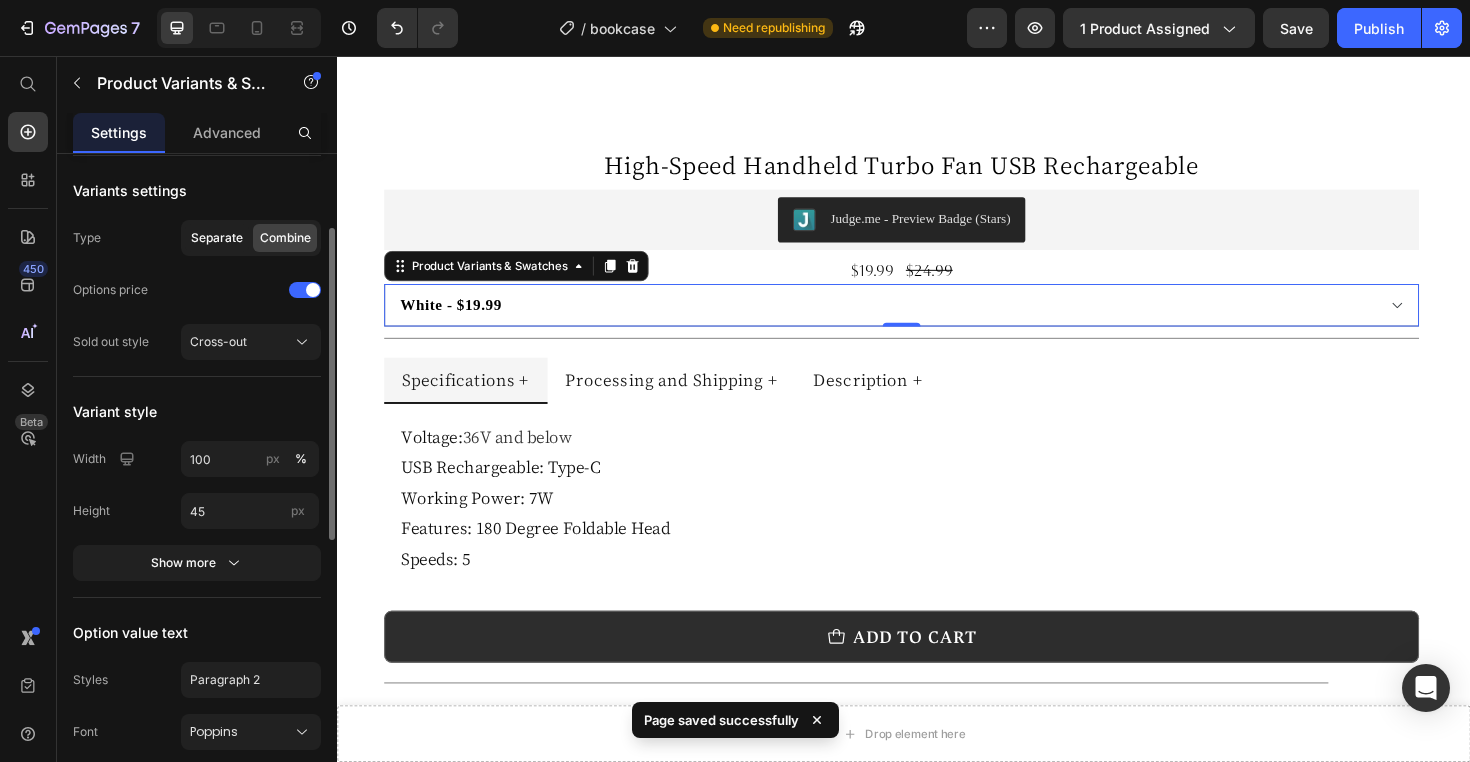 click on "Separate" 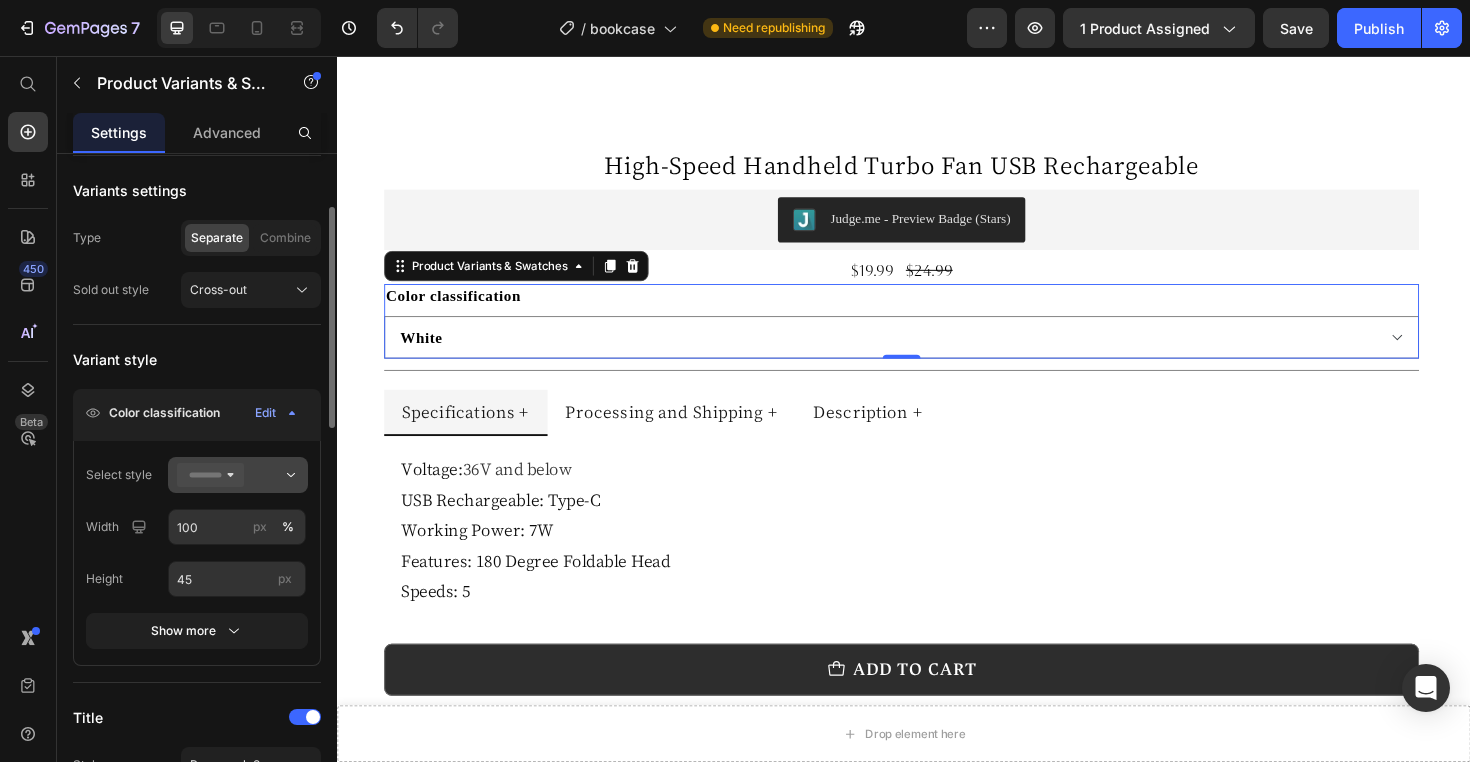 click at bounding box center (238, 475) 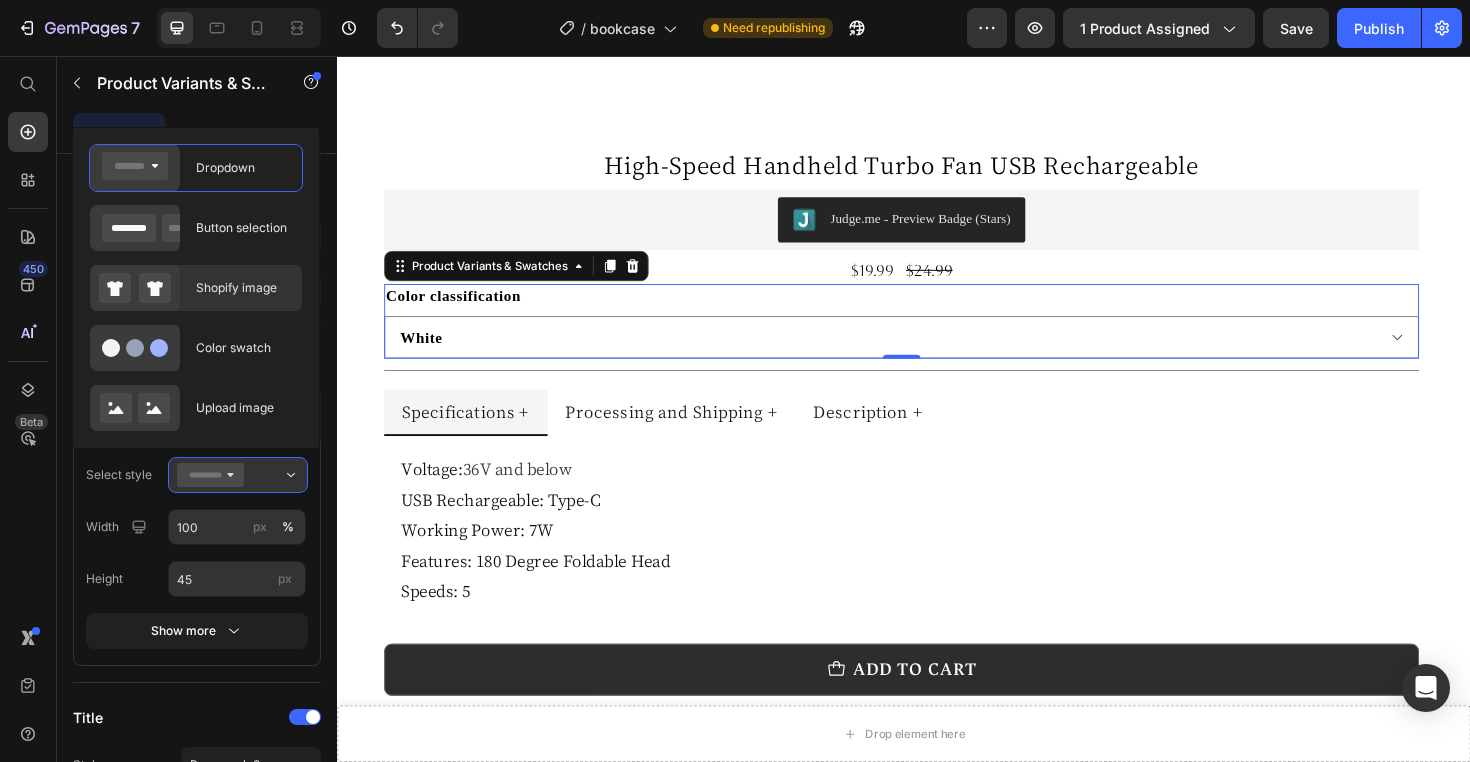 click on "Shopify image" 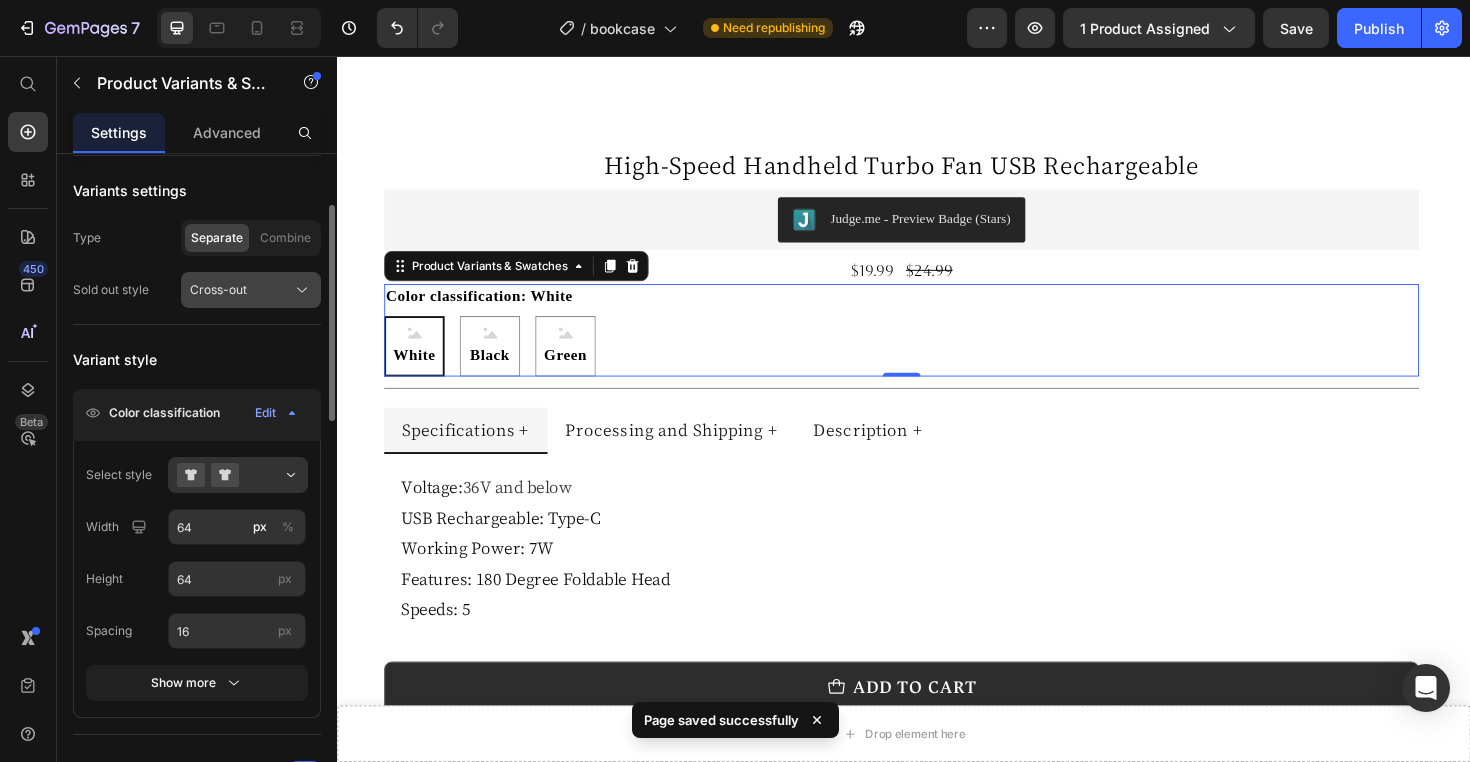 click on "Cross-out" 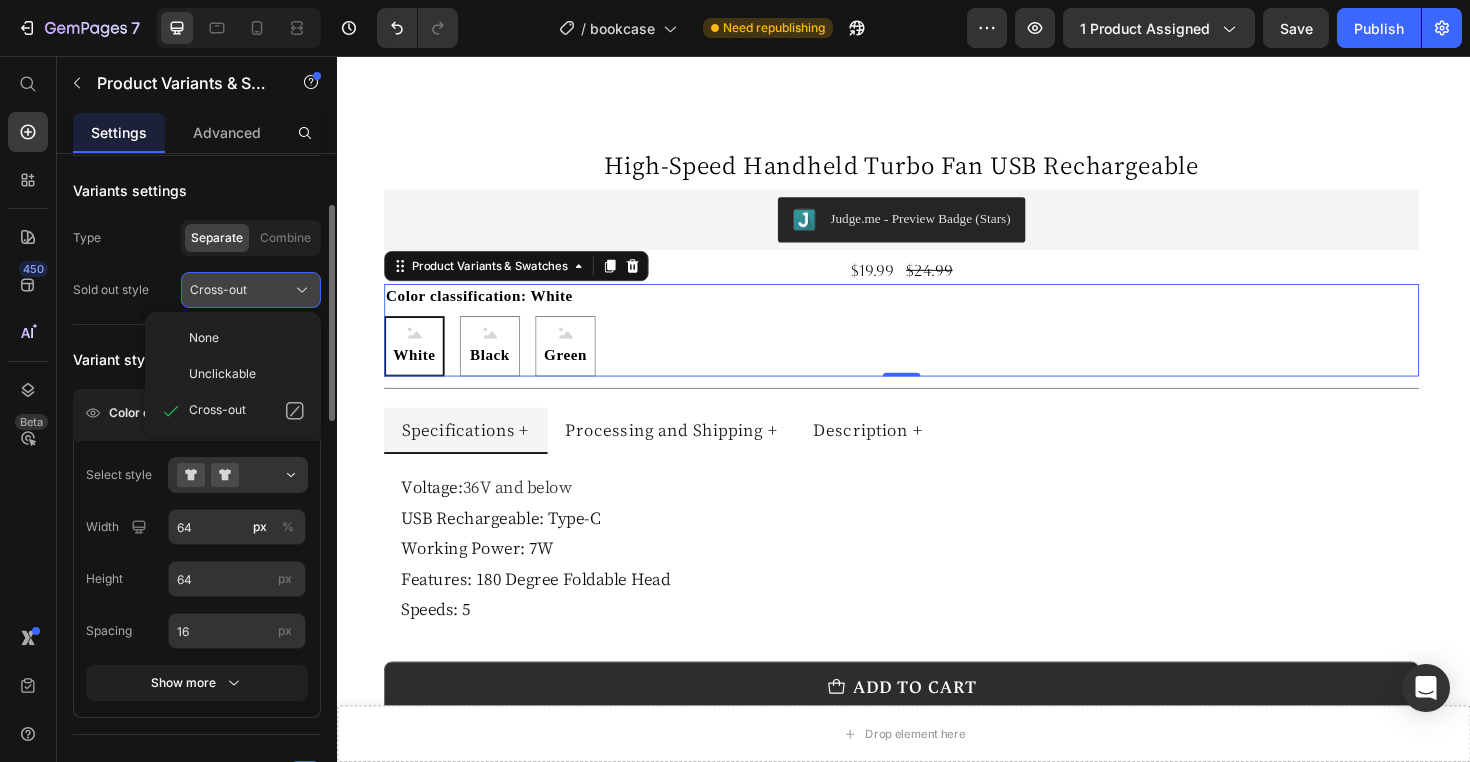 click on "Cross-out" 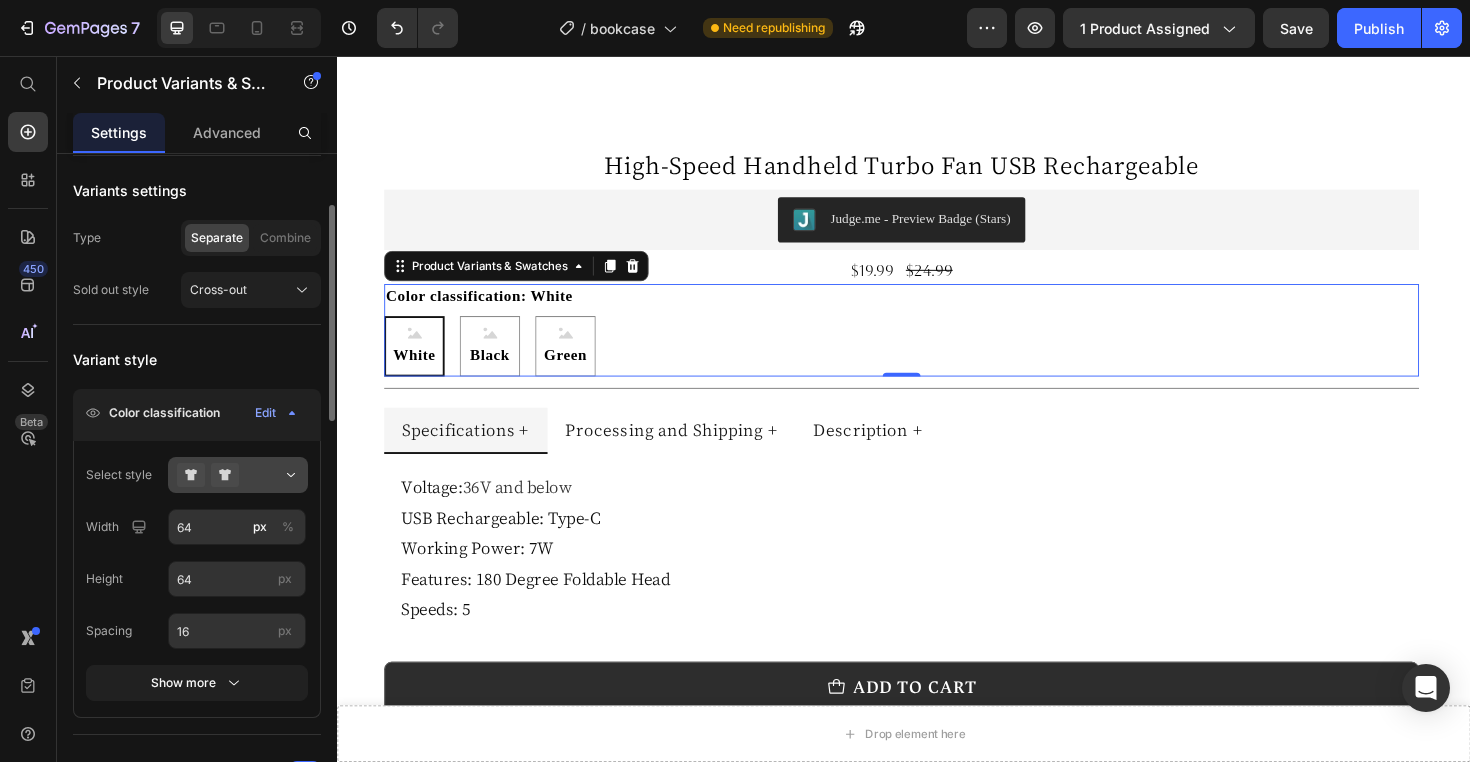click at bounding box center [238, 475] 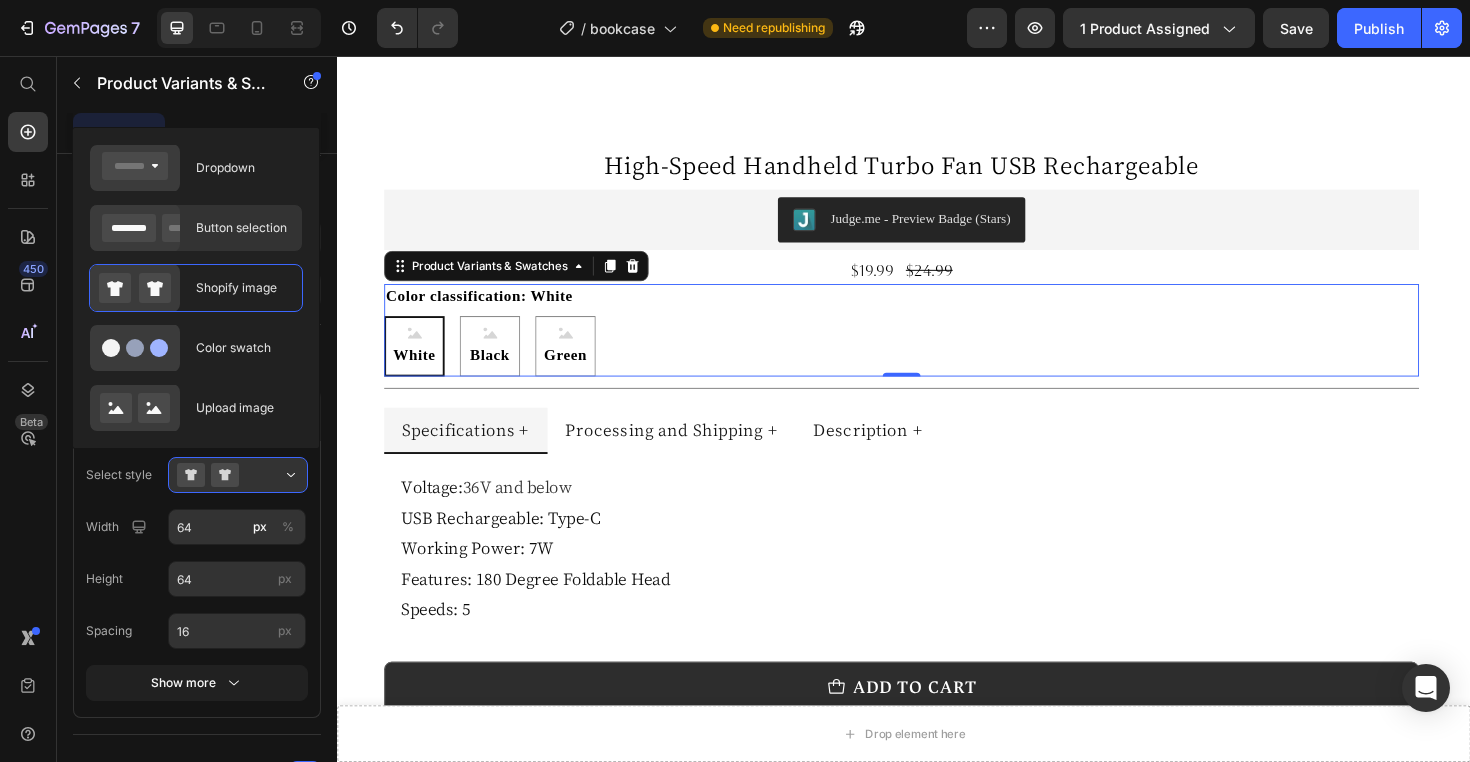 click on "Button selection" 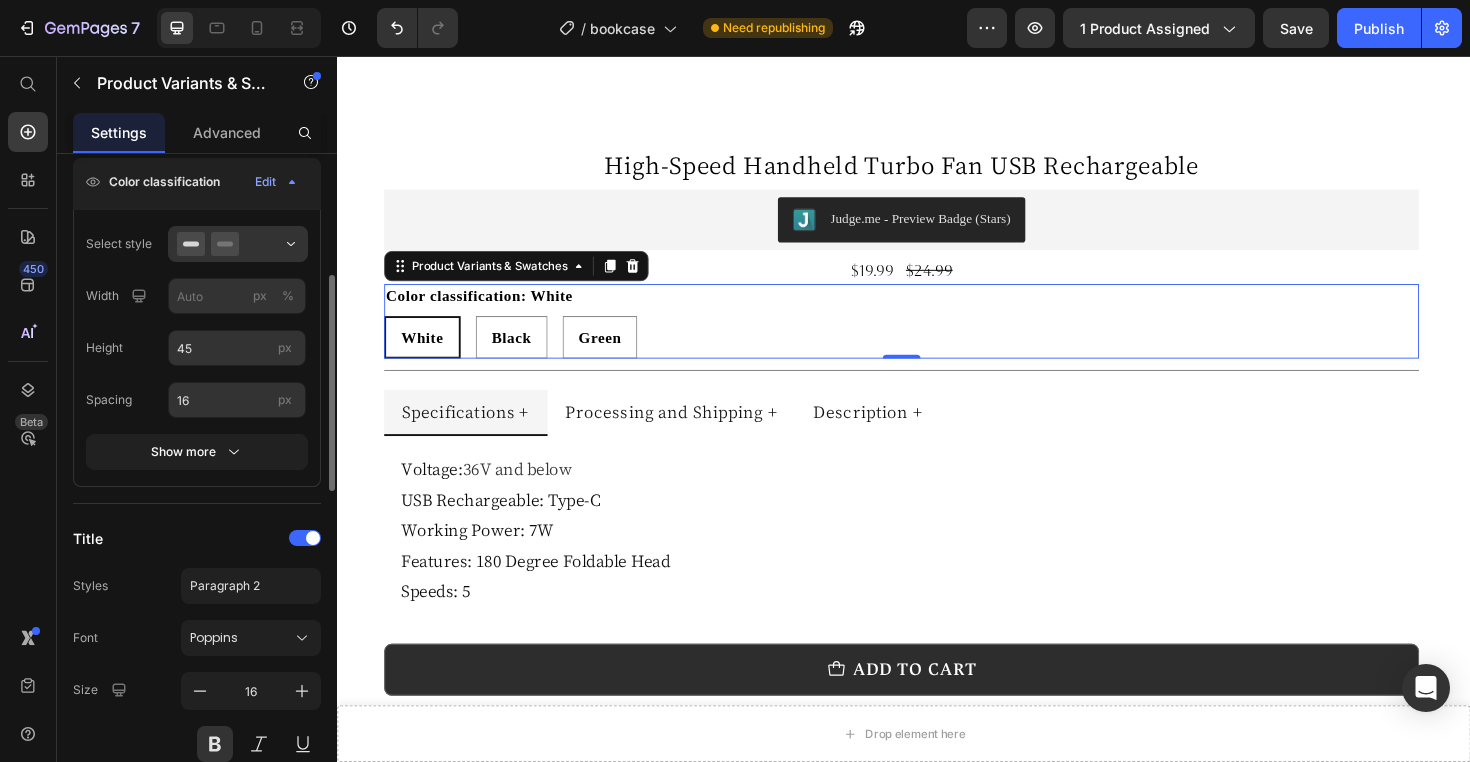 scroll, scrollTop: 406, scrollLeft: 0, axis: vertical 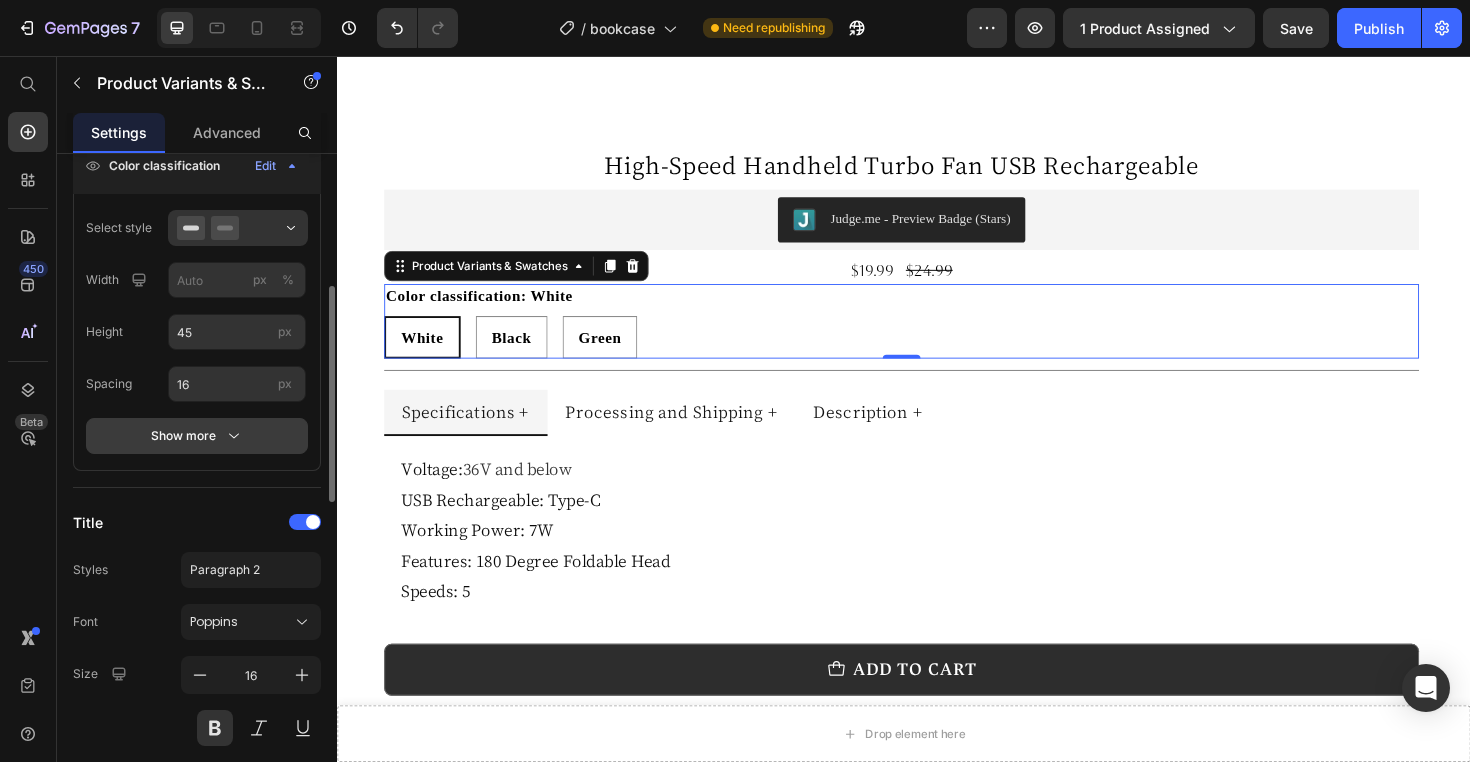 click on "Show more" at bounding box center (197, 436) 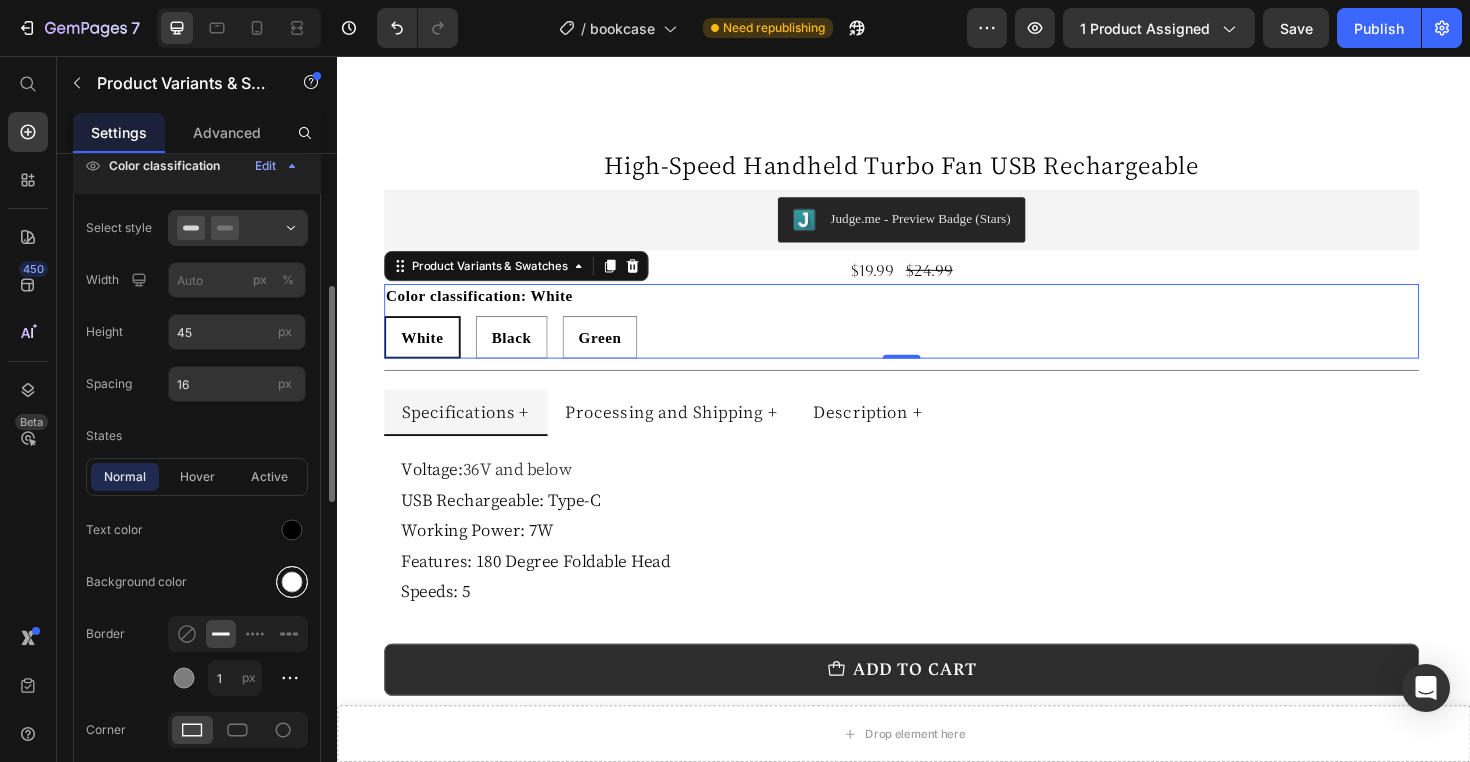 click at bounding box center (292, 582) 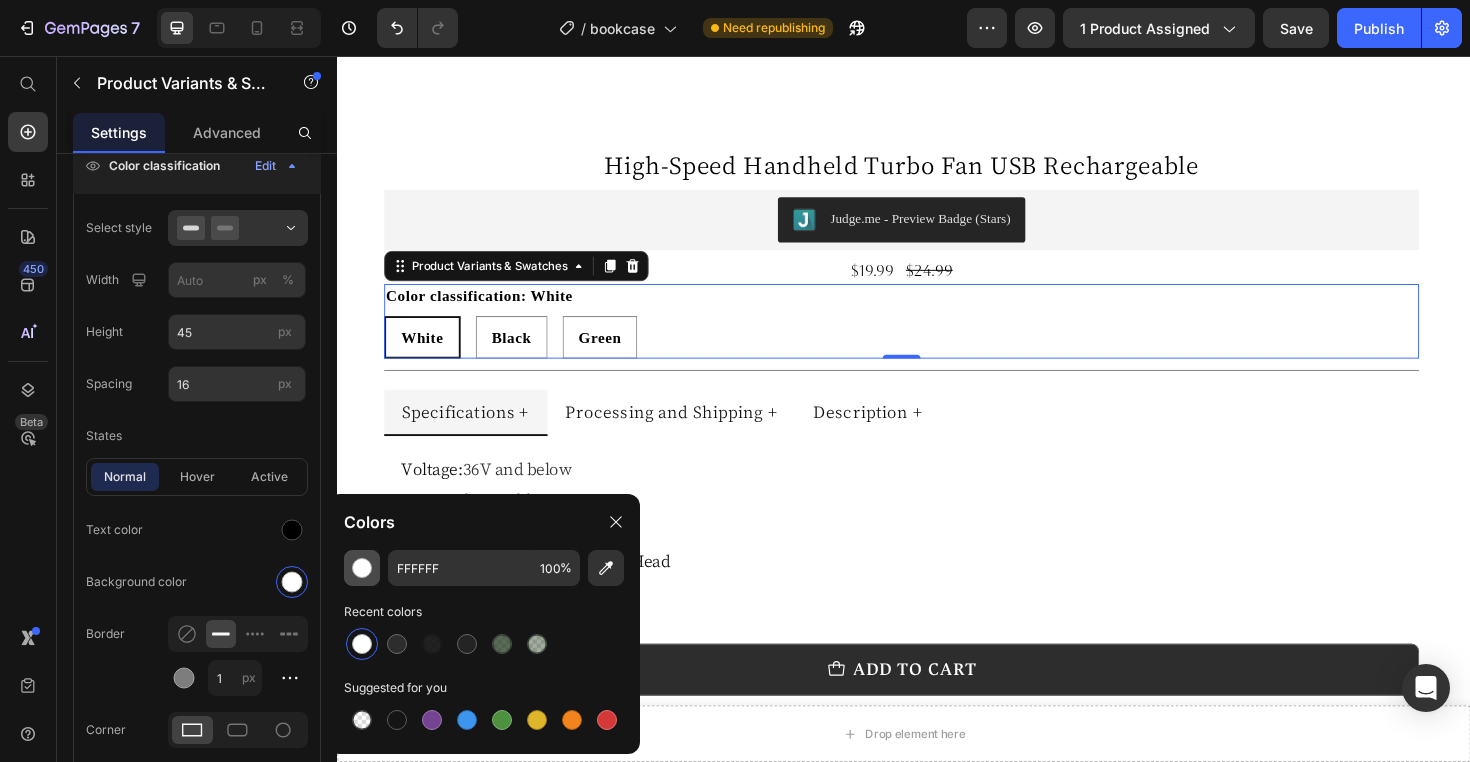 click at bounding box center [362, 568] 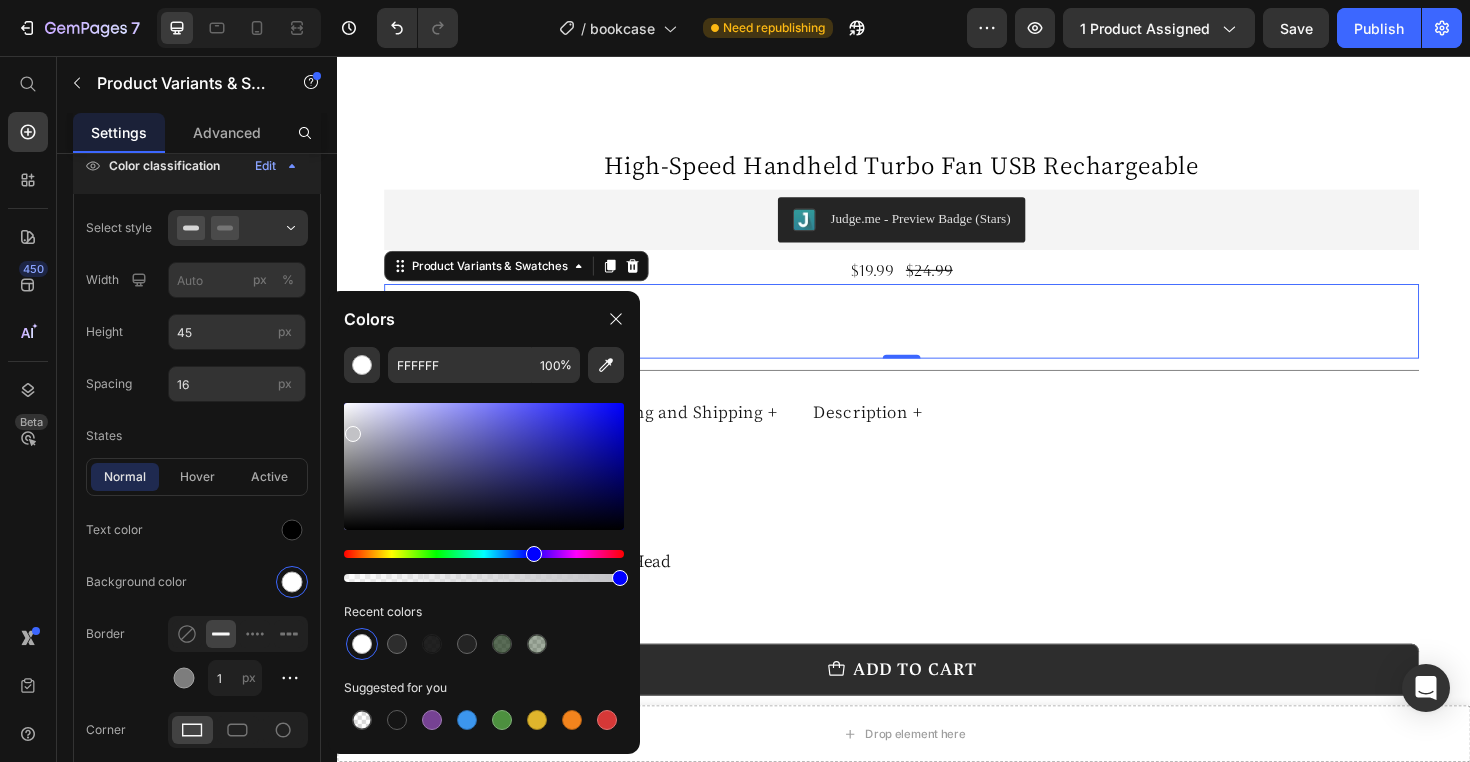 click at bounding box center [484, 466] 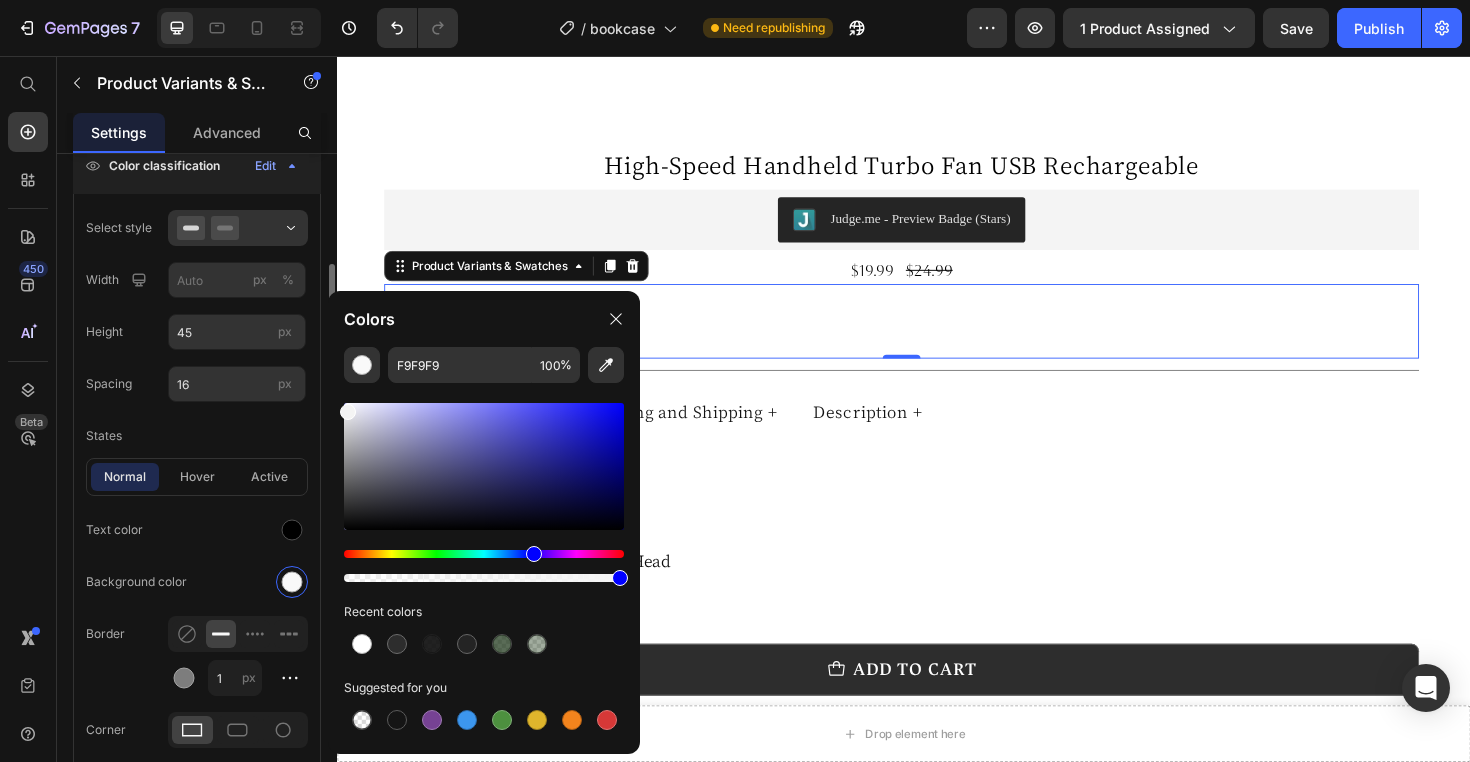 drag, startPoint x: 351, startPoint y: 435, endPoint x: 317, endPoint y: 408, distance: 43.416588 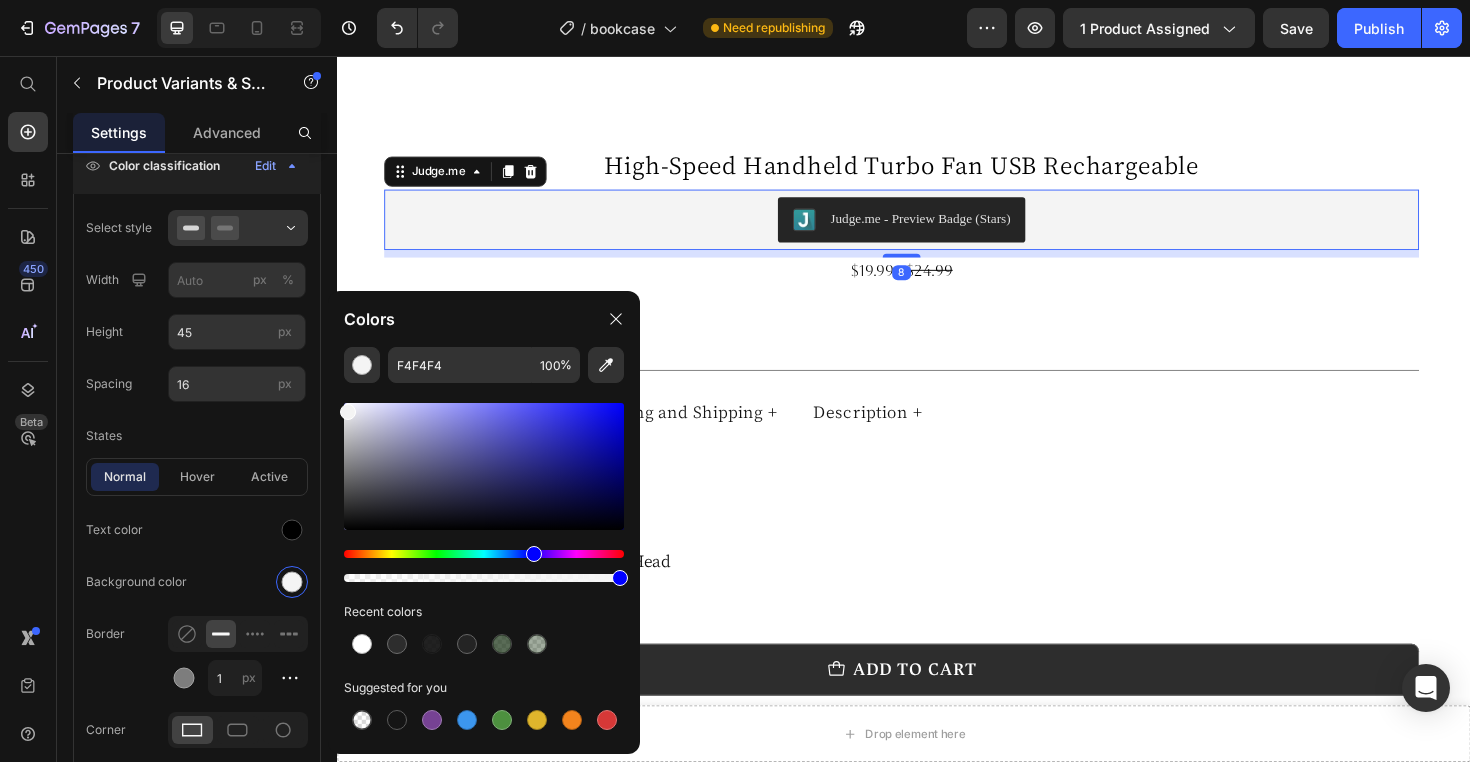 click on "Judge.me - Preview Badge (Stars)" at bounding box center [935, 230] 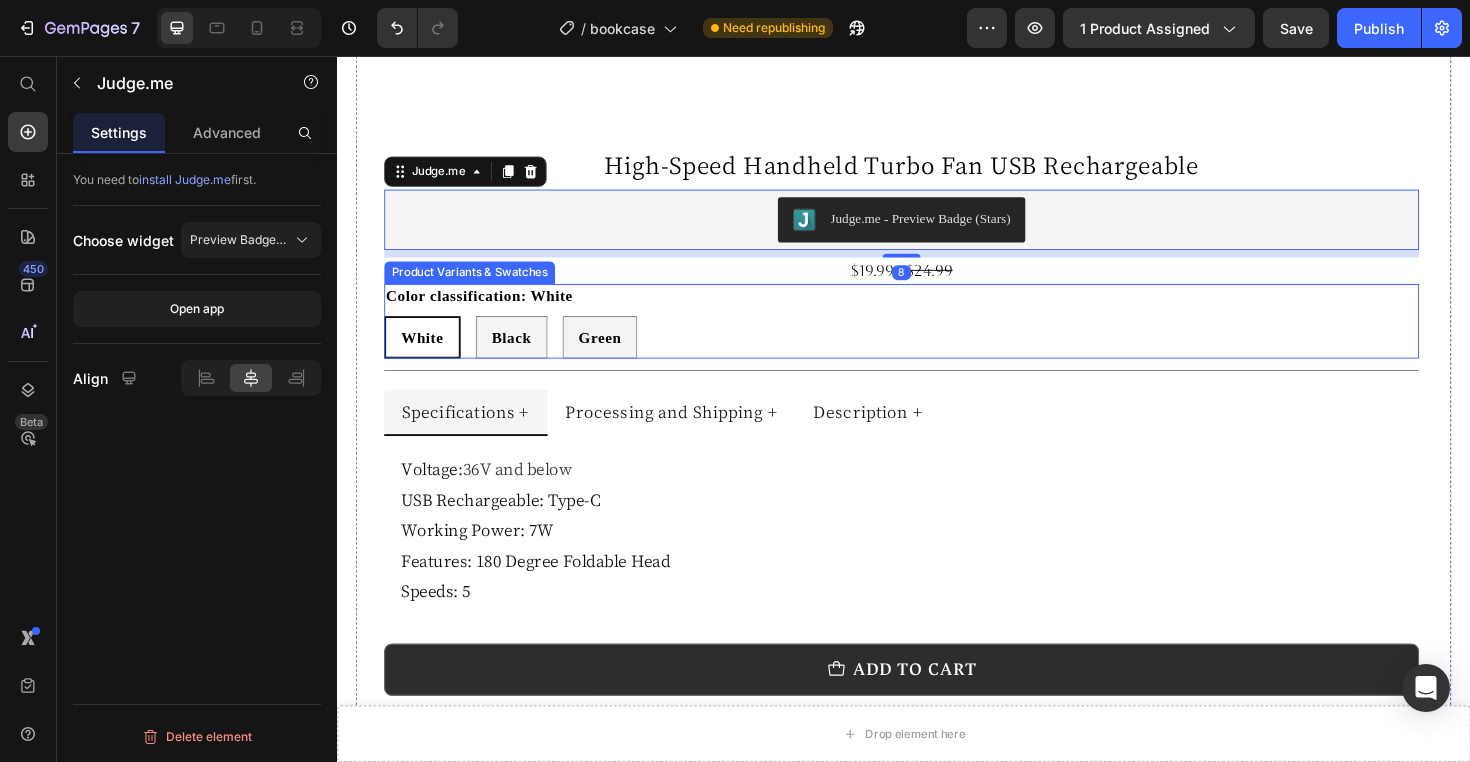 click on "Color classification: White White White White Black Black Black Green Green Green" at bounding box center (935, 337) 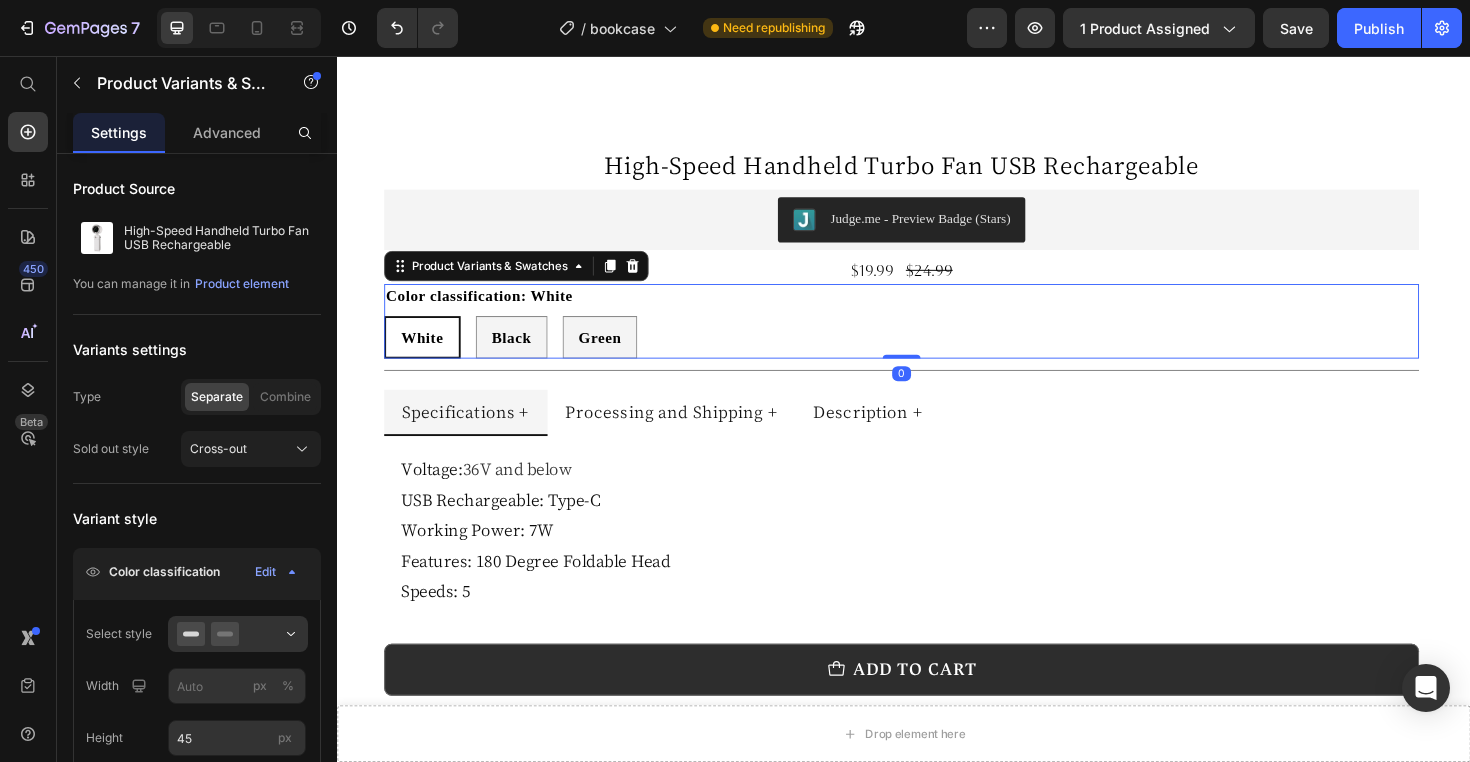 click on "White" at bounding box center [427, 355] 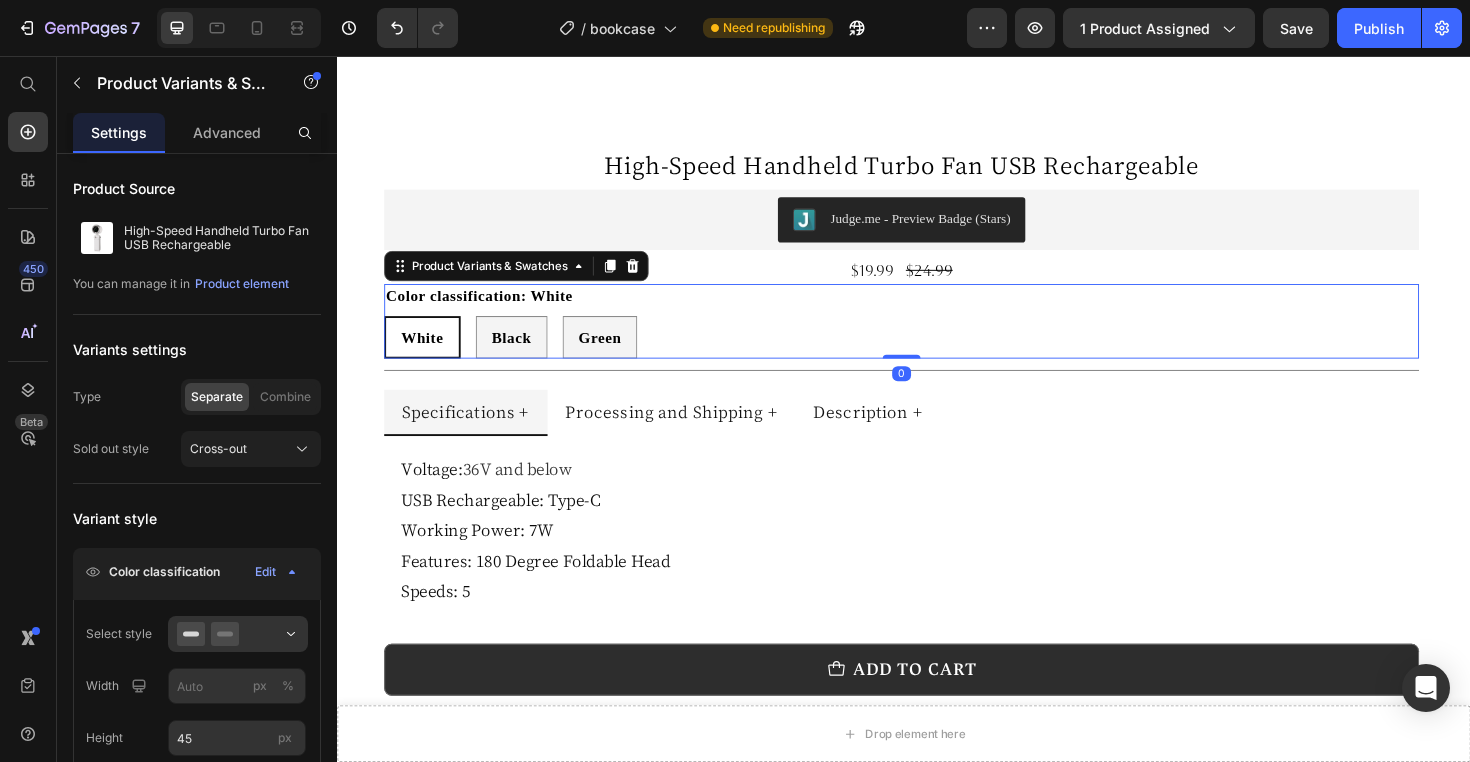 click on "White White White" at bounding box center (386, 331) 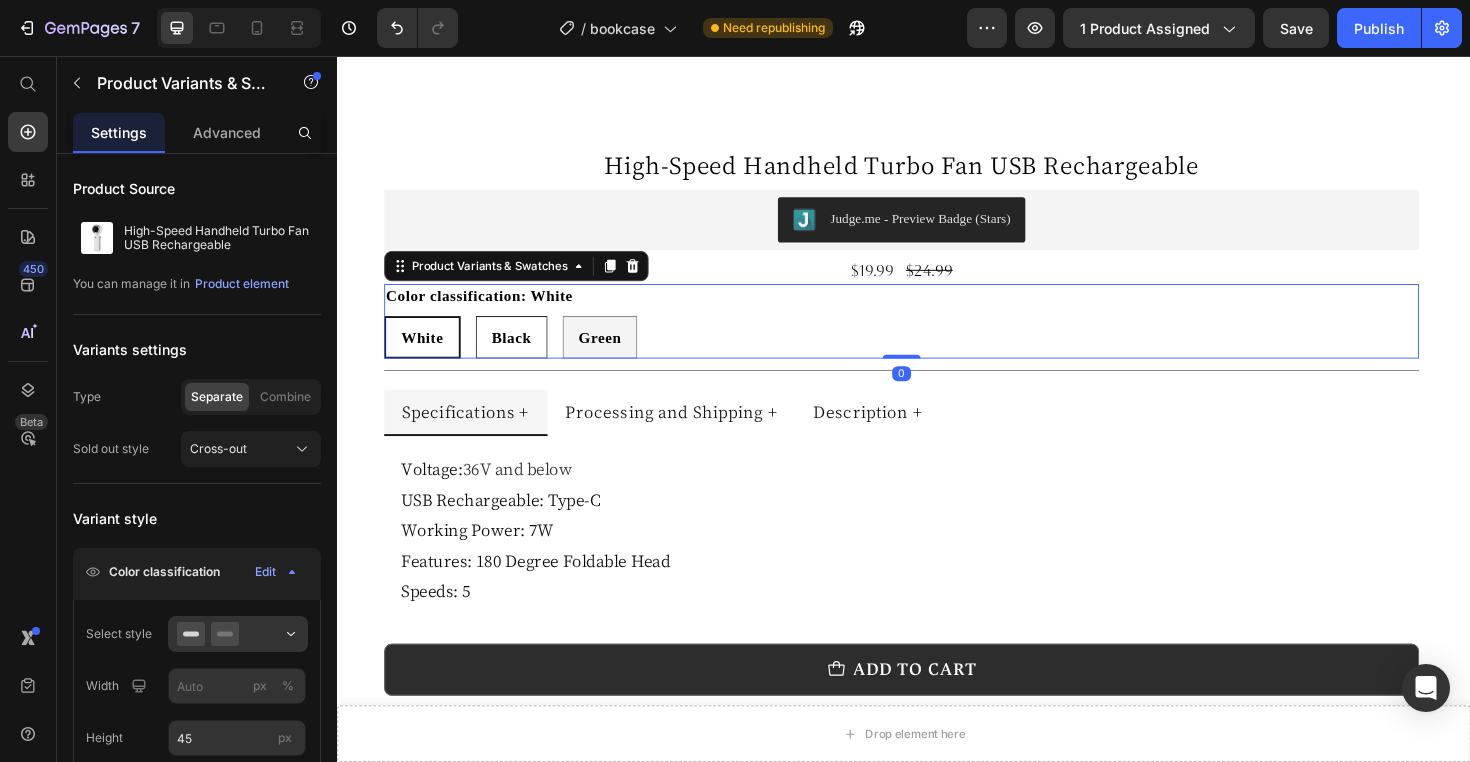 click on "Black" at bounding box center (522, 355) 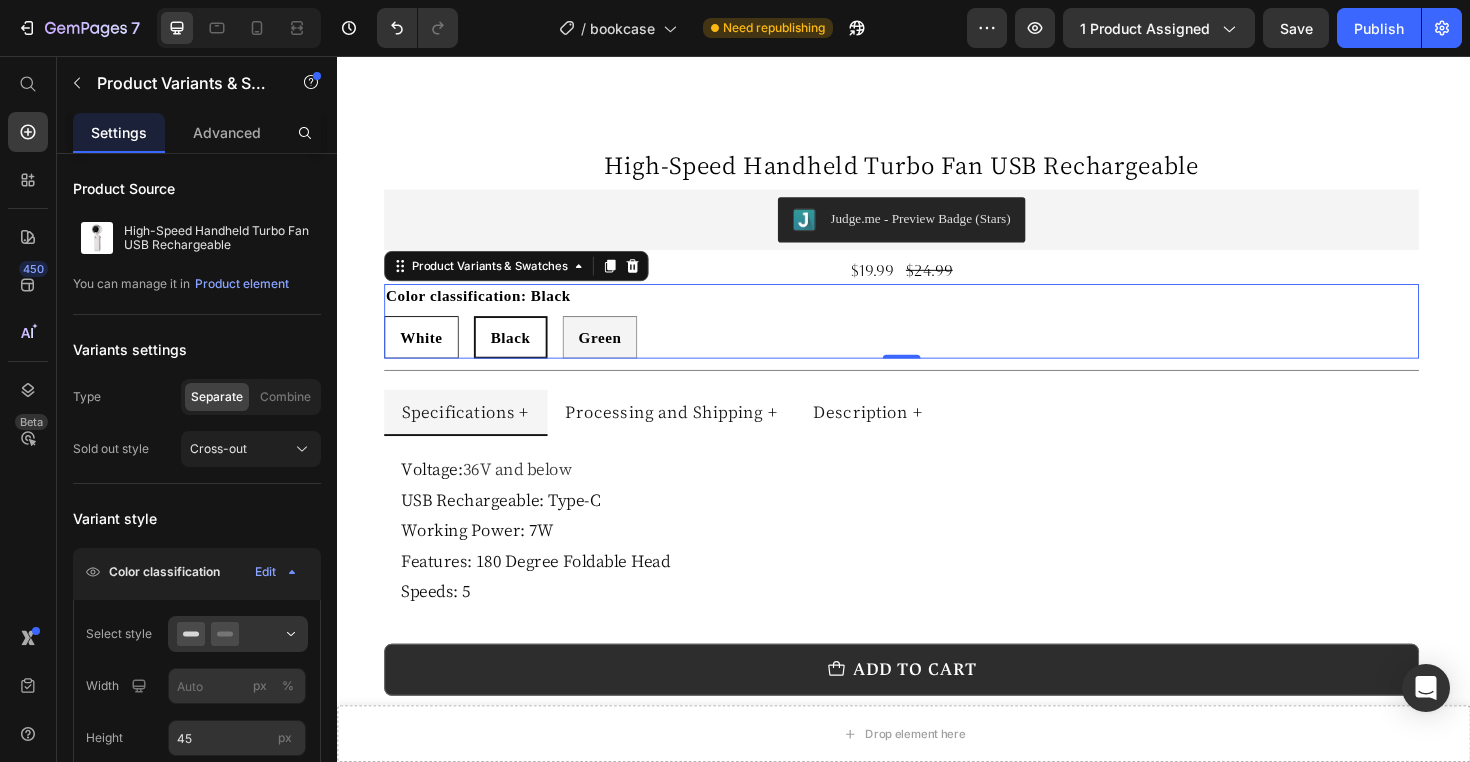 click on "White" at bounding box center (426, 355) 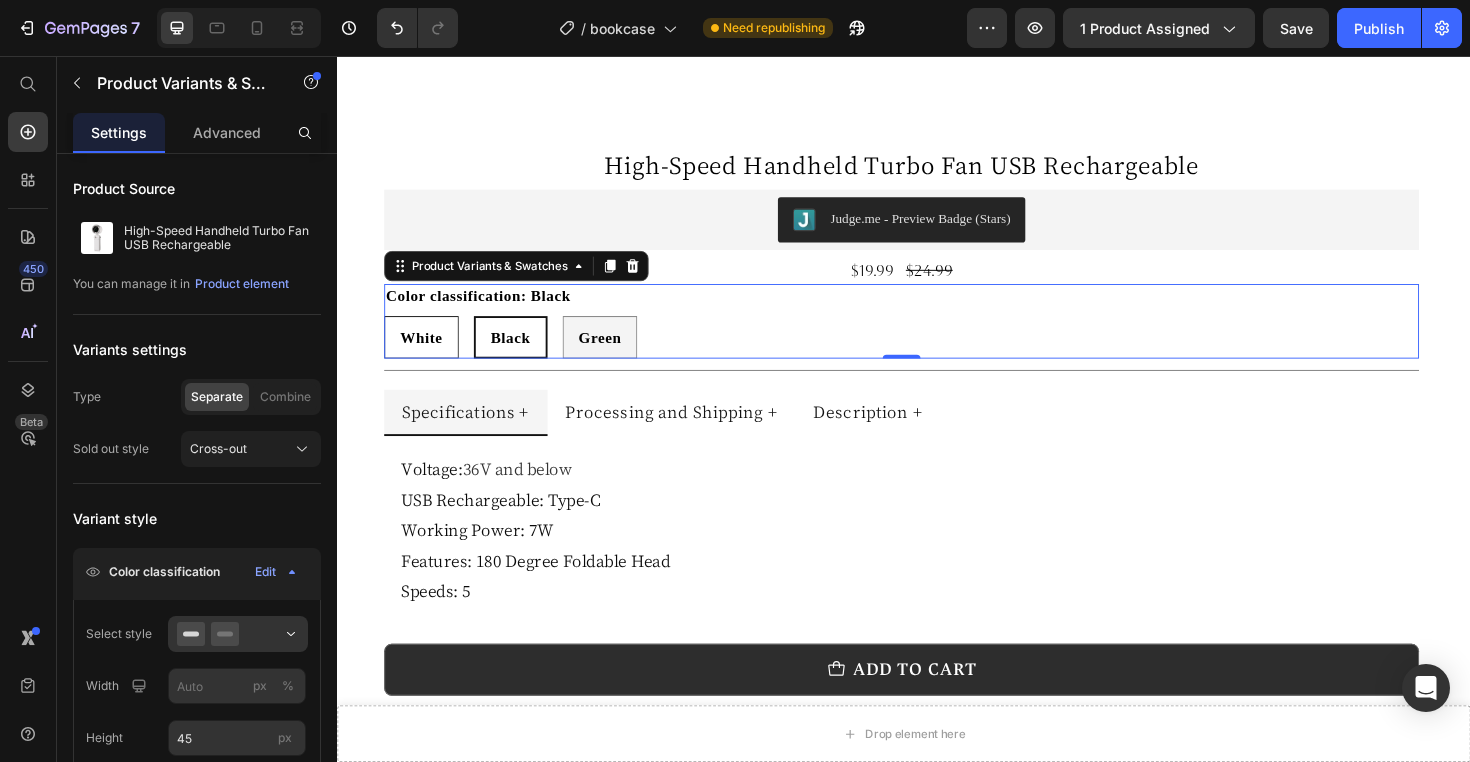 click on "White White White" at bounding box center (386, 331) 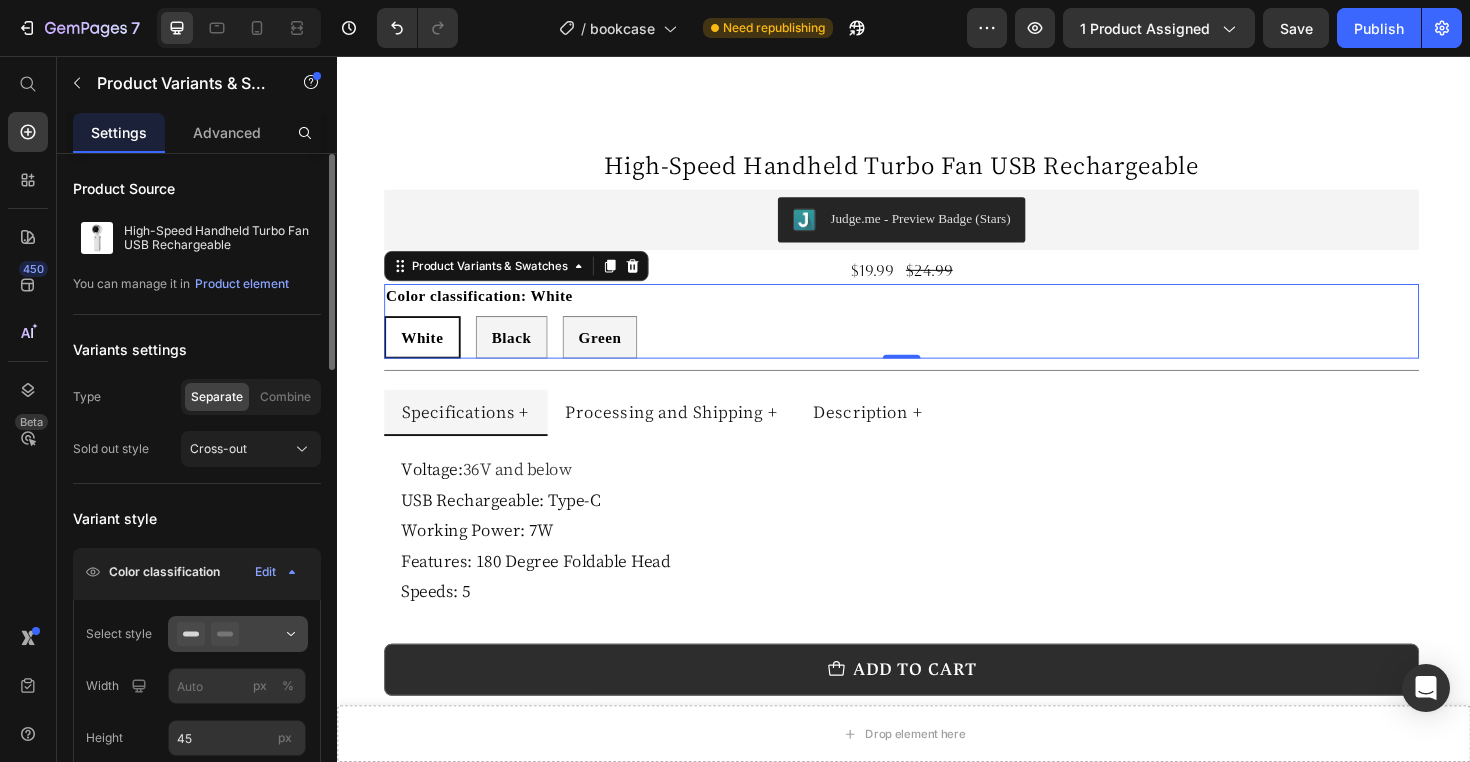 click at bounding box center (238, 634) 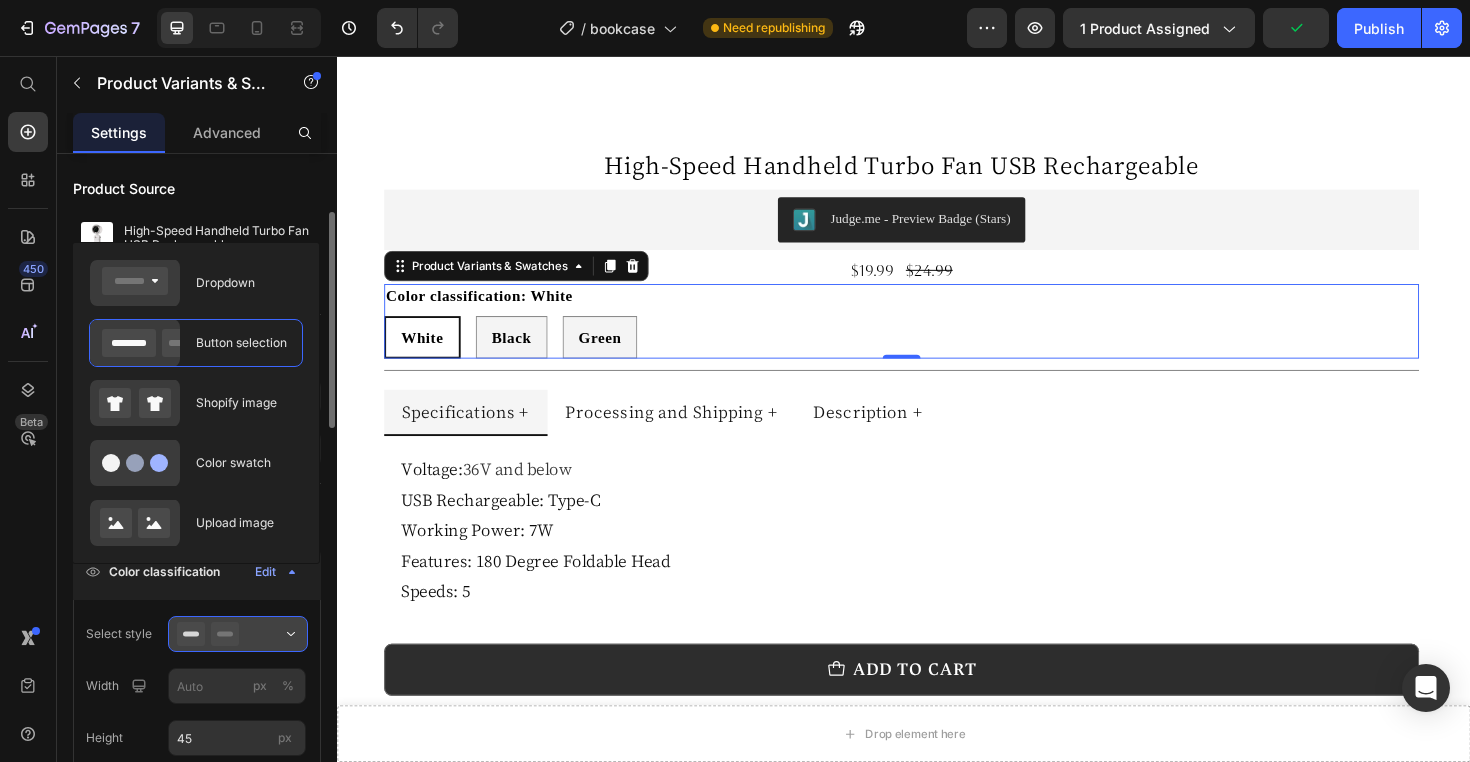 scroll, scrollTop: 45, scrollLeft: 0, axis: vertical 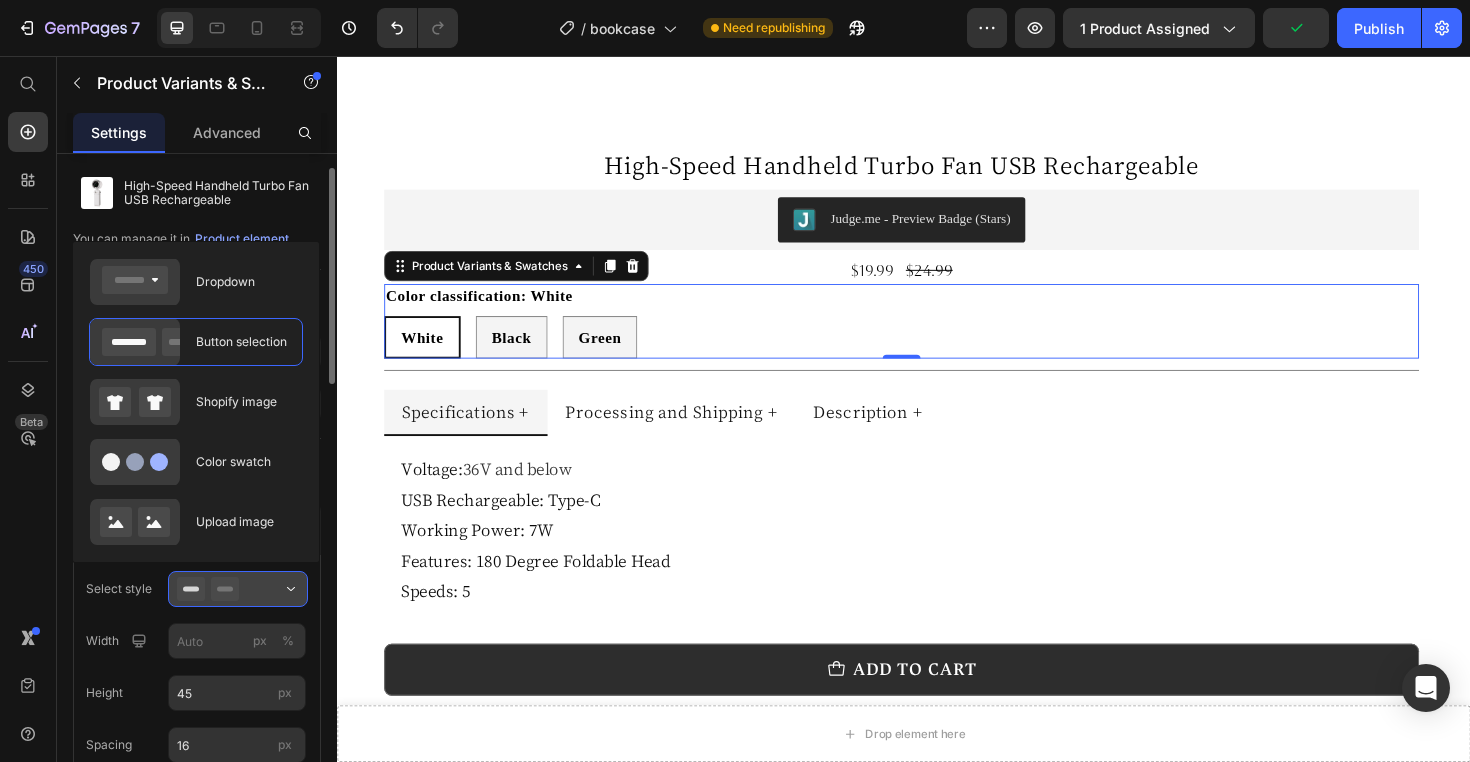 click at bounding box center (238, 589) 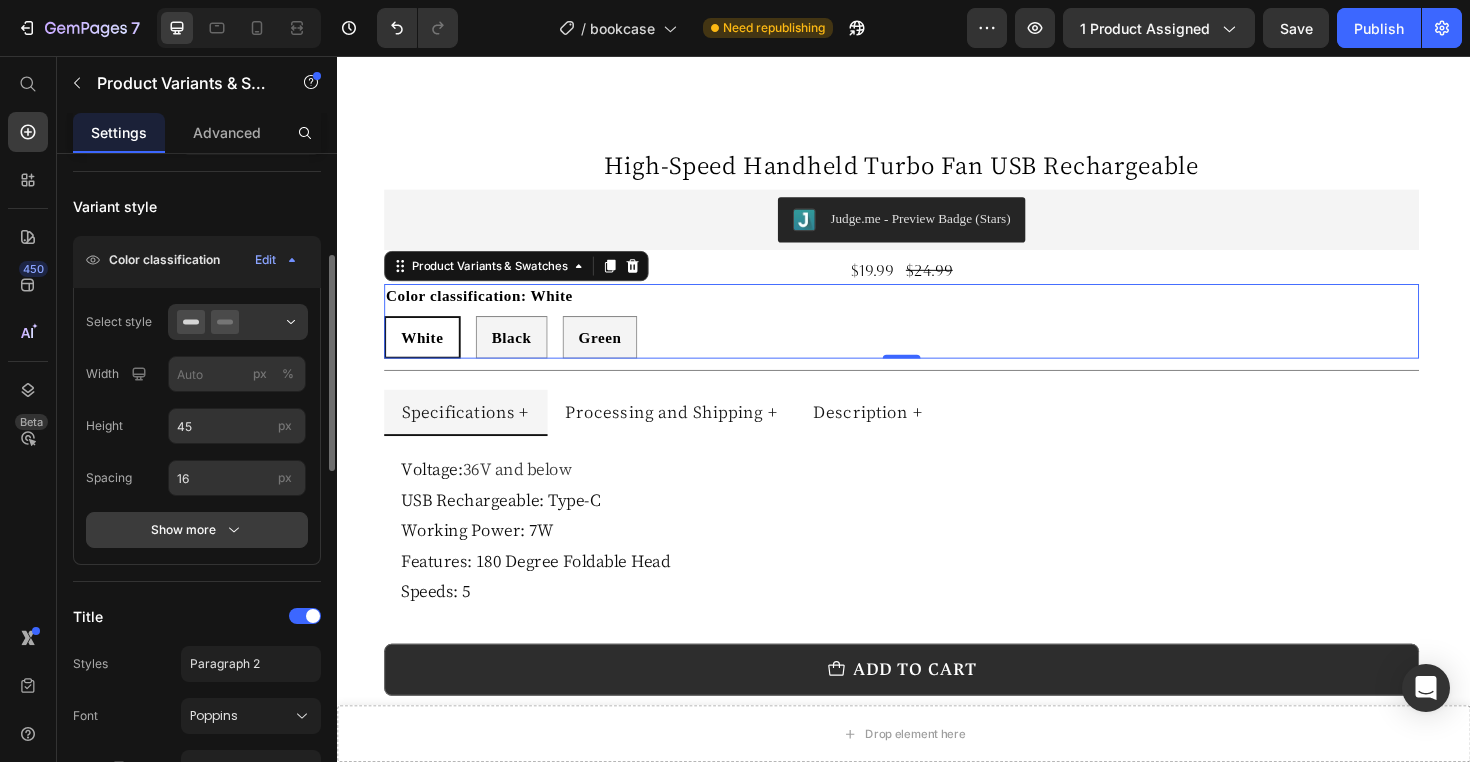 click 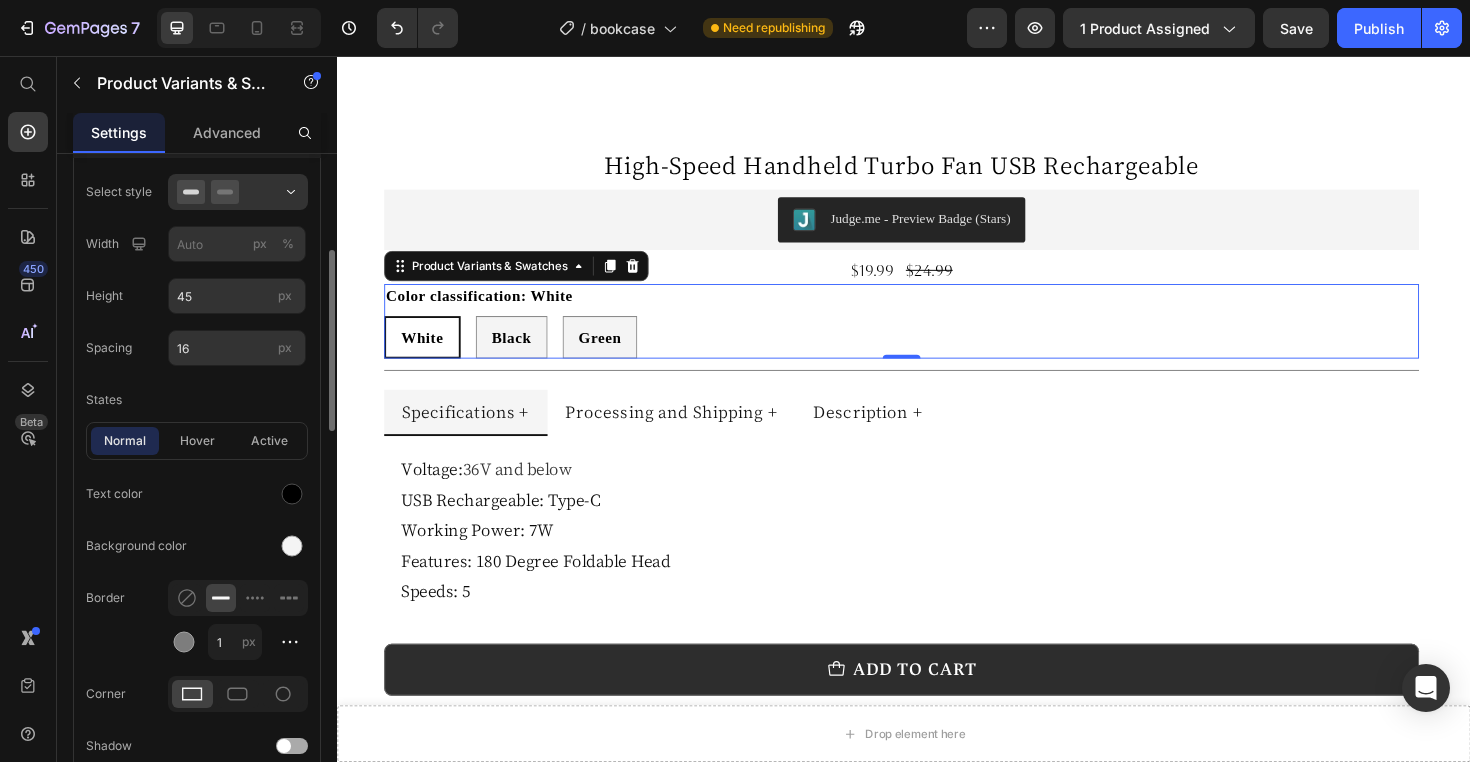 scroll, scrollTop: 453, scrollLeft: 0, axis: vertical 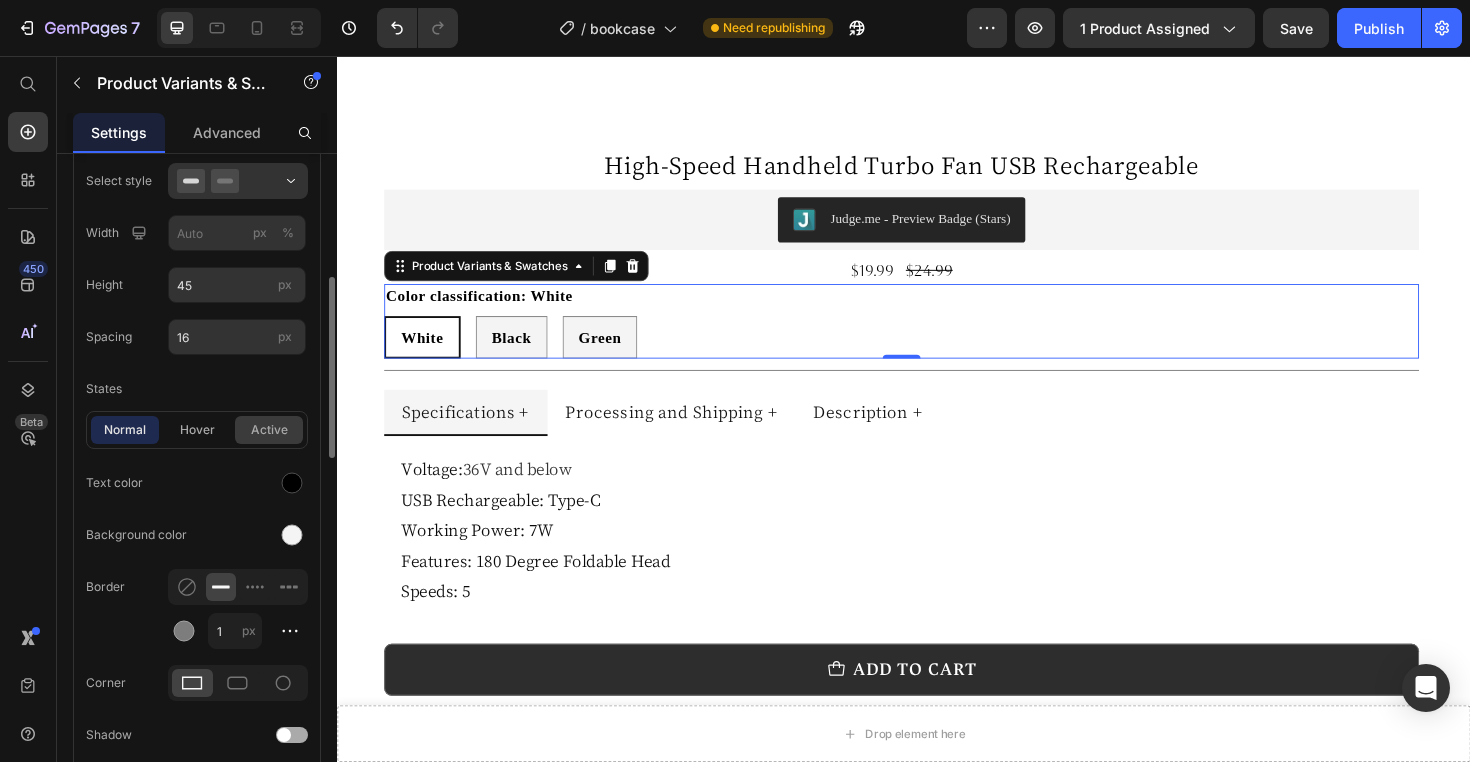 click on "active" at bounding box center (269, 430) 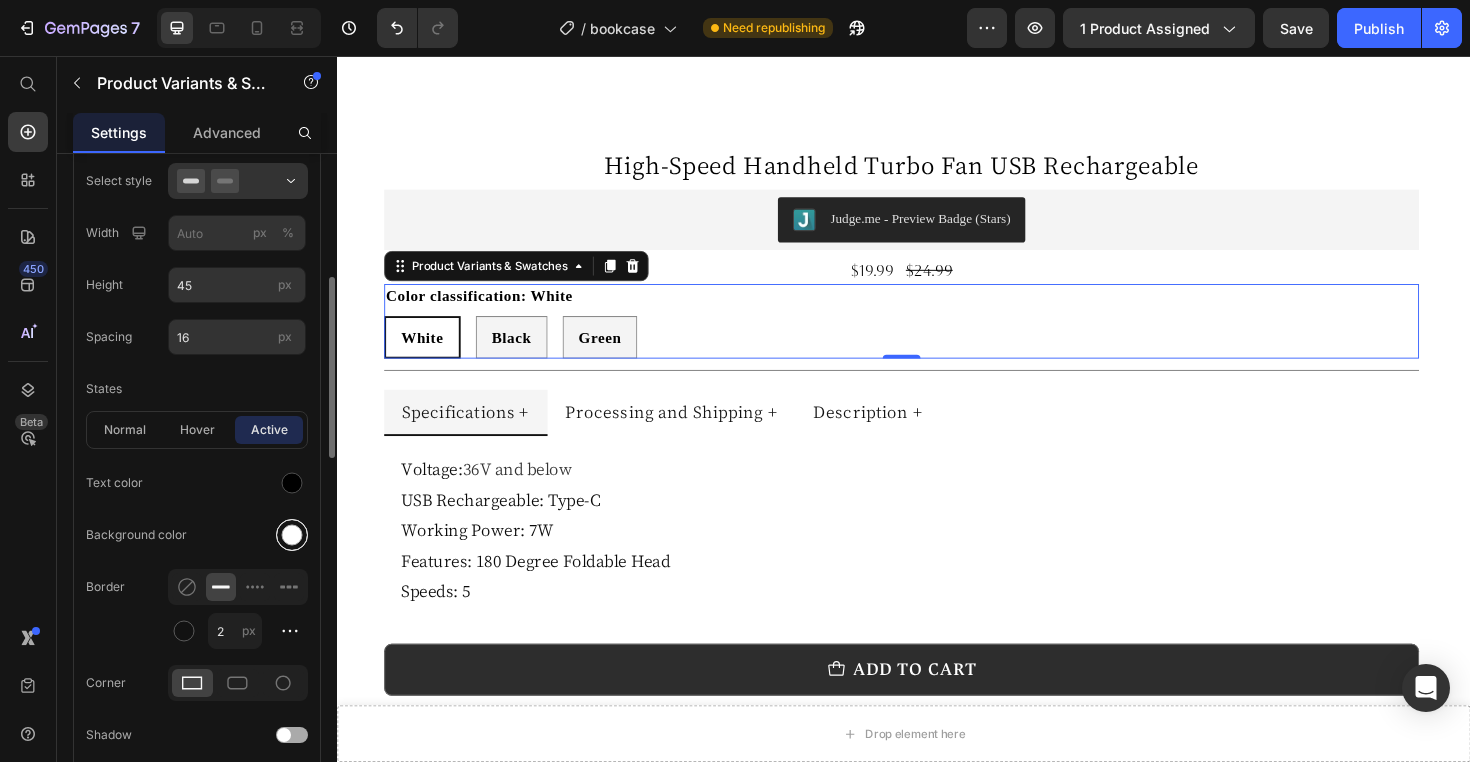 click at bounding box center [292, 535] 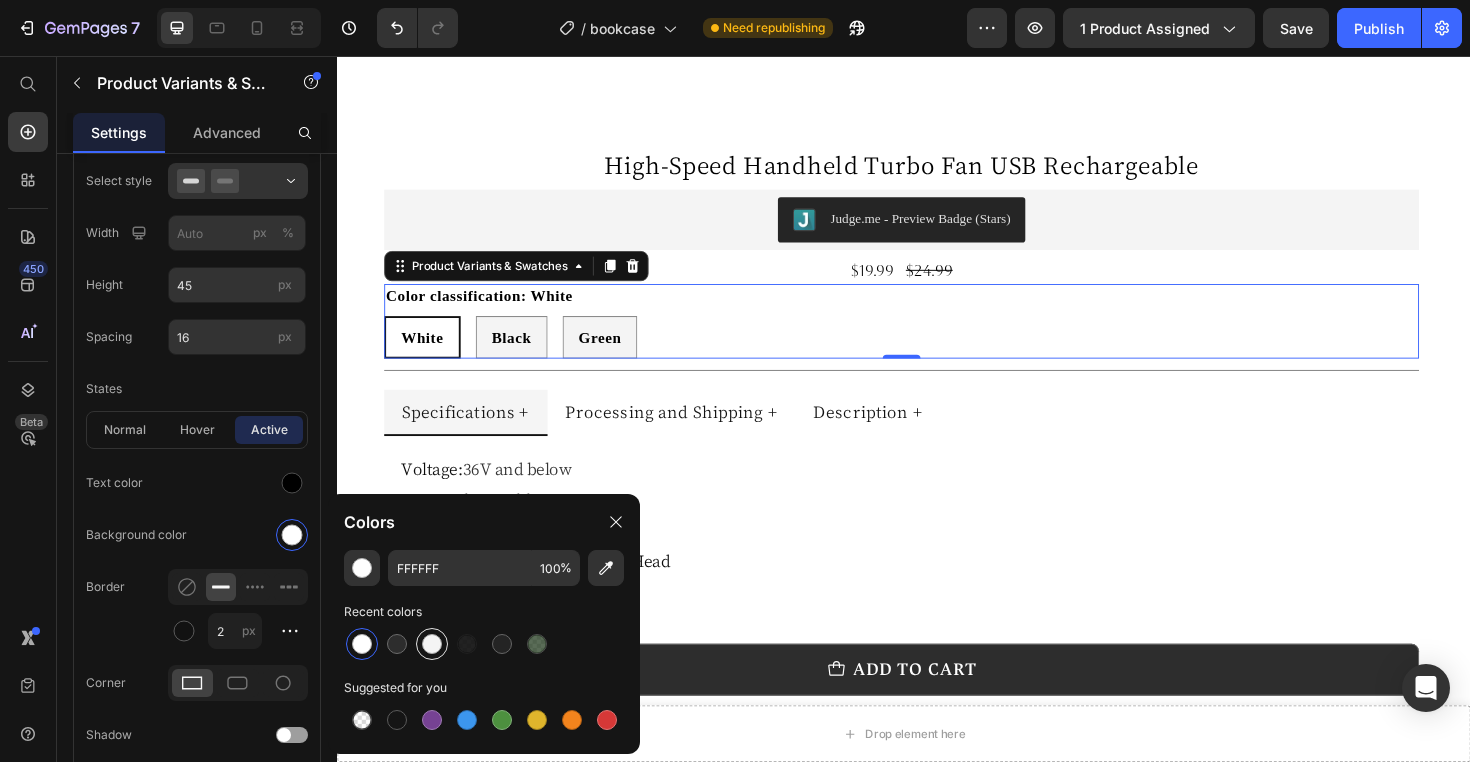 click at bounding box center [432, 644] 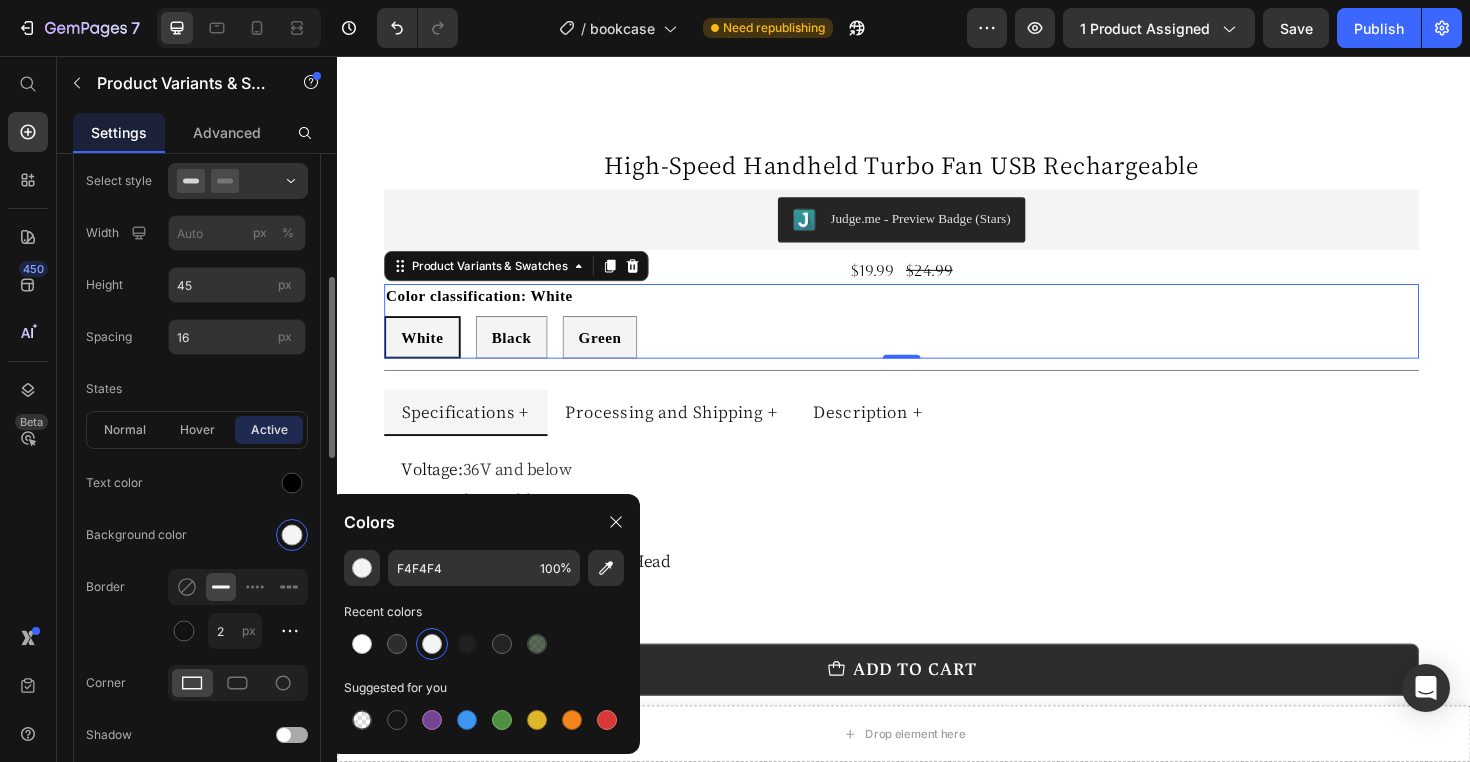 click on "Background color" at bounding box center [197, 535] 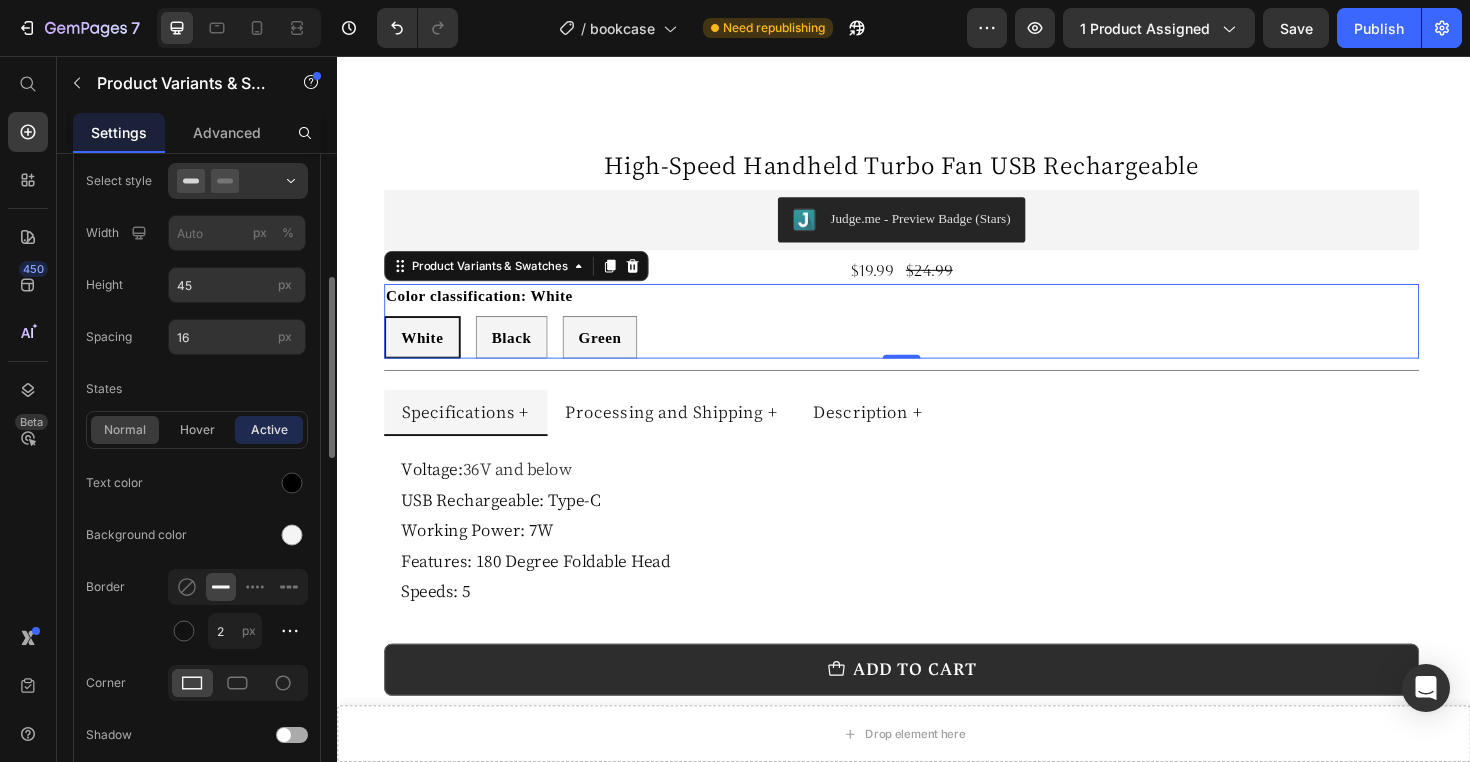 click on "normal" at bounding box center (125, 430) 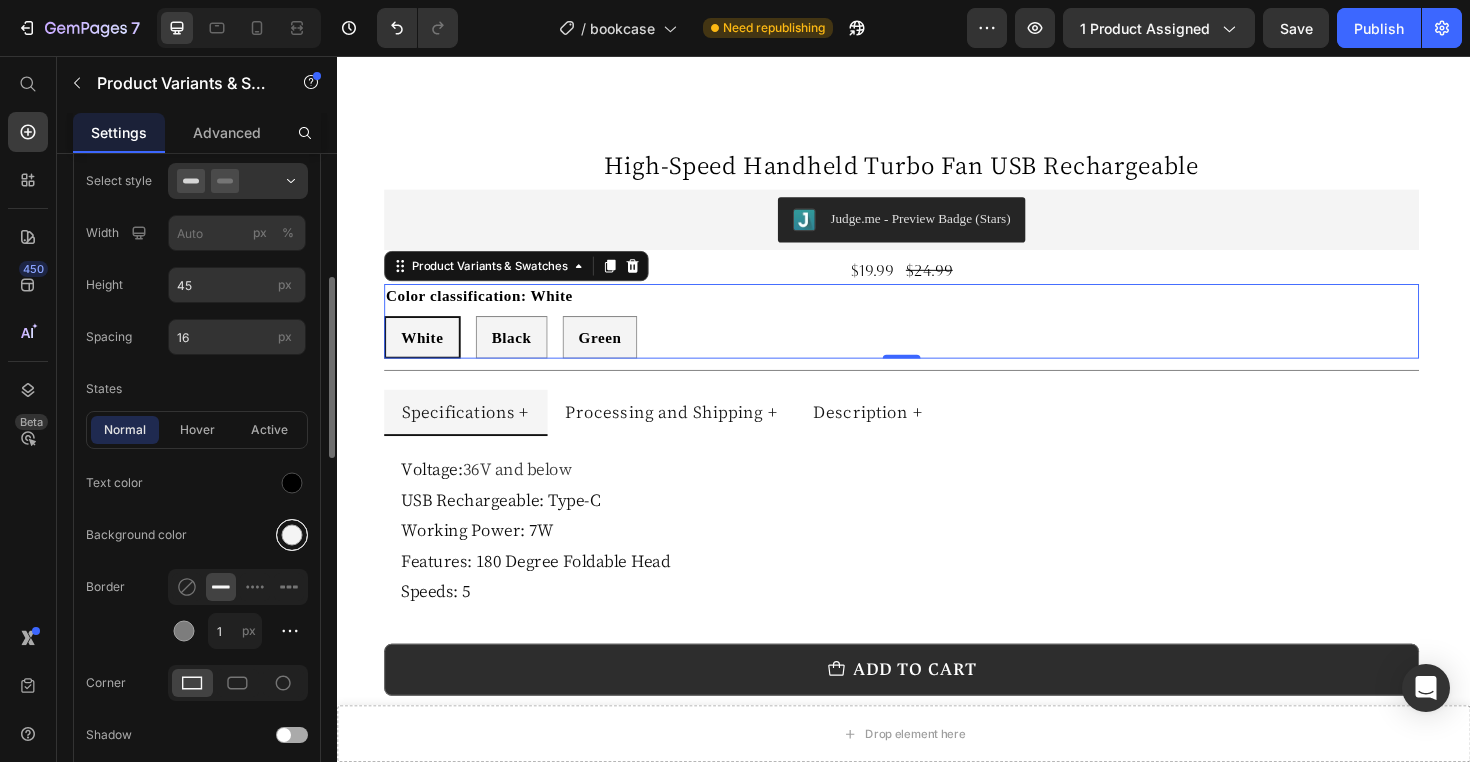 click at bounding box center [292, 535] 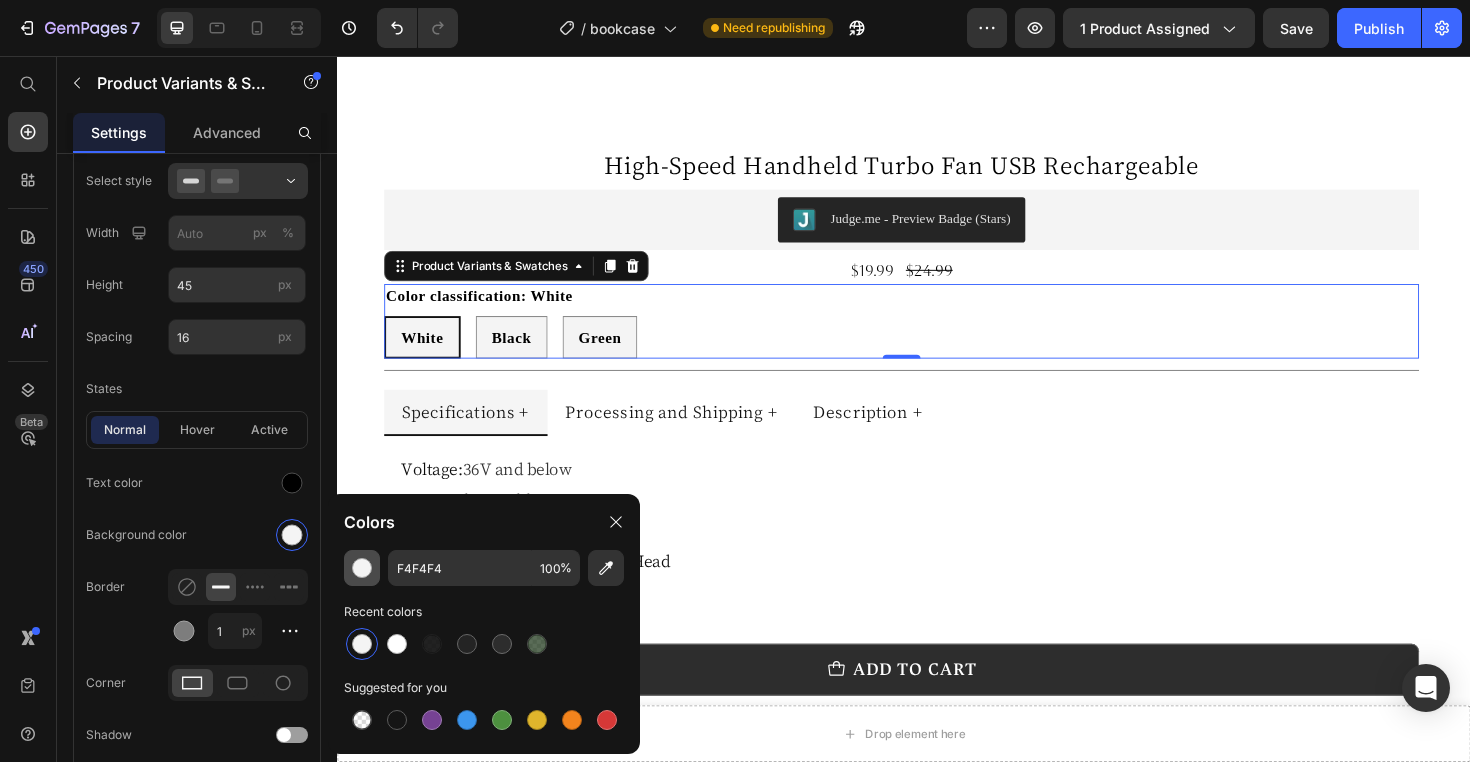 click at bounding box center [362, 568] 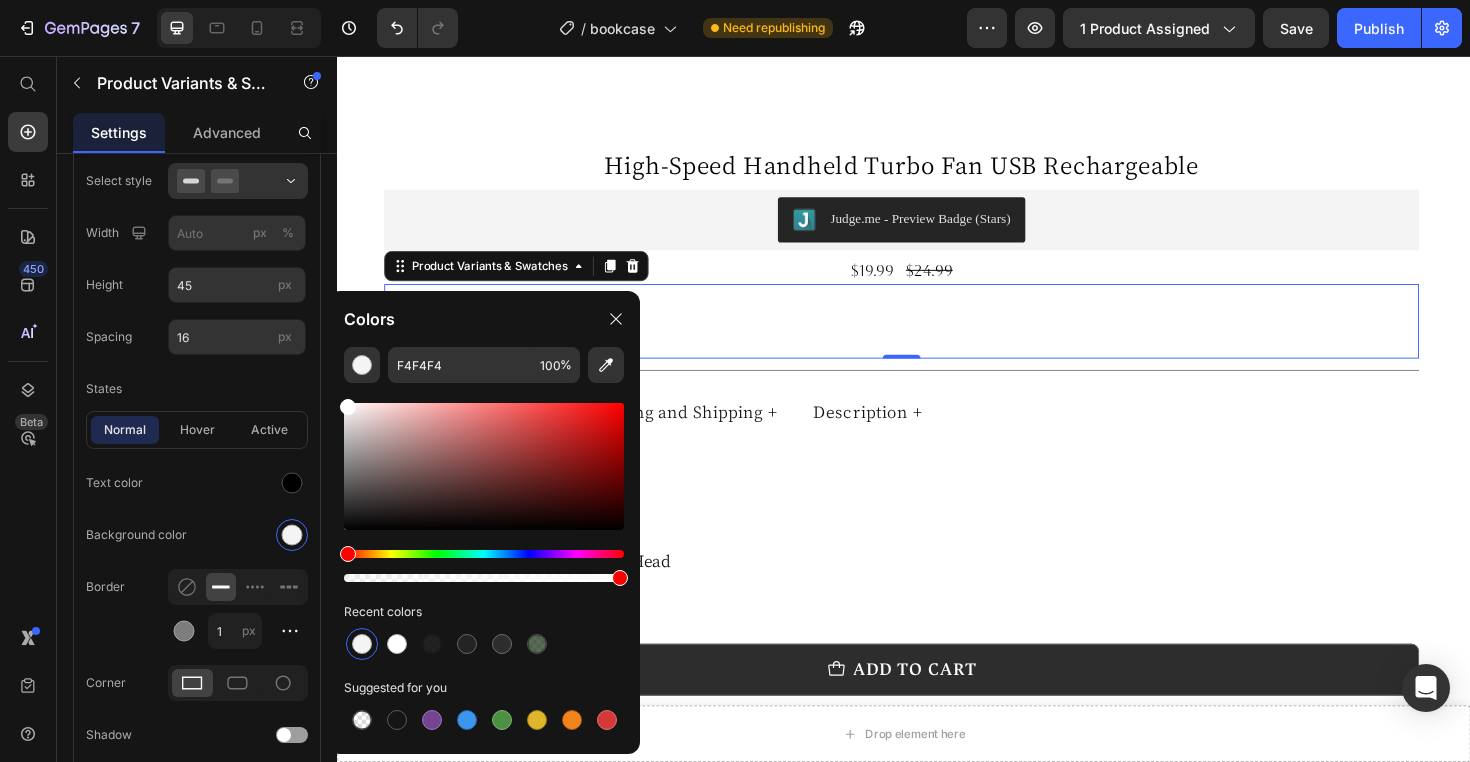 drag, startPoint x: 345, startPoint y: 409, endPoint x: 345, endPoint y: 390, distance: 19 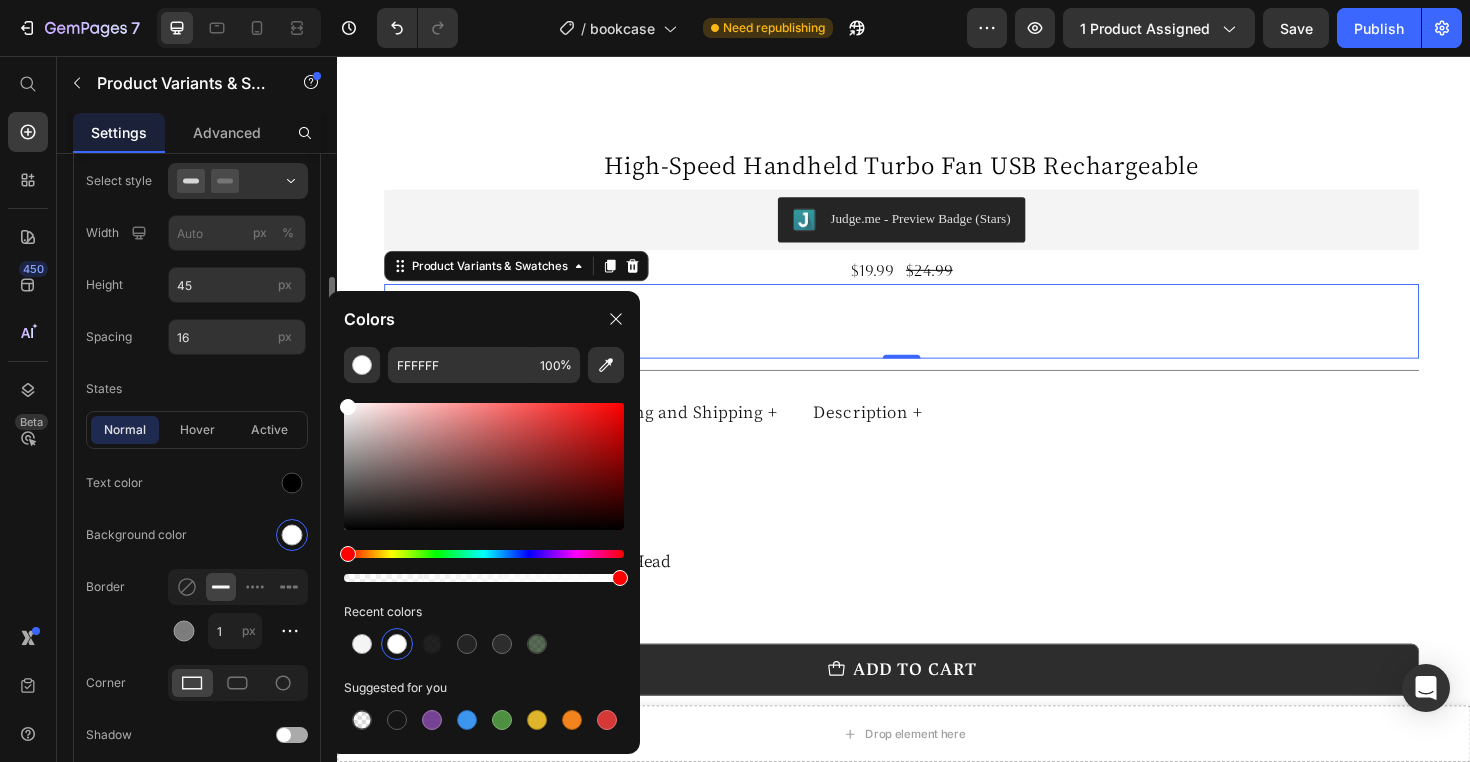 click on "States" 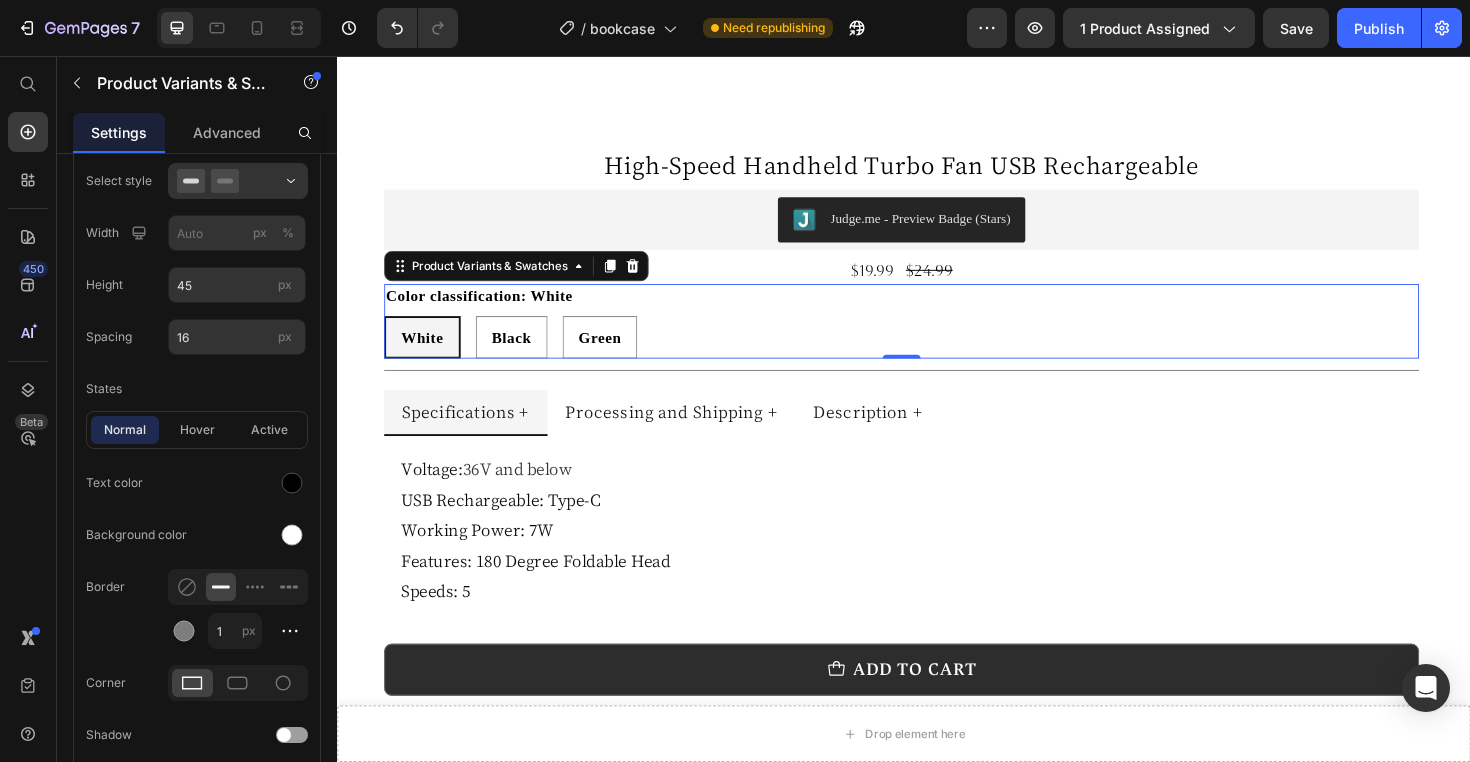 click on "White White White Black Black Black Green Green Green" at bounding box center (935, 354) 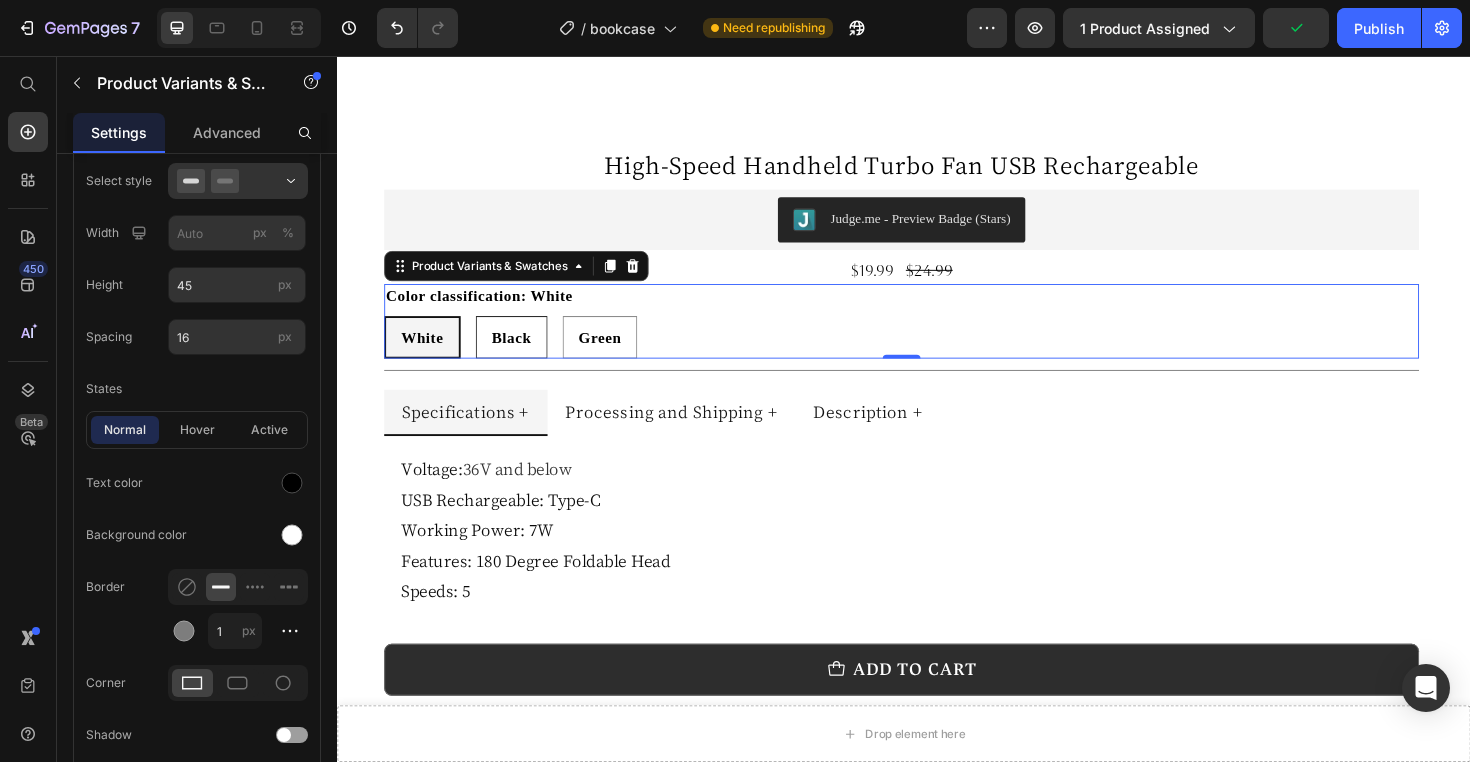click on "Black" at bounding box center (522, 355) 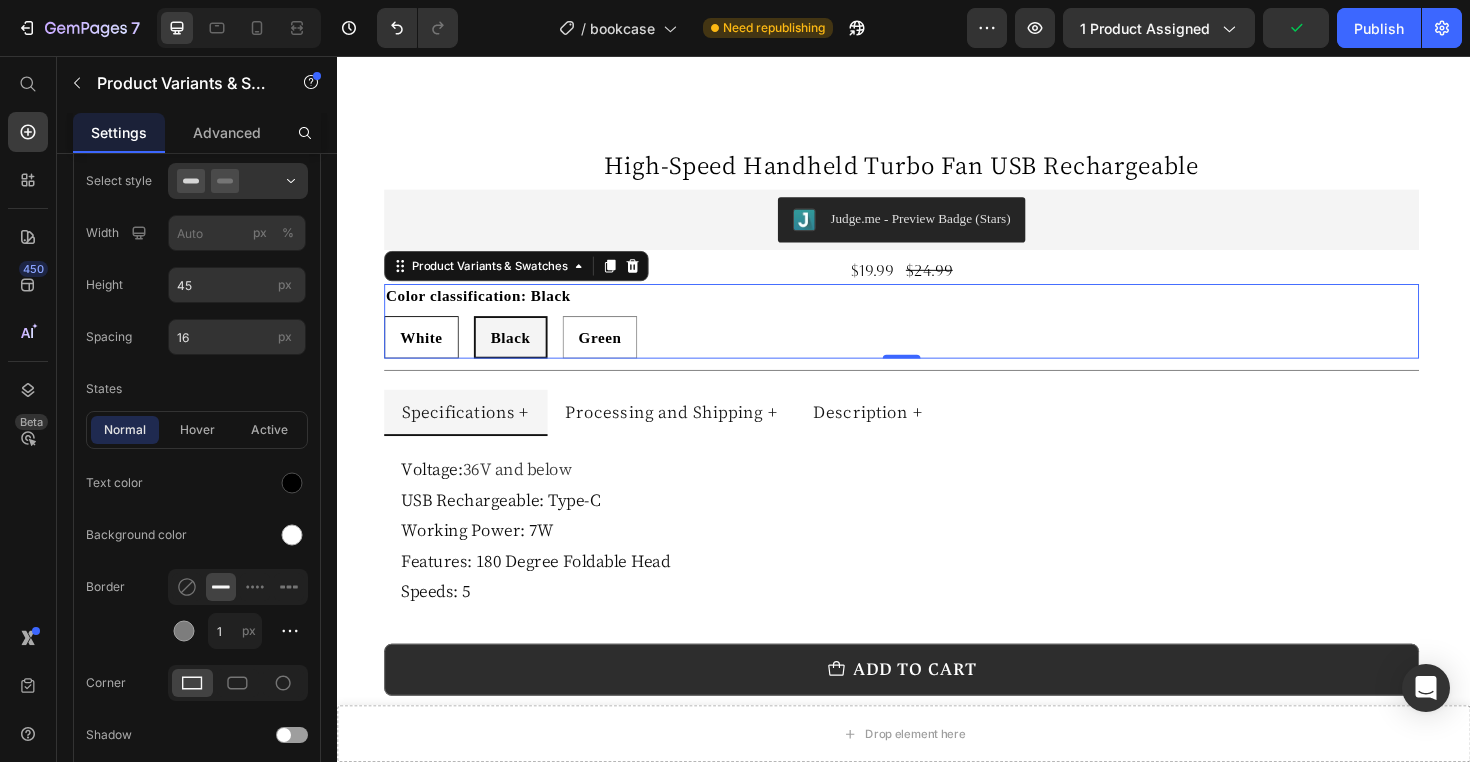 click on "White" at bounding box center [426, 355] 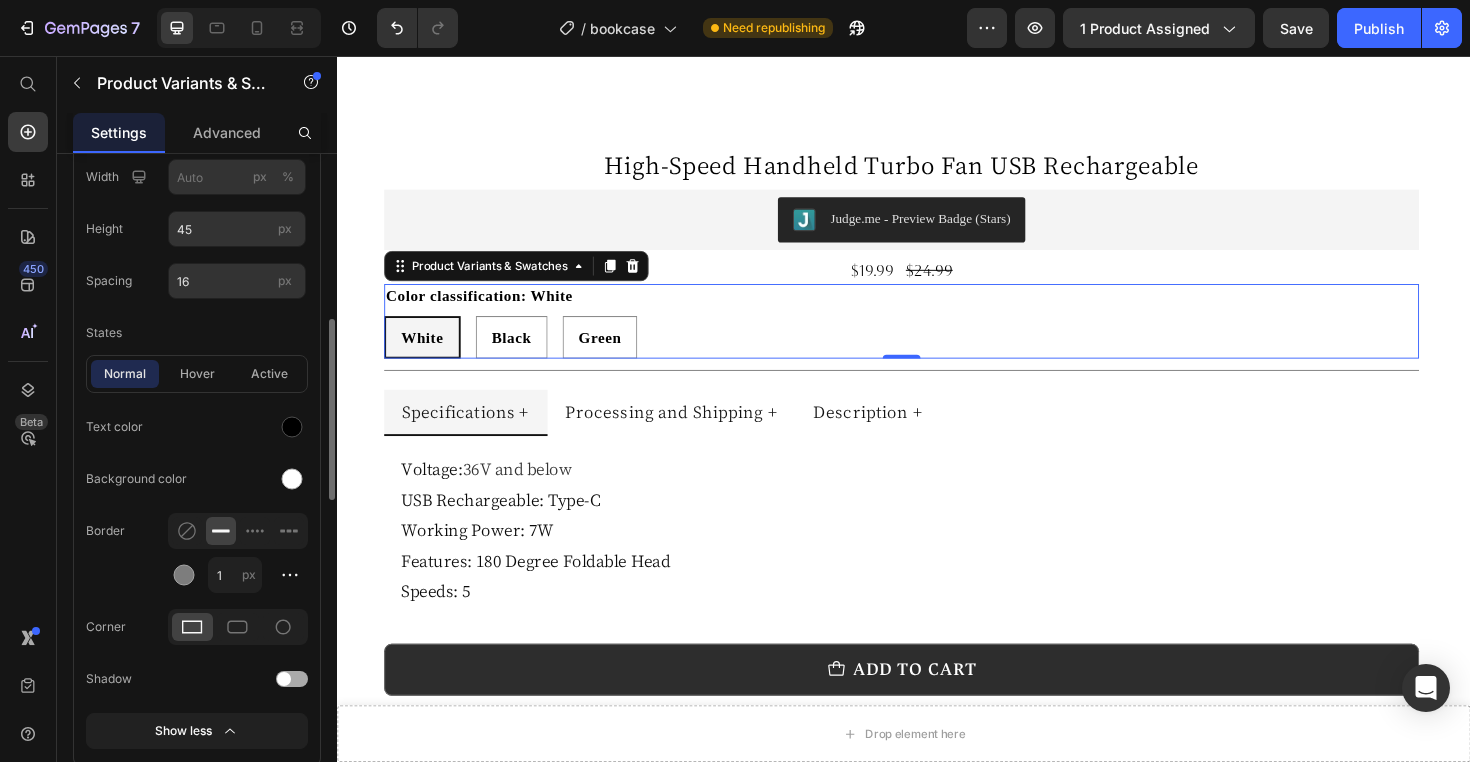 scroll, scrollTop: 534, scrollLeft: 0, axis: vertical 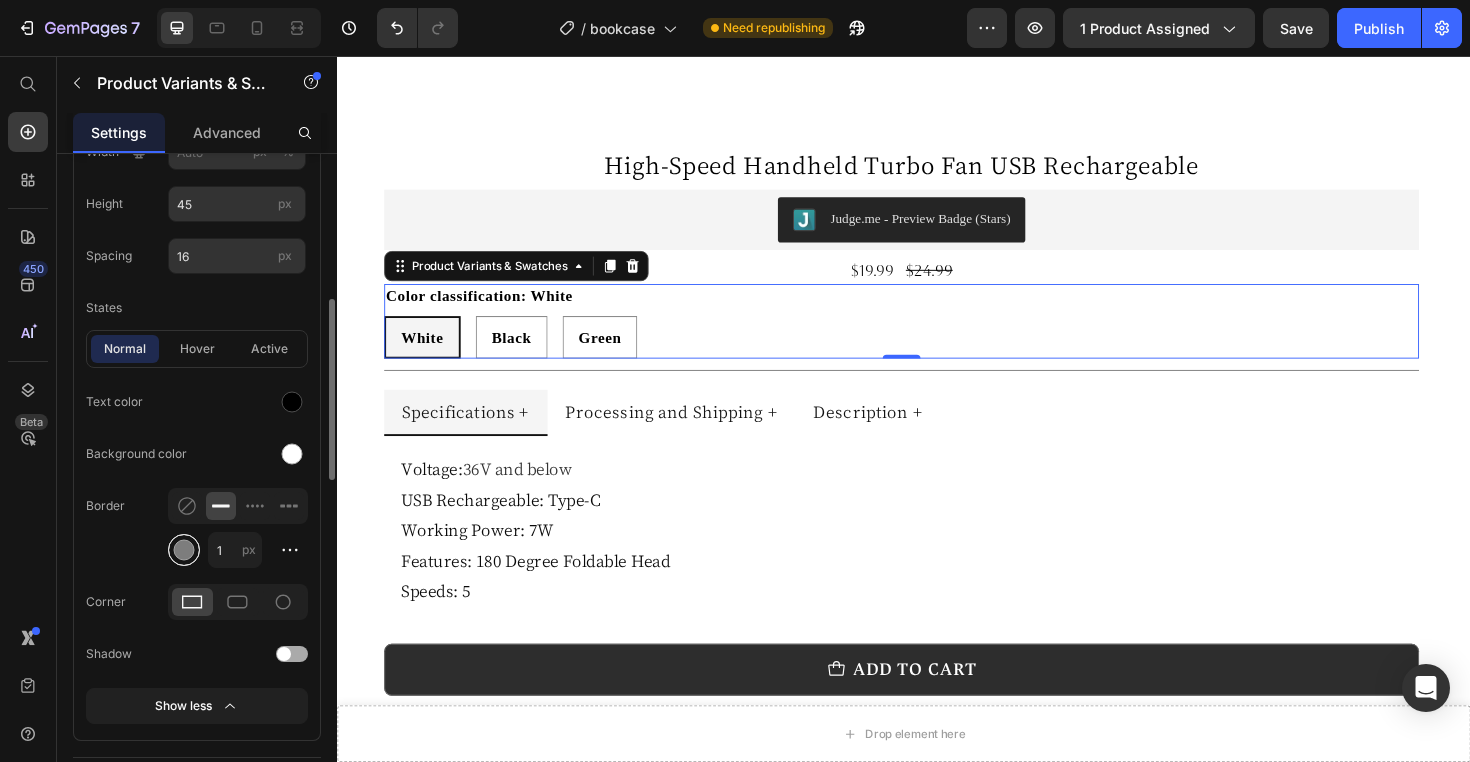 click at bounding box center [184, 550] 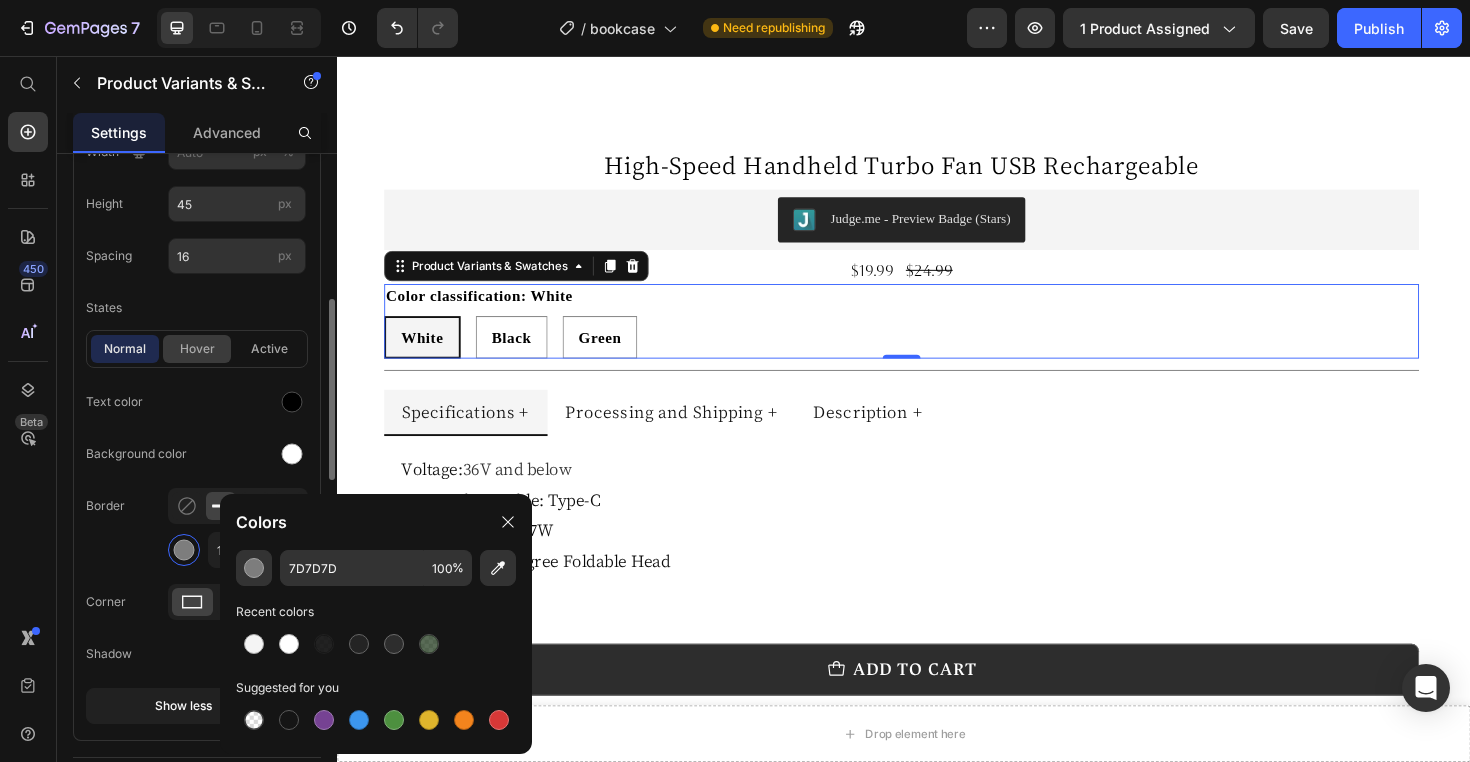 click on "hover" at bounding box center (197, 349) 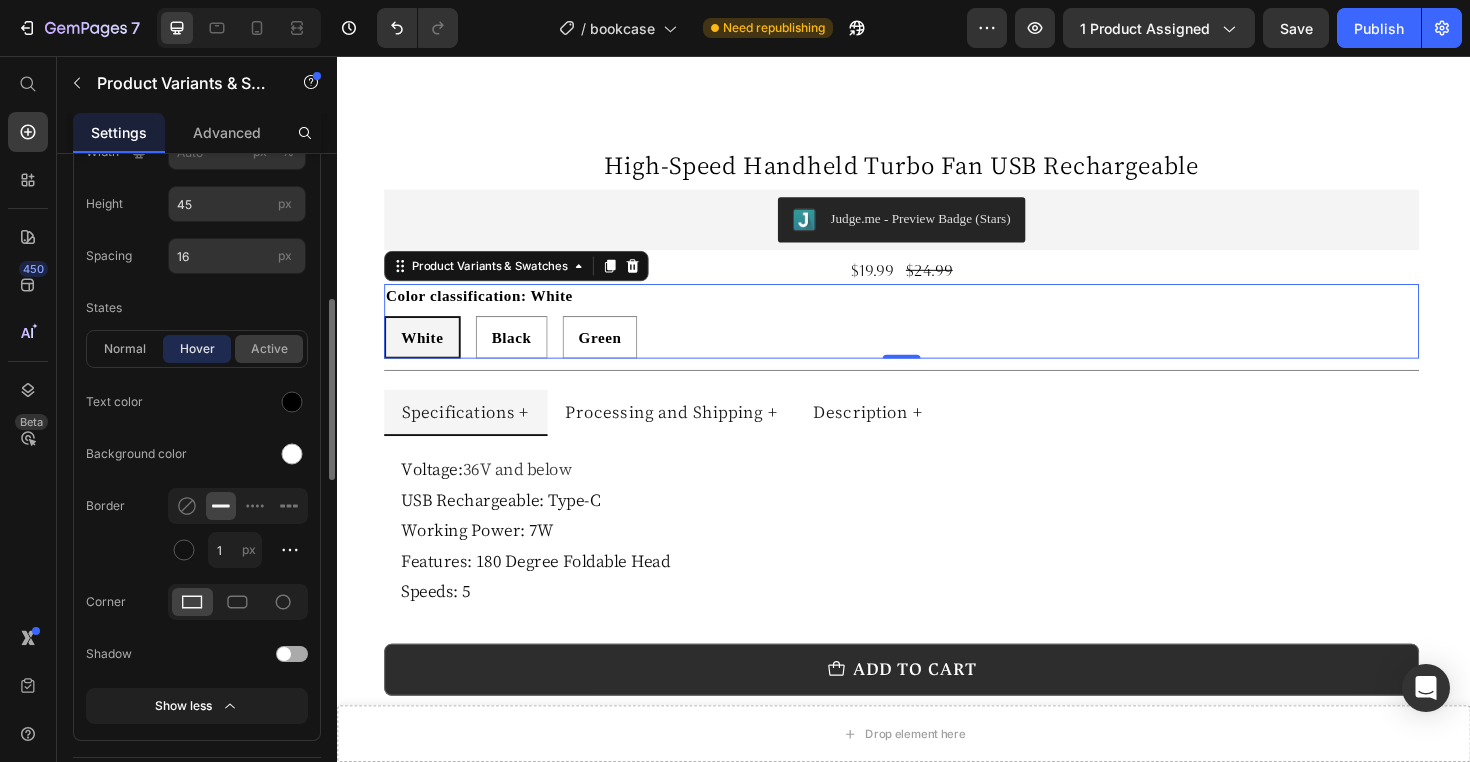 click on "active" at bounding box center (269, 349) 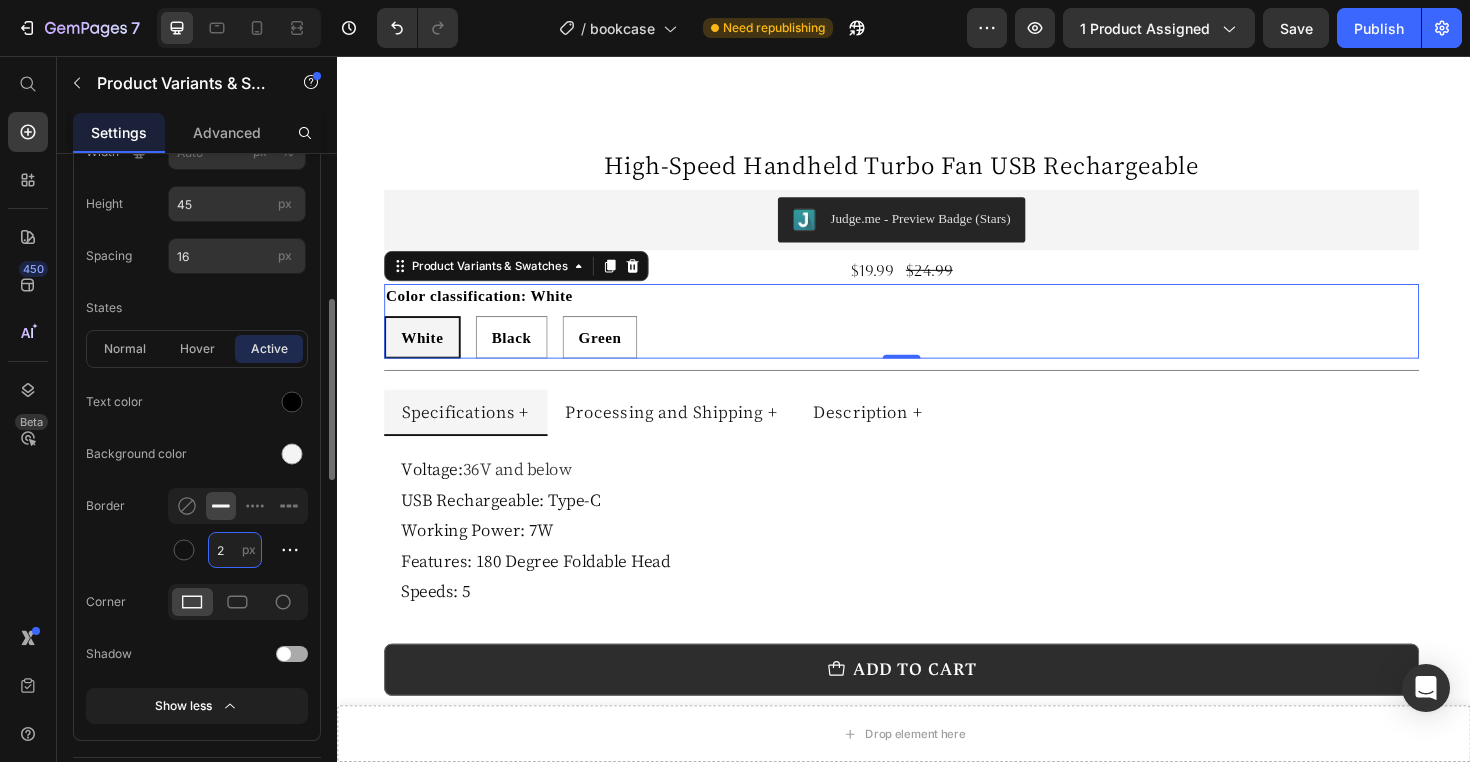 click on "2" at bounding box center [235, 550] 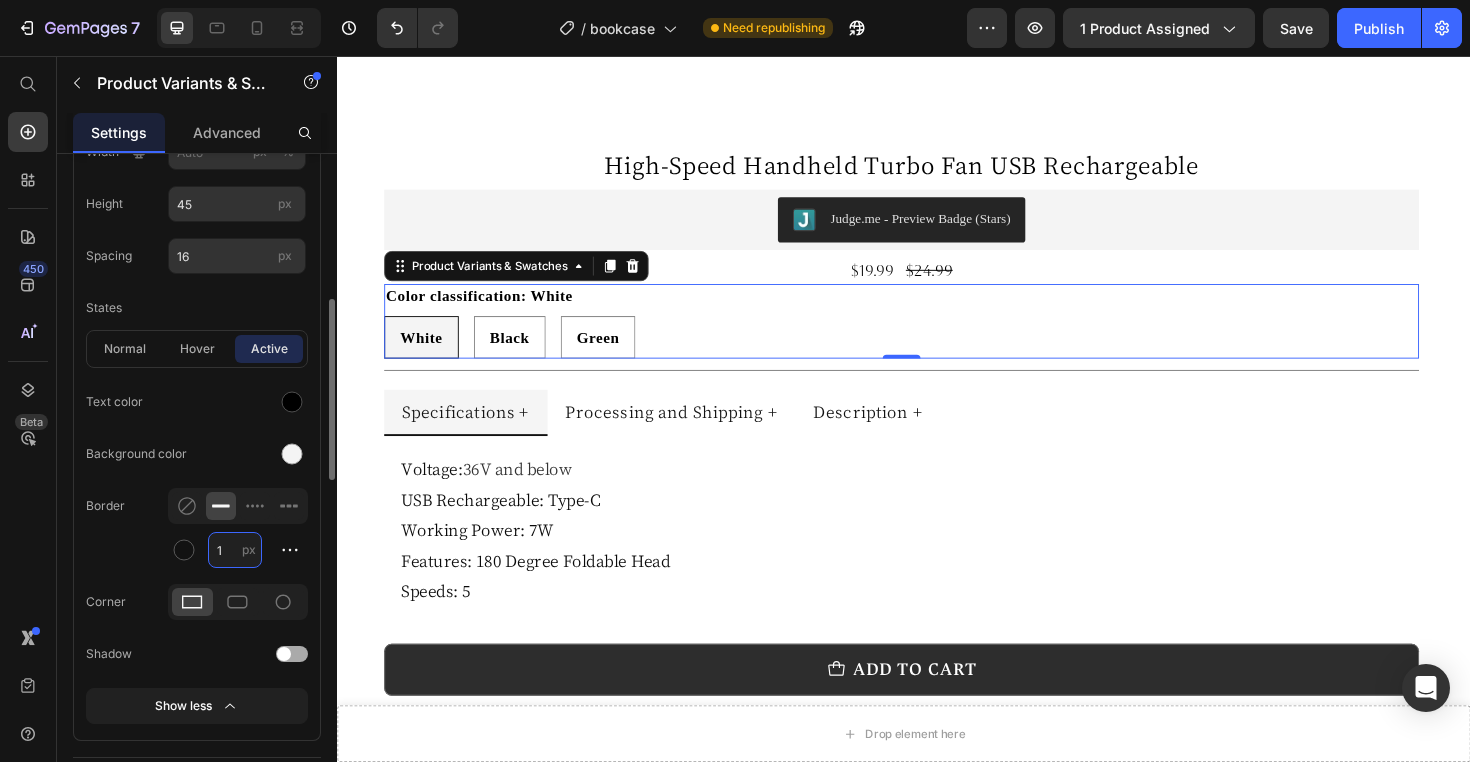 type on "1" 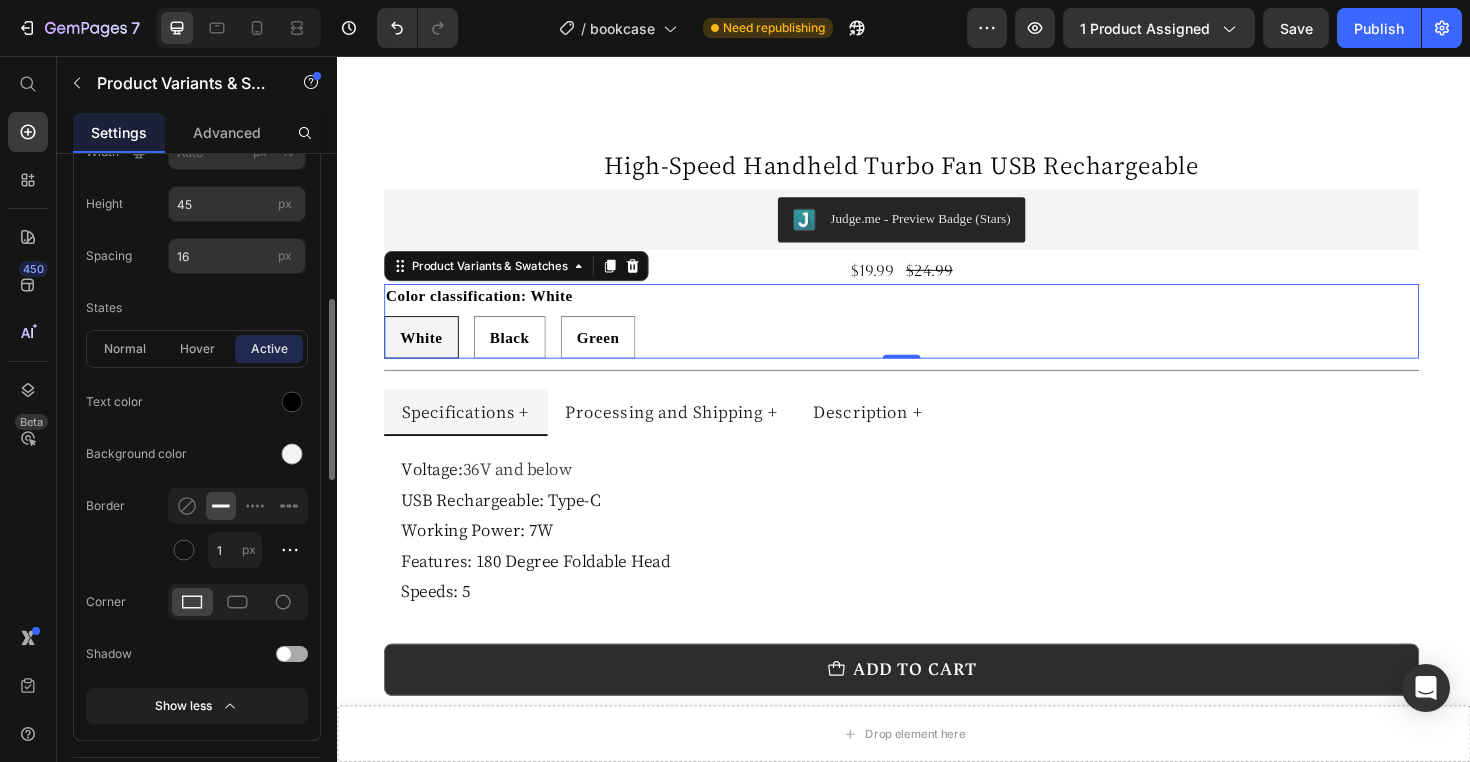 click on "Border 1 px" at bounding box center [197, 528] 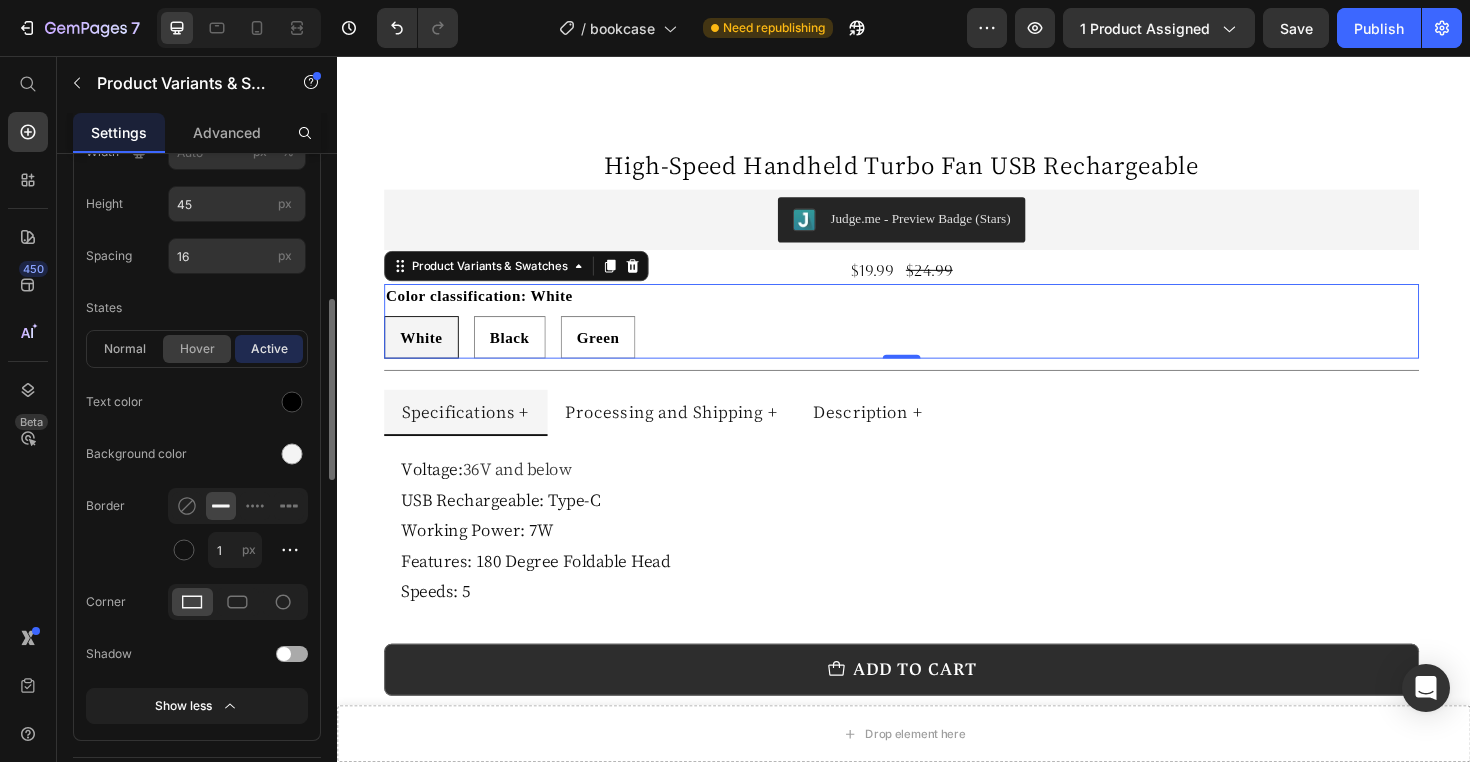 click on "hover" at bounding box center (197, 349) 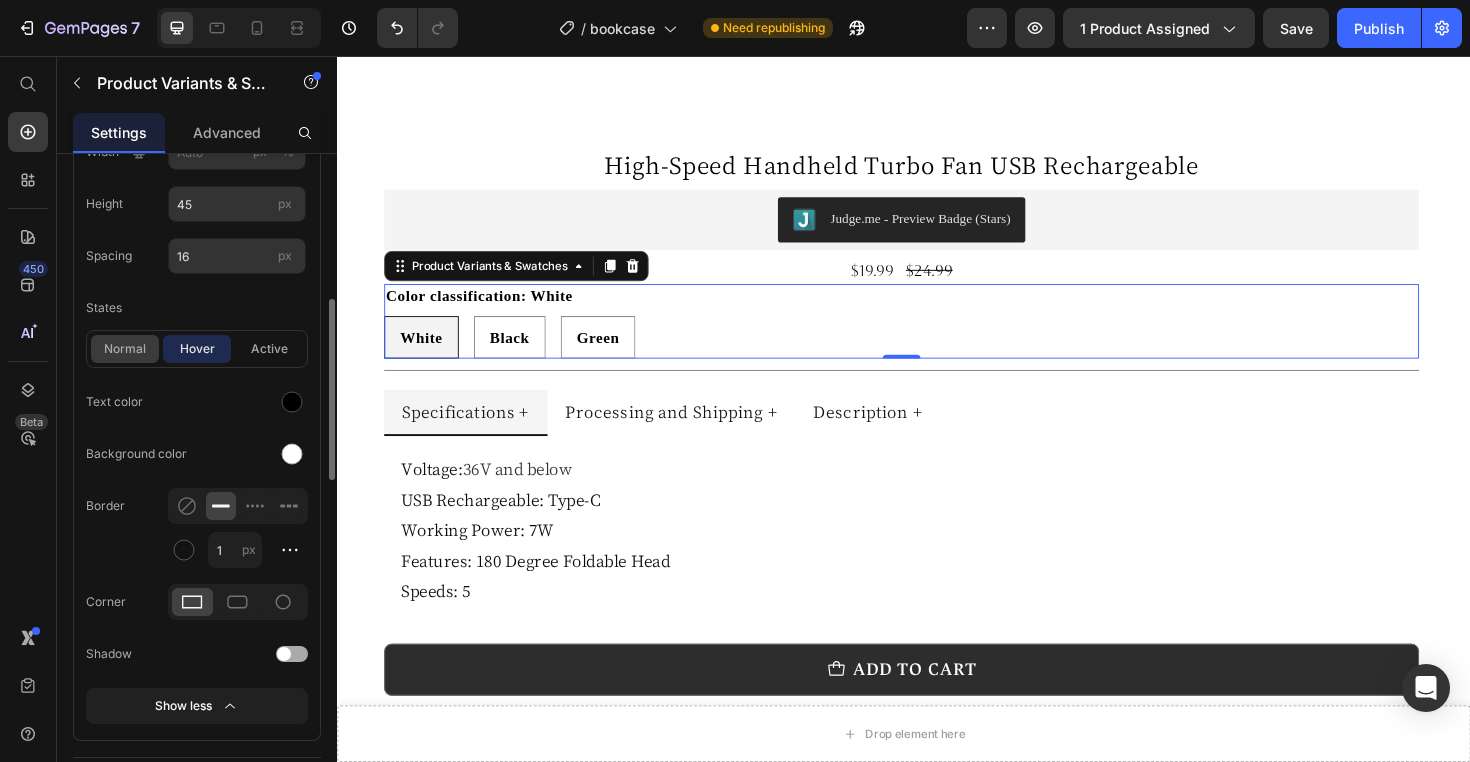 click on "normal" at bounding box center [125, 349] 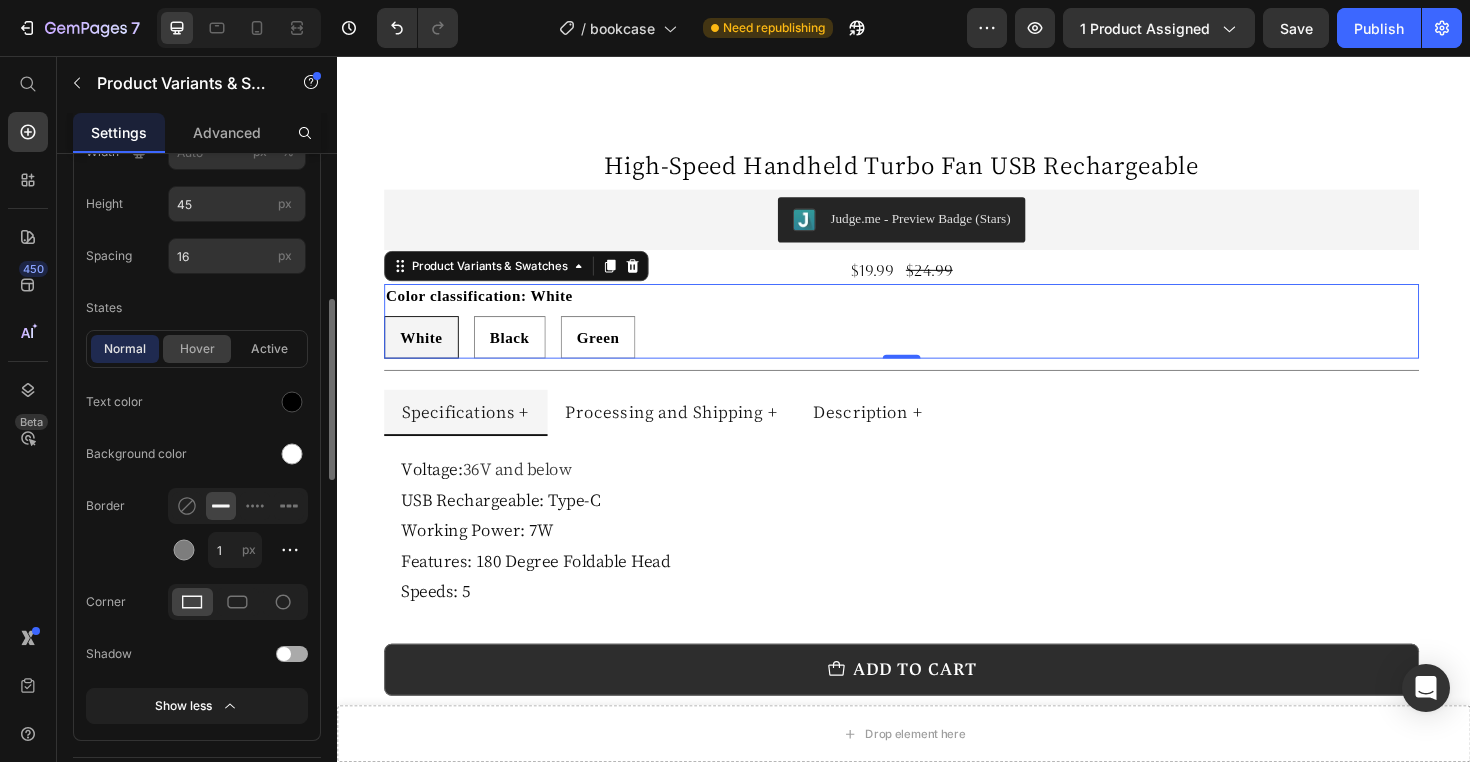 click on "hover" at bounding box center (197, 349) 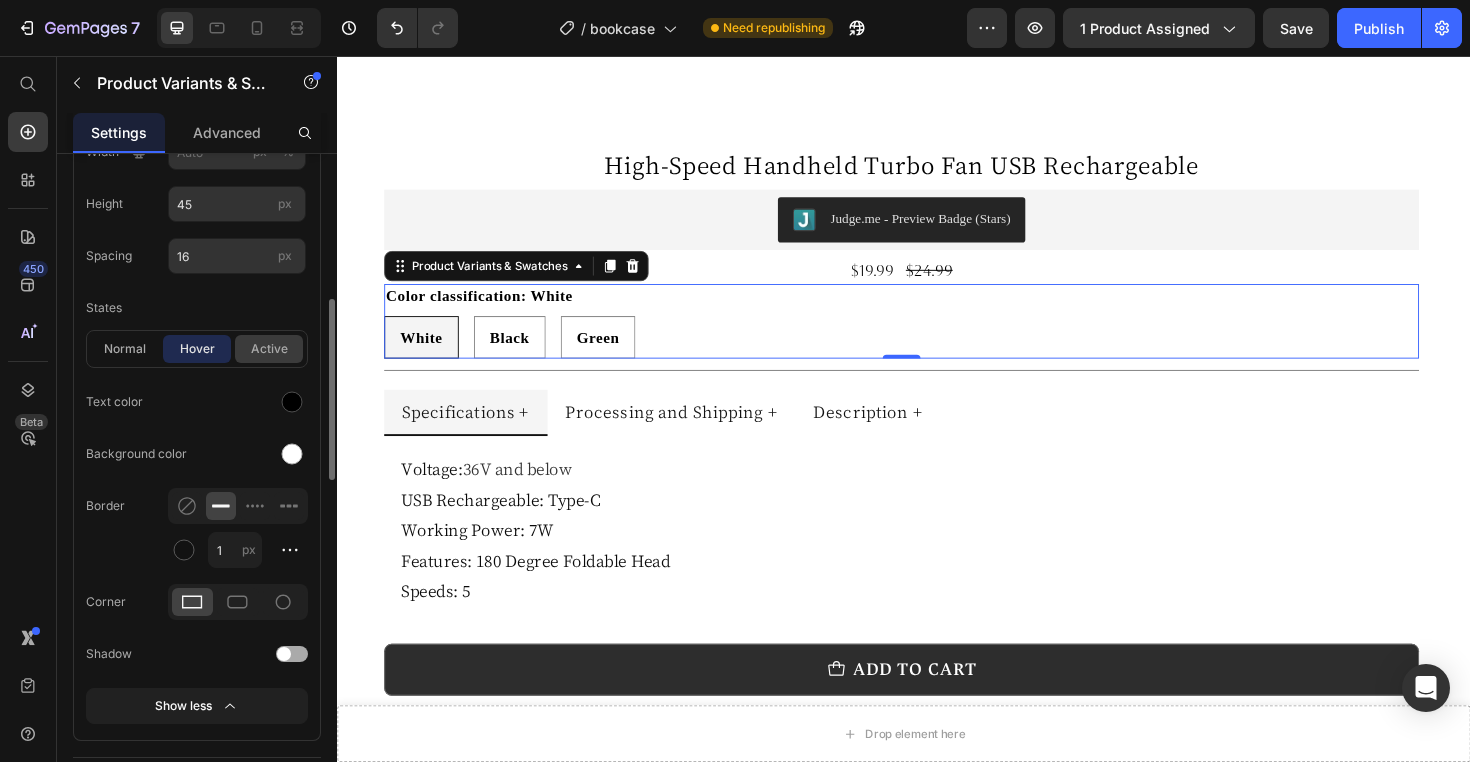 click on "active" at bounding box center (269, 349) 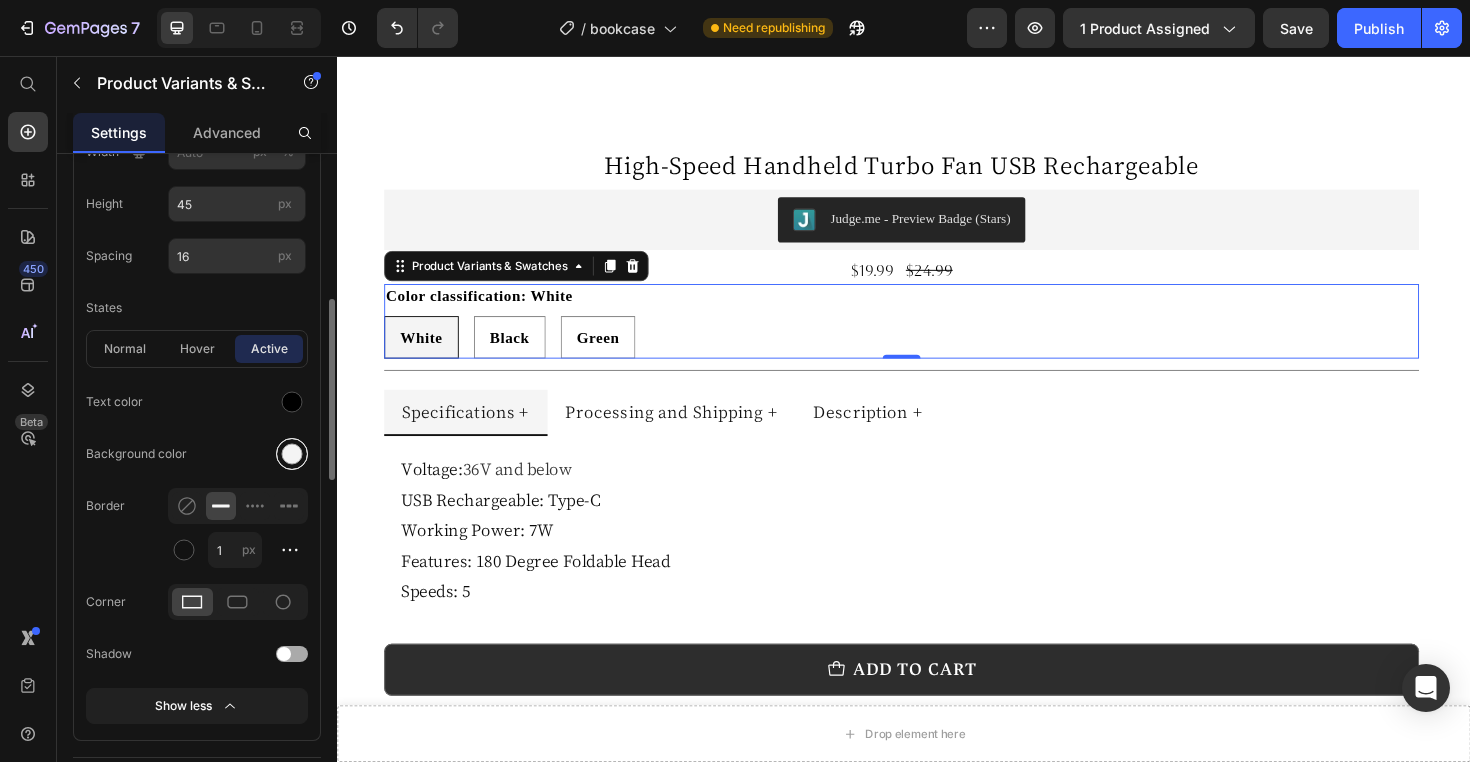 click at bounding box center [292, 454] 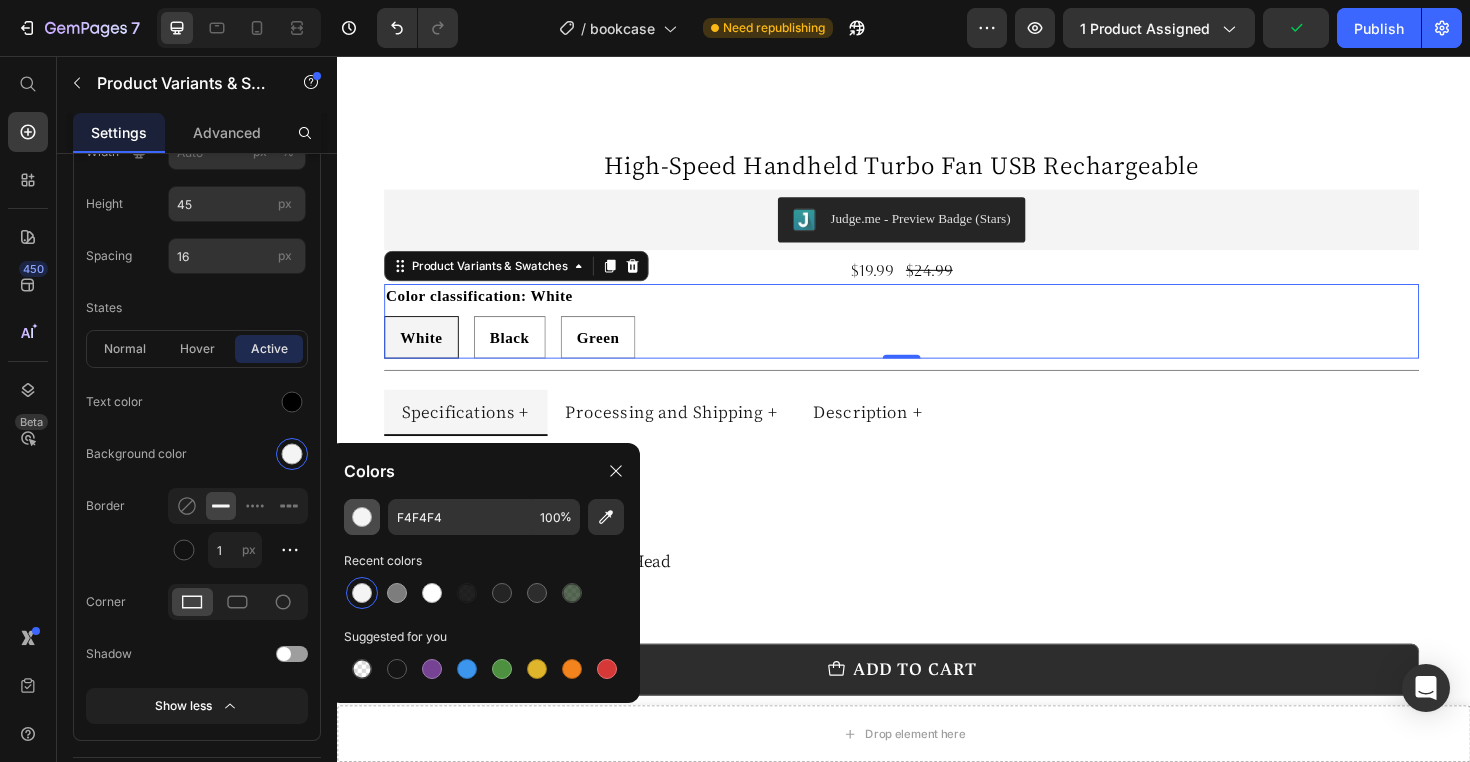 click at bounding box center [362, 517] 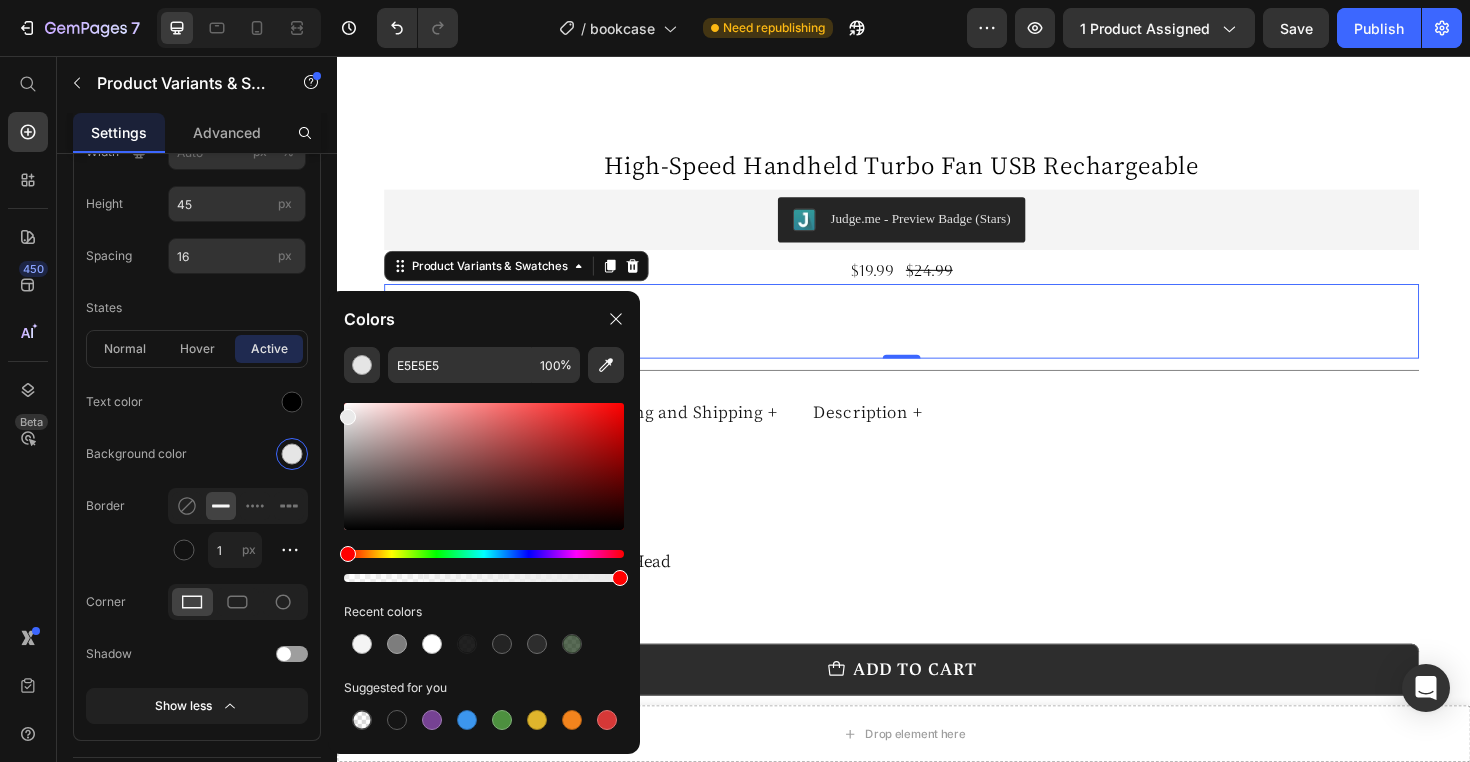 type on "EAEAEA" 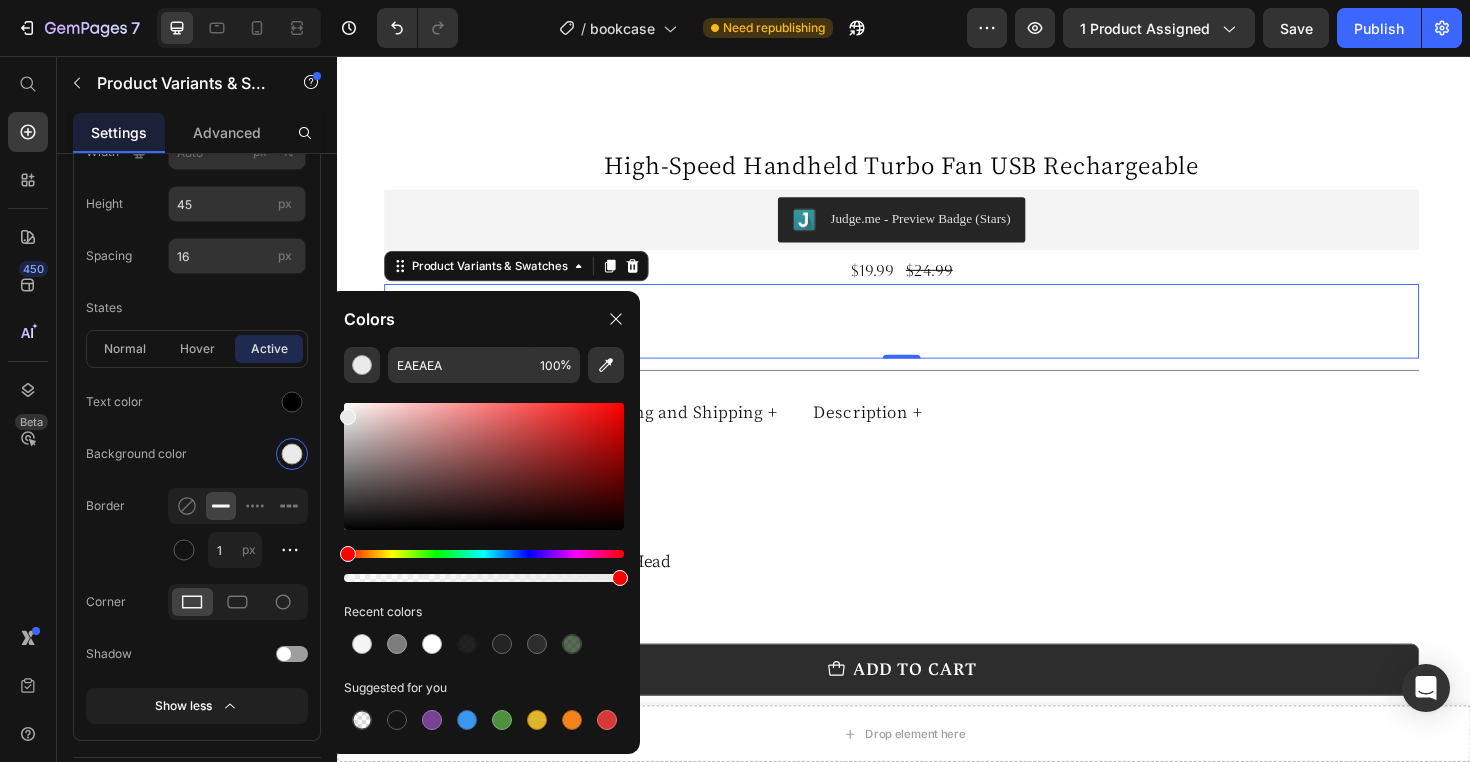 click at bounding box center [348, 417] 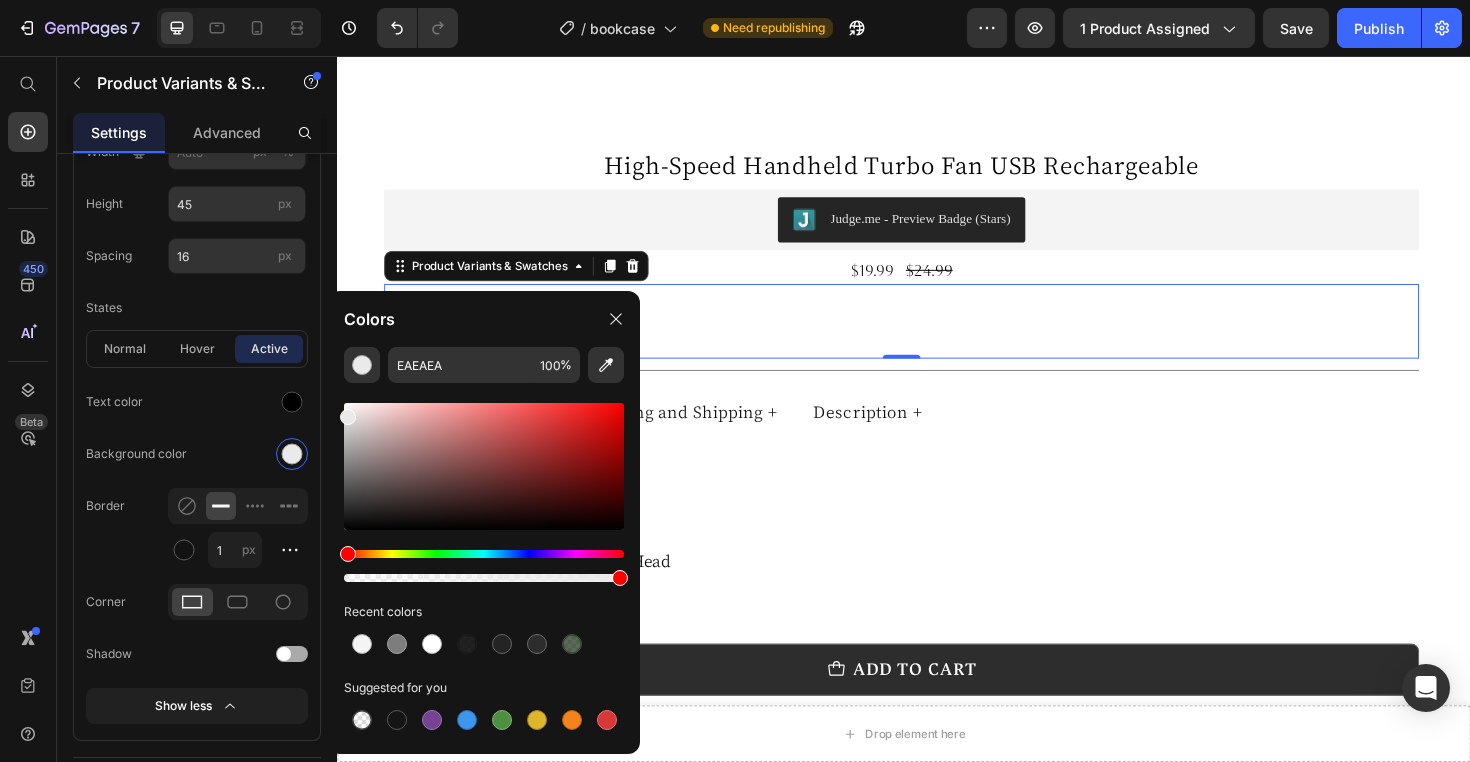 click on "States" 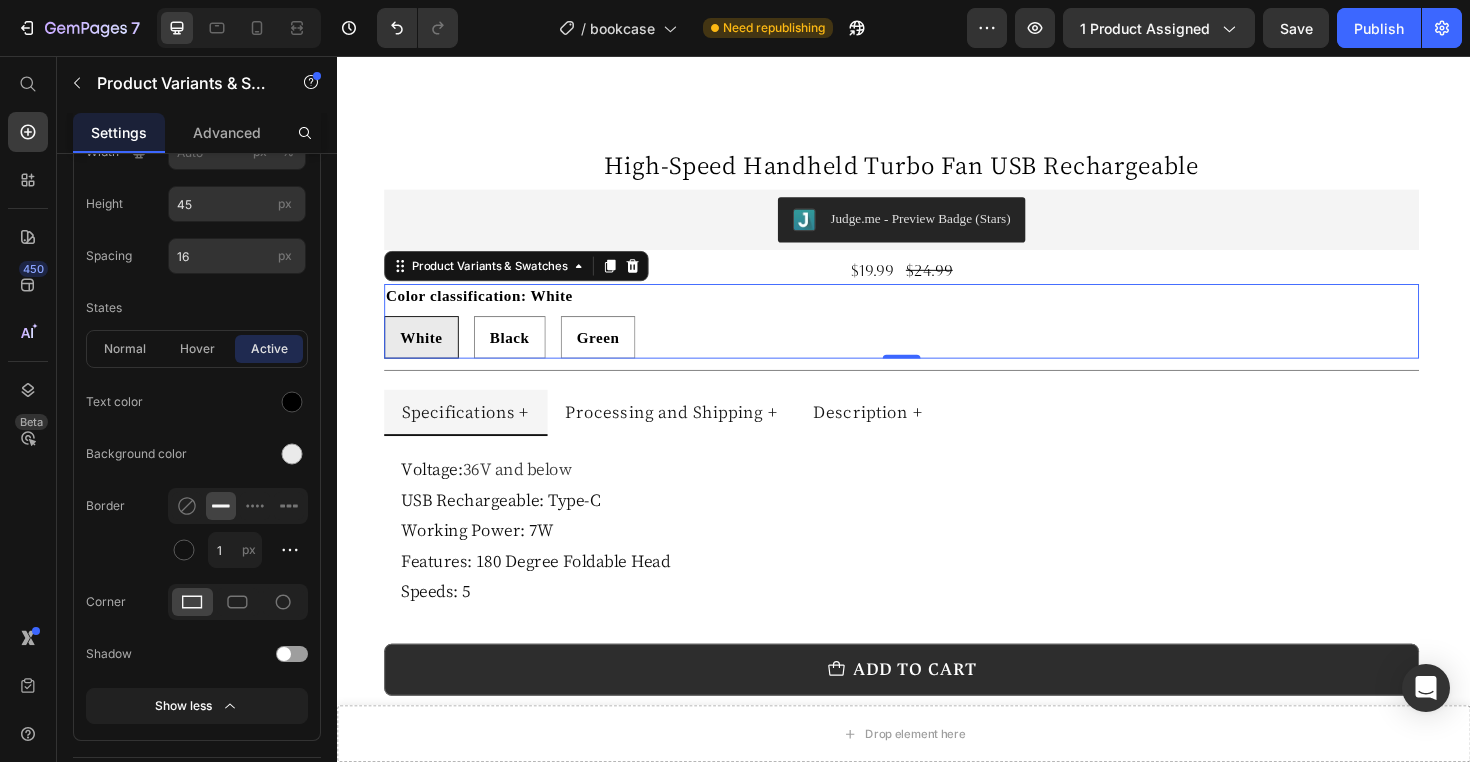 click on "Color classification: White White White White Black Black Black Green Green Green" at bounding box center (935, 337) 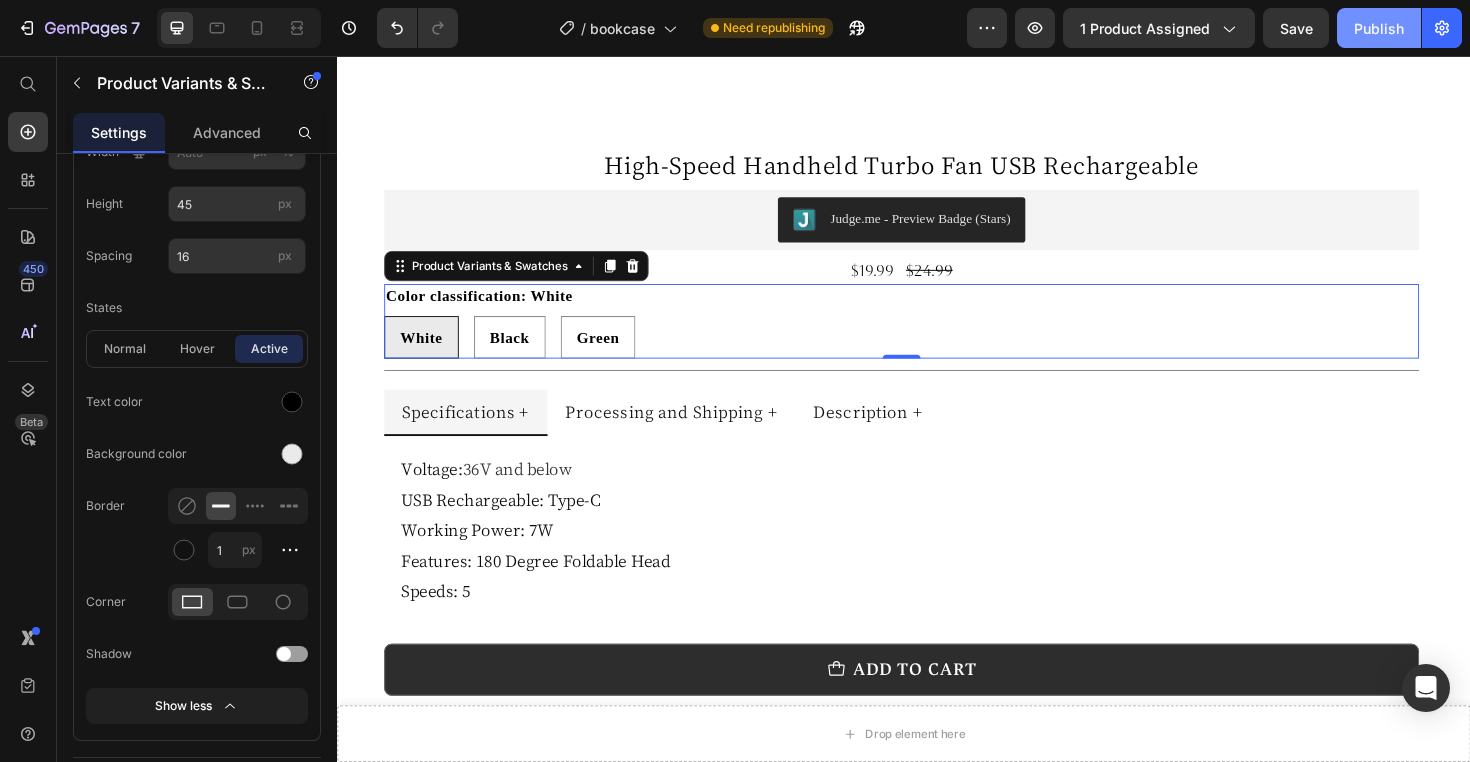 click on "Publish" 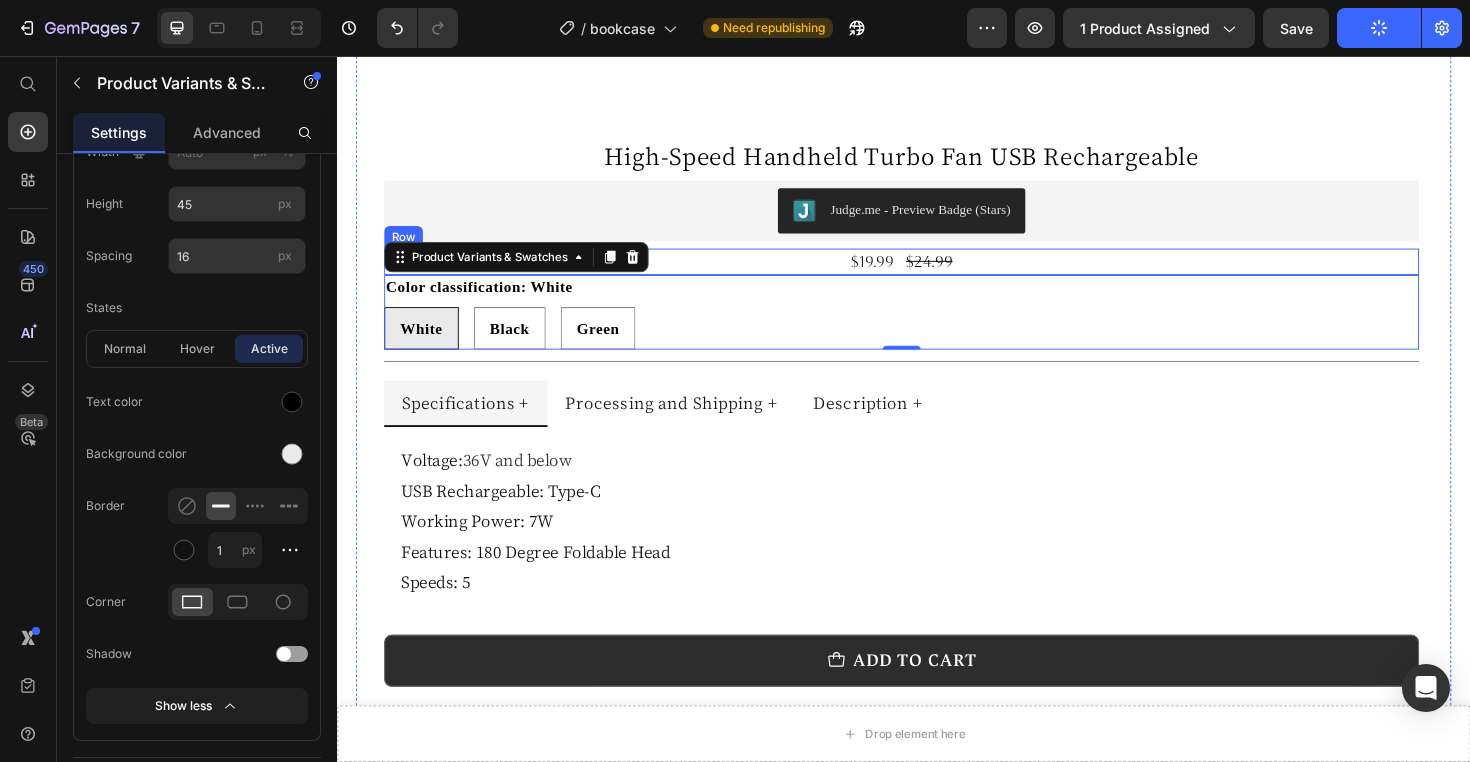 scroll, scrollTop: 698, scrollLeft: 0, axis: vertical 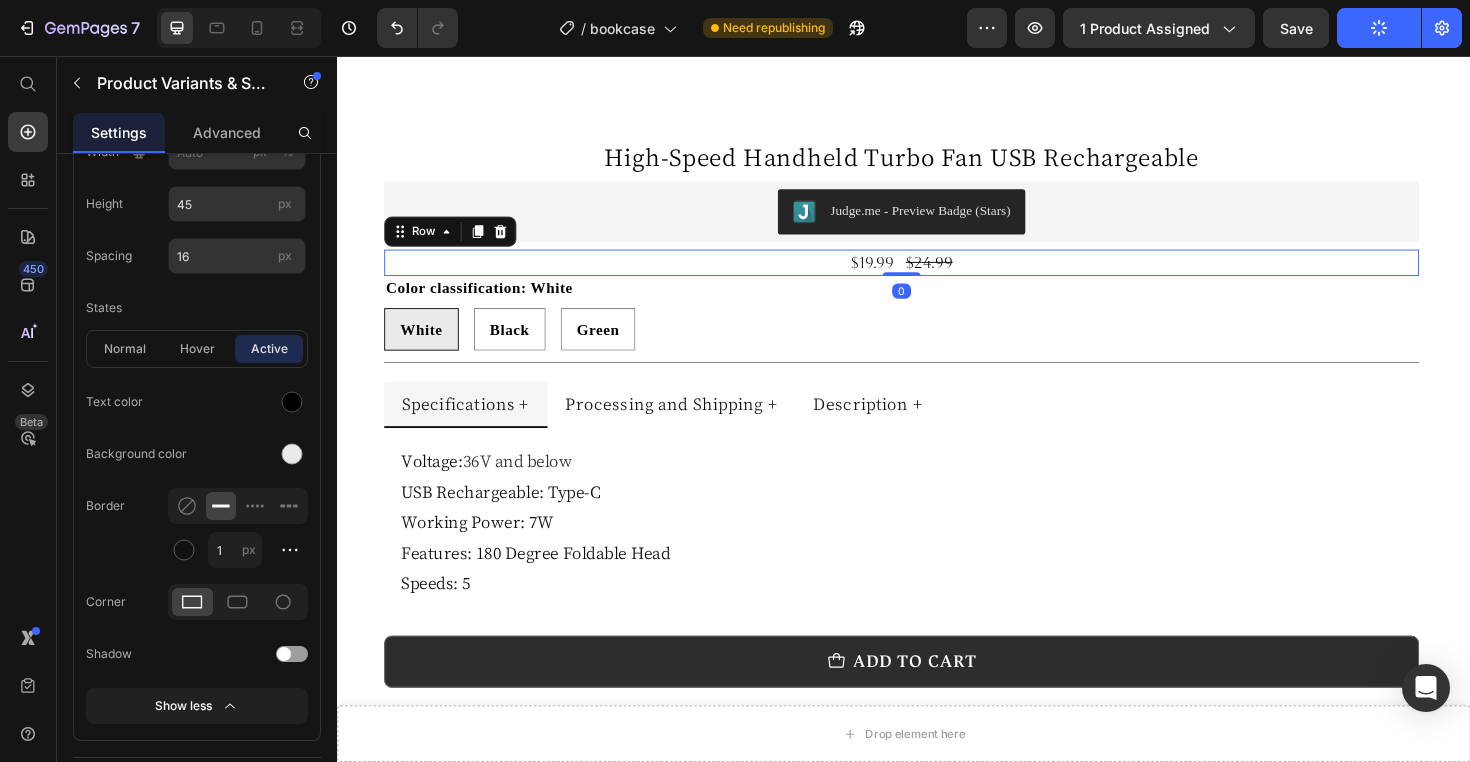 click on "$19.99 Product Price $24.99 Product Price Row 0" at bounding box center [935, 275] 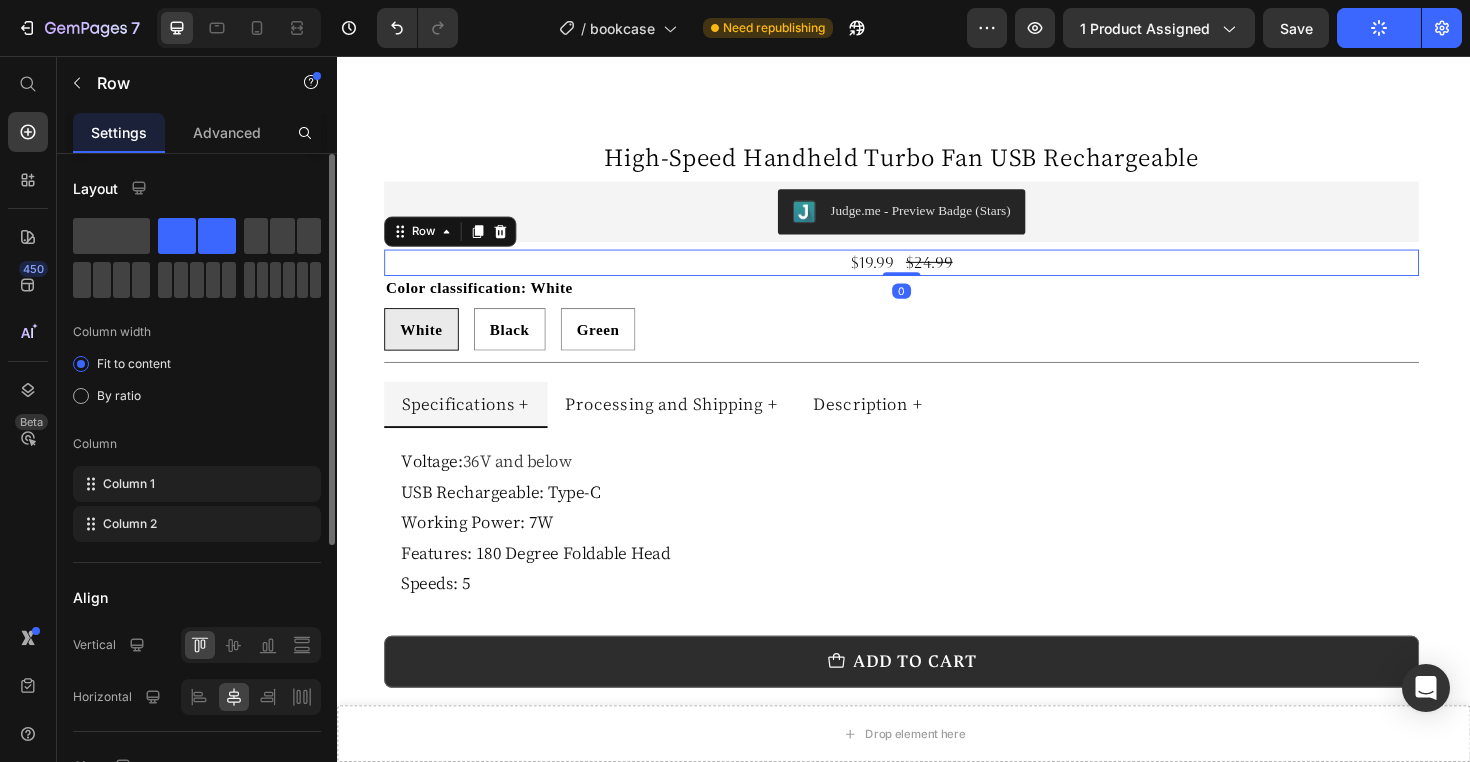 click on "$19.99 Product Price $24.99 Product Price Row 0" at bounding box center [935, 275] 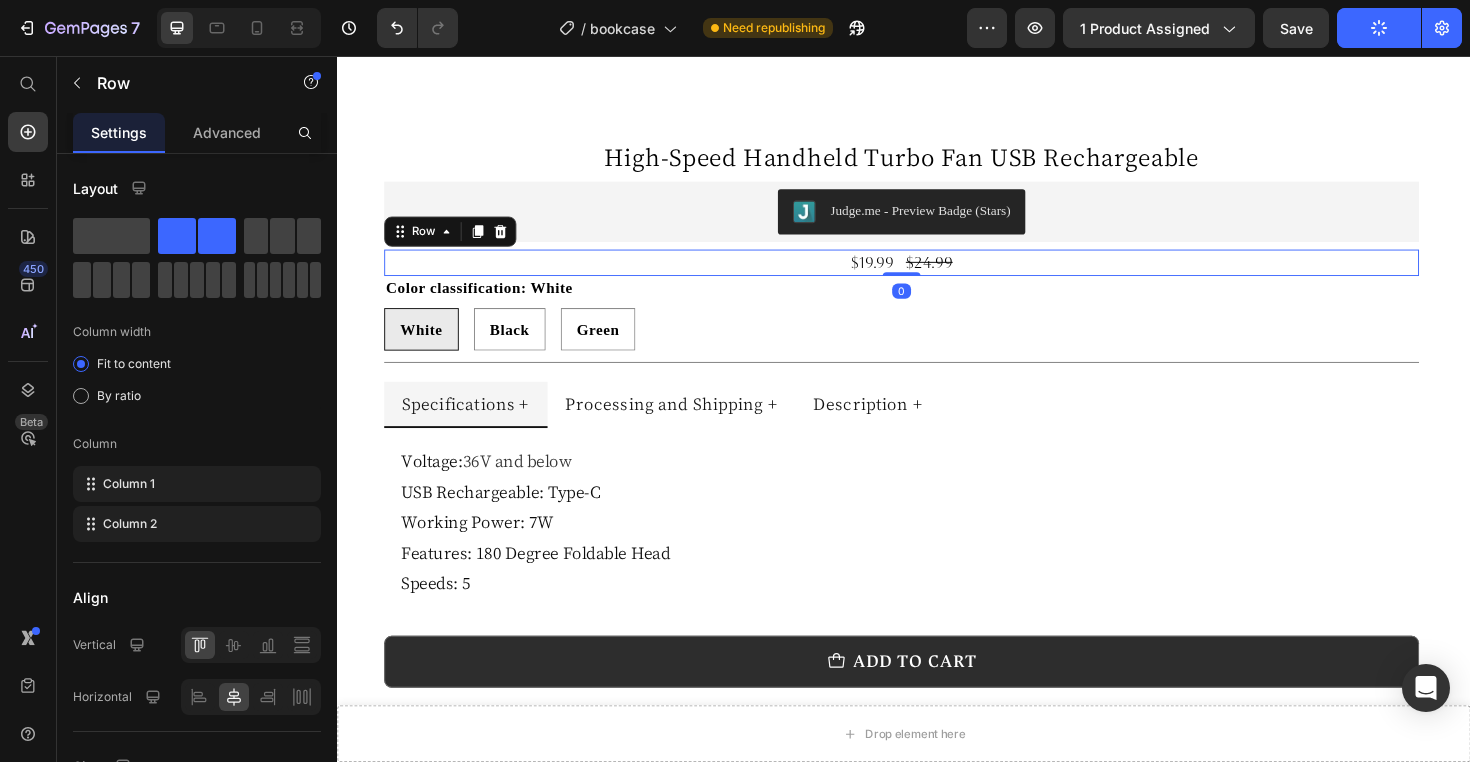 click on "$19.99 Product Price $24.99 Product Price Row 0" at bounding box center (935, 275) 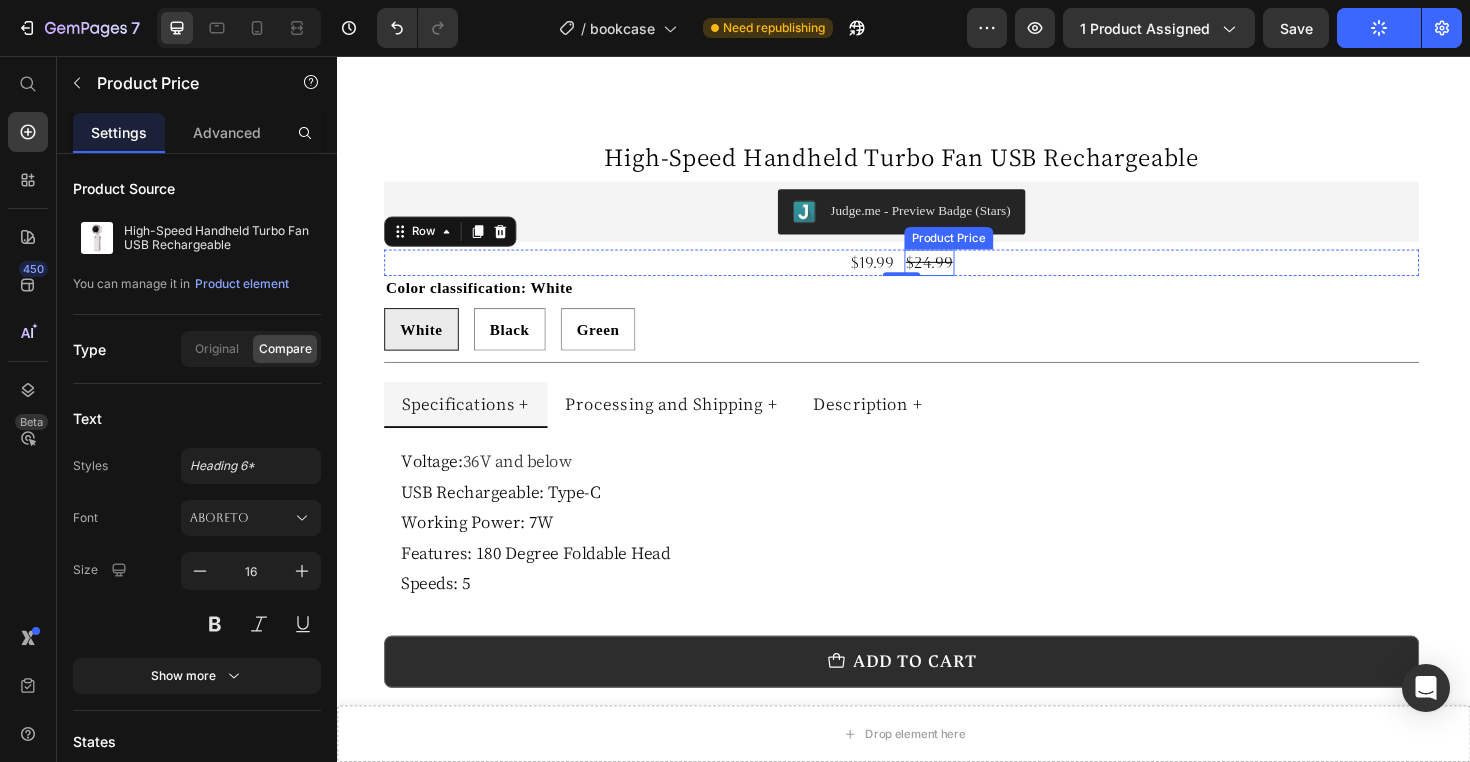 click on "$24.99" at bounding box center [965, 275] 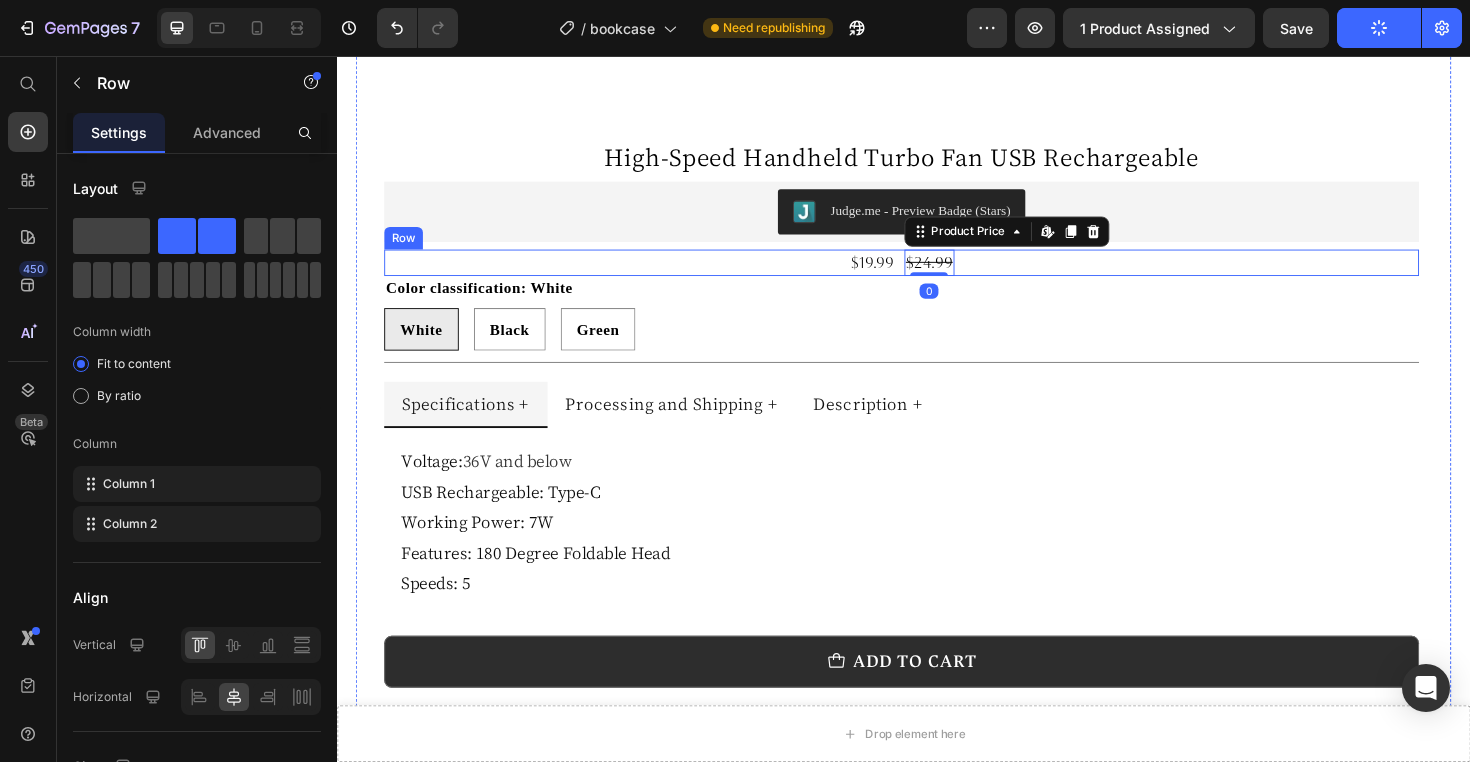 click on "$19.99 Product Price $24.99 Product Price Edit content in Shopify 0 Row" at bounding box center [935, 275] 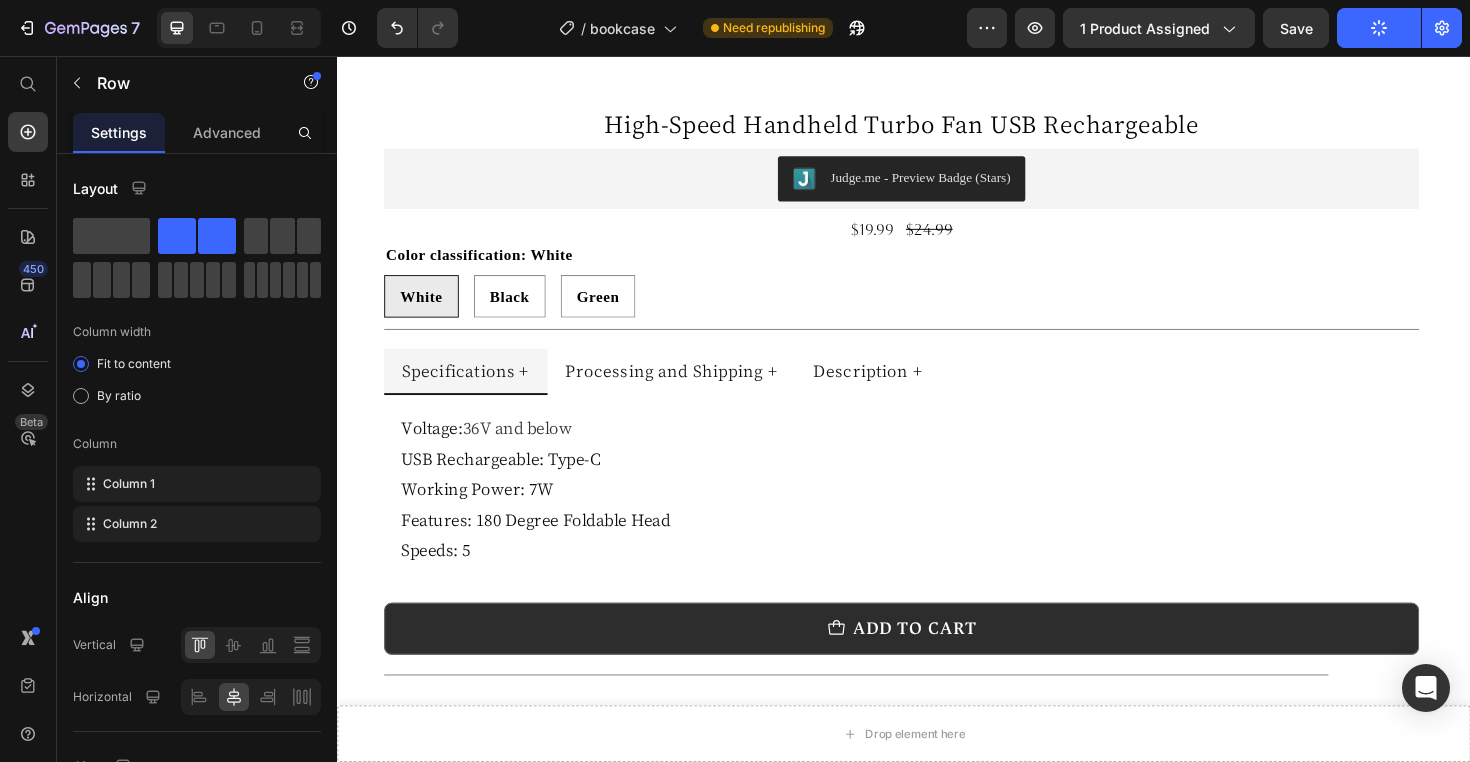 scroll, scrollTop: 736, scrollLeft: 0, axis: vertical 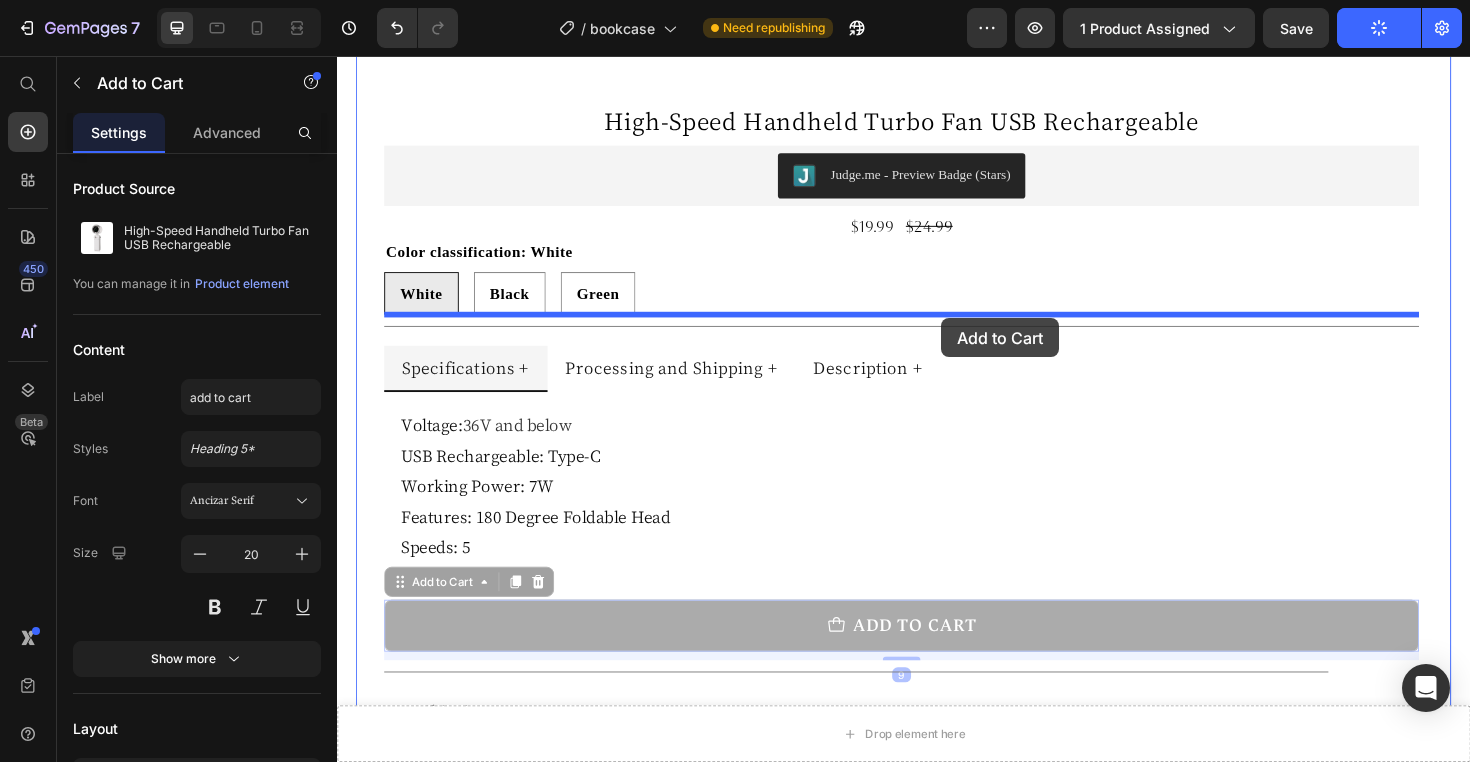 drag, startPoint x: 1049, startPoint y: 666, endPoint x: 977, endPoint y: 339, distance: 334.8328 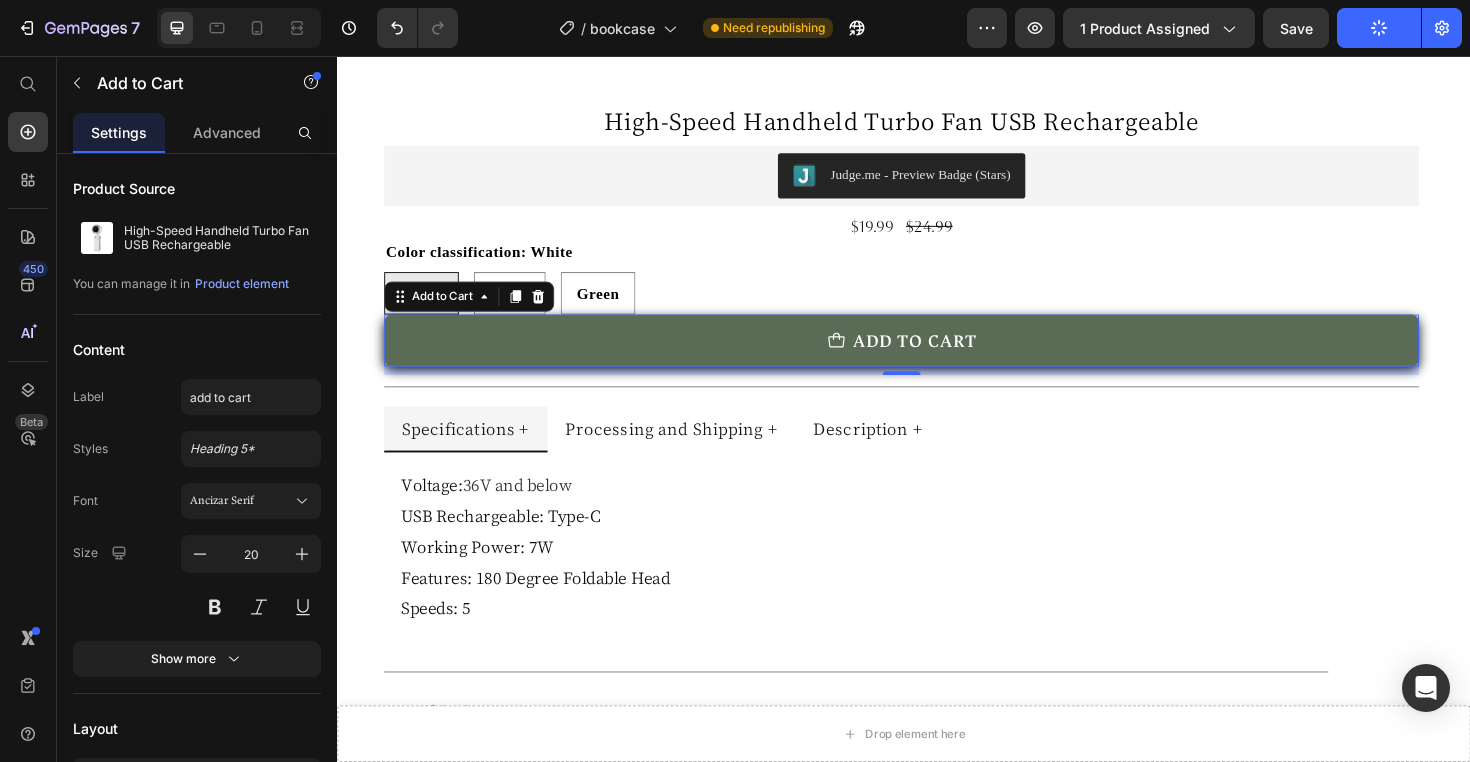 click on "add to cart" at bounding box center (935, 357) 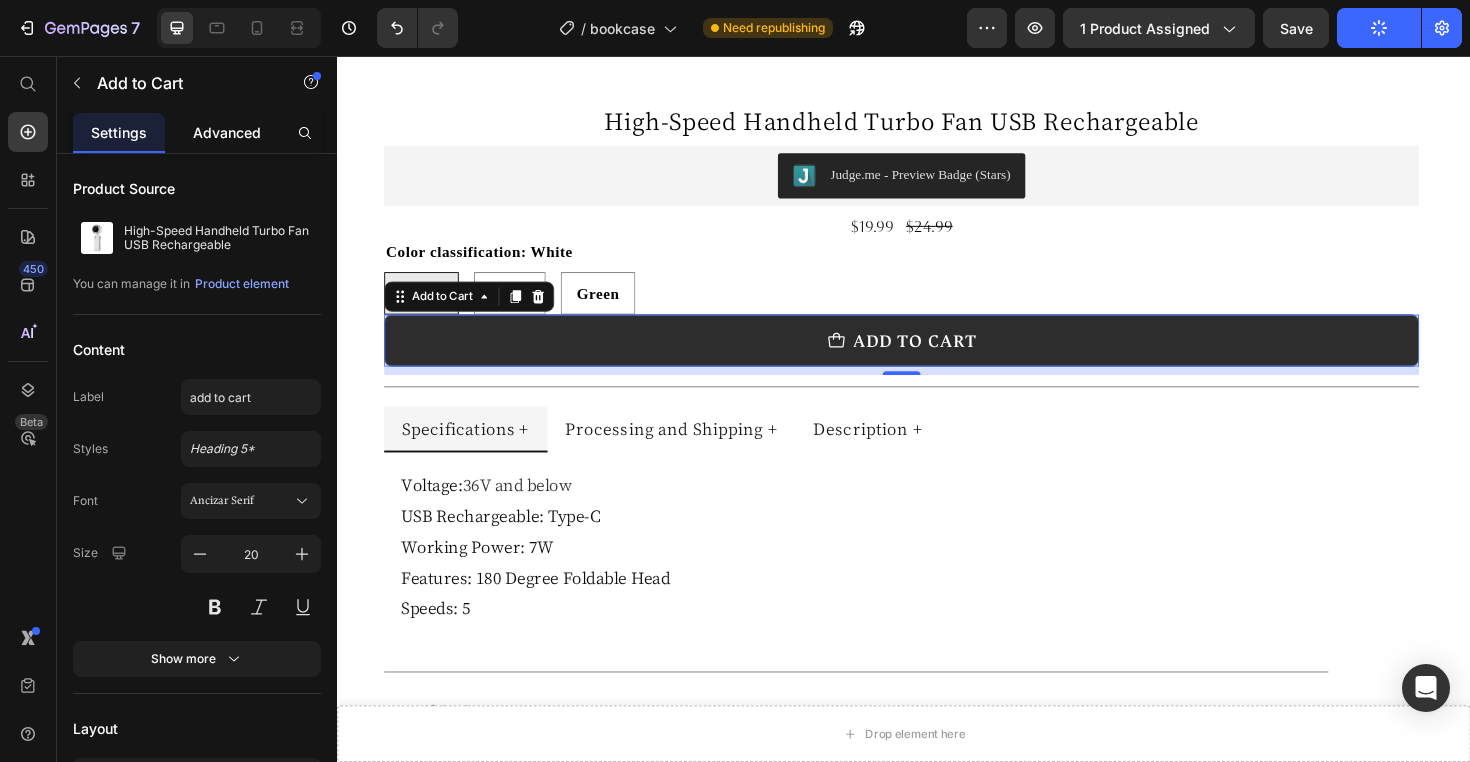 click on "Advanced" at bounding box center [227, 132] 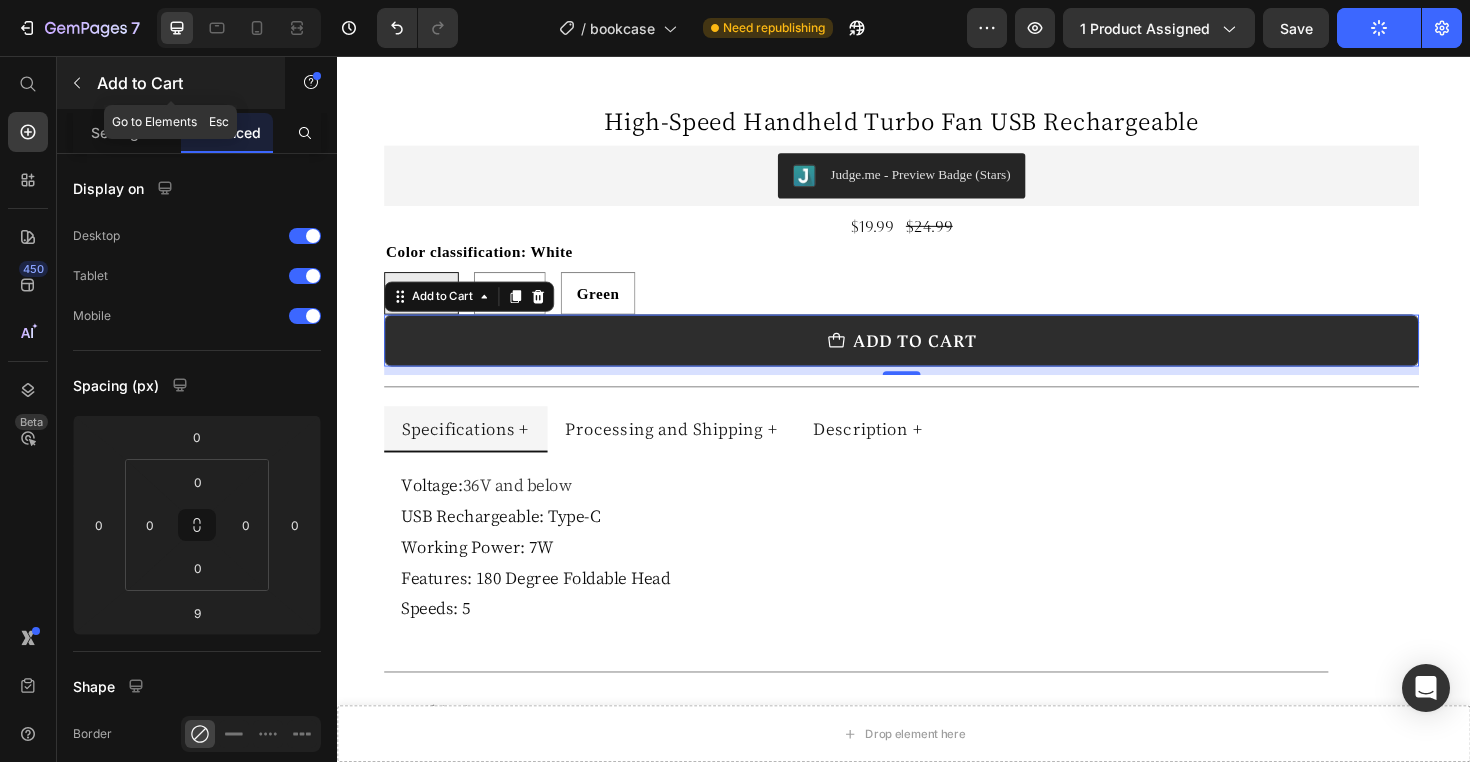 click at bounding box center [77, 83] 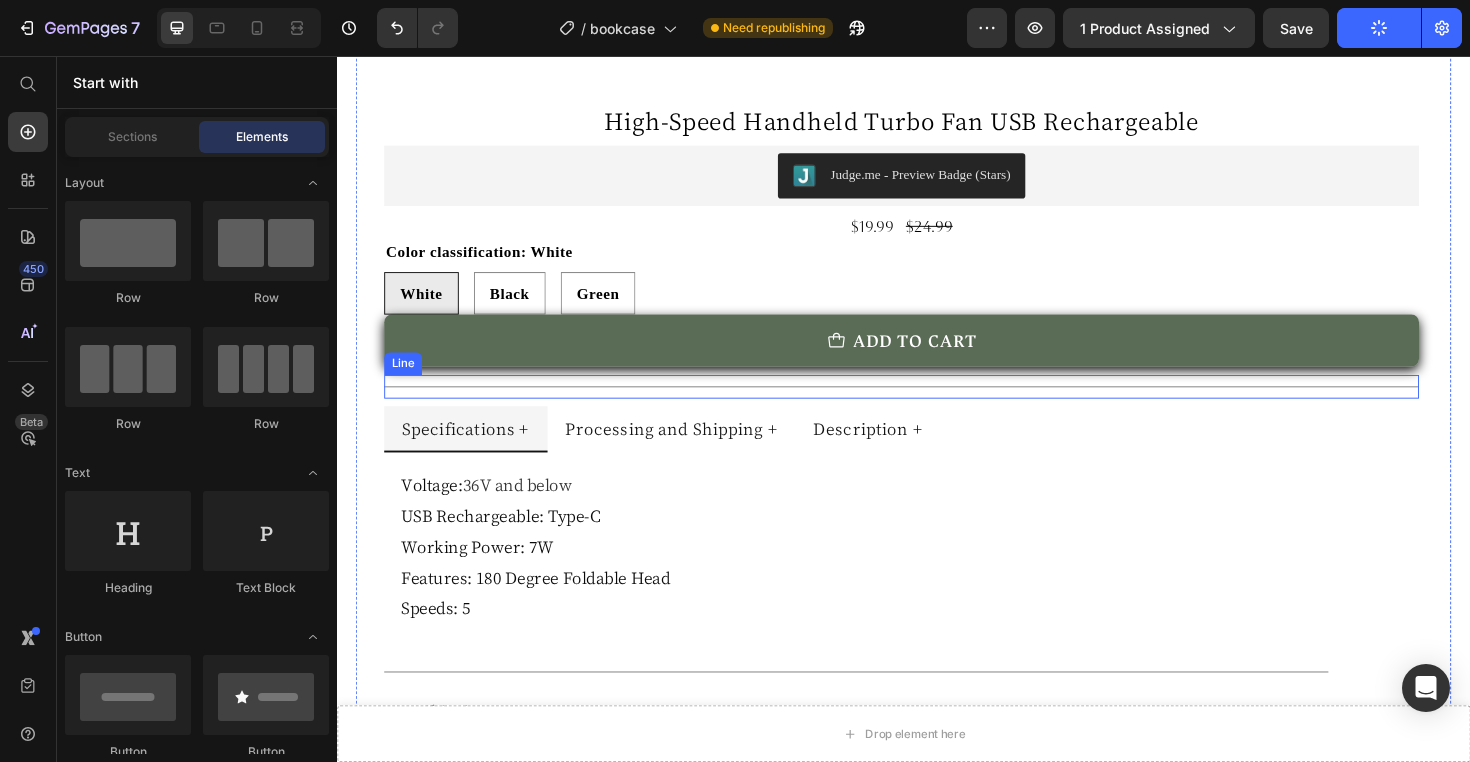 click on "add to cart" at bounding box center (935, 357) 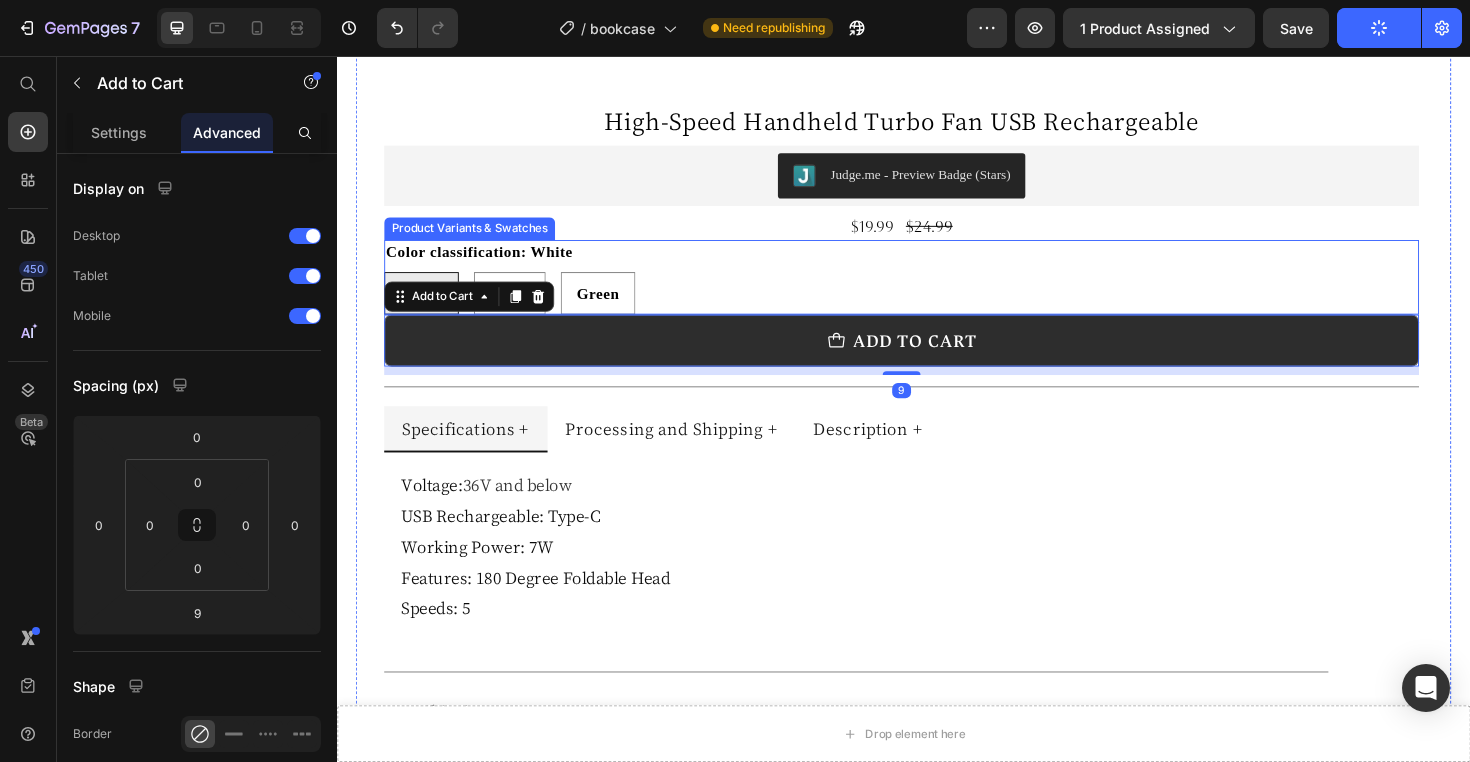 click on "White White White Black Black Black Green Green Green" at bounding box center [935, 307] 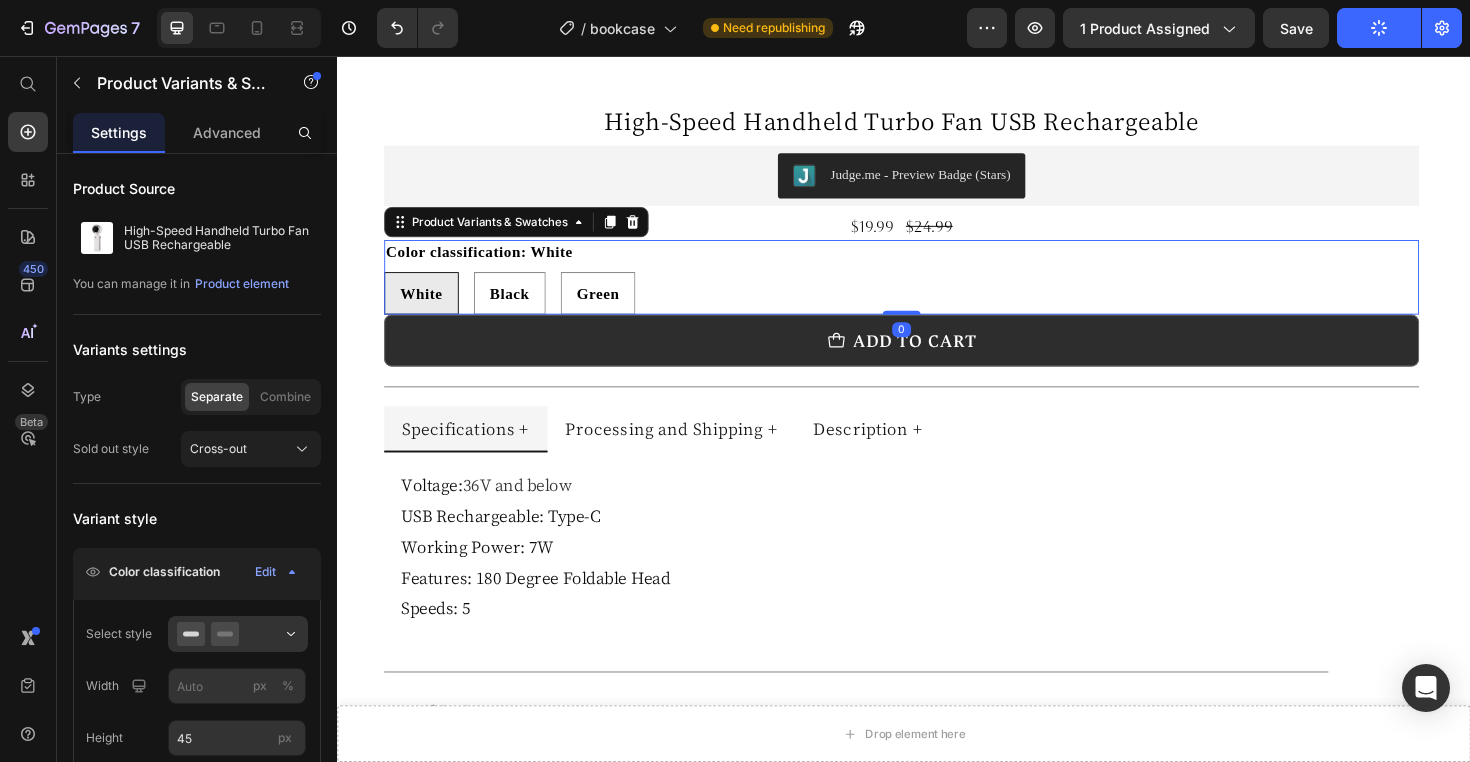 click on "White White White Black Black Black Green Green Green" at bounding box center [935, 307] 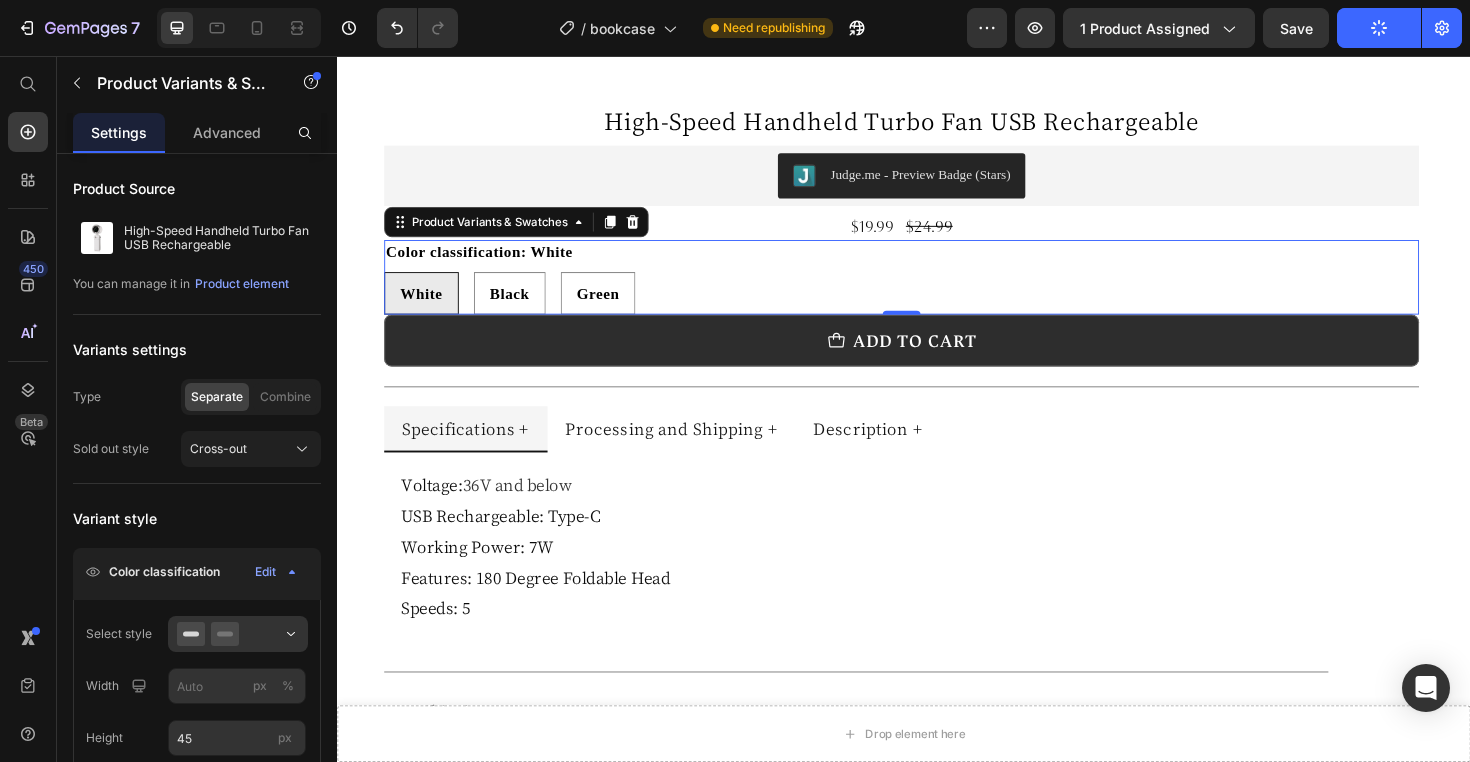click on "White White White Black Black Black Green Green Green" at bounding box center [935, 307] 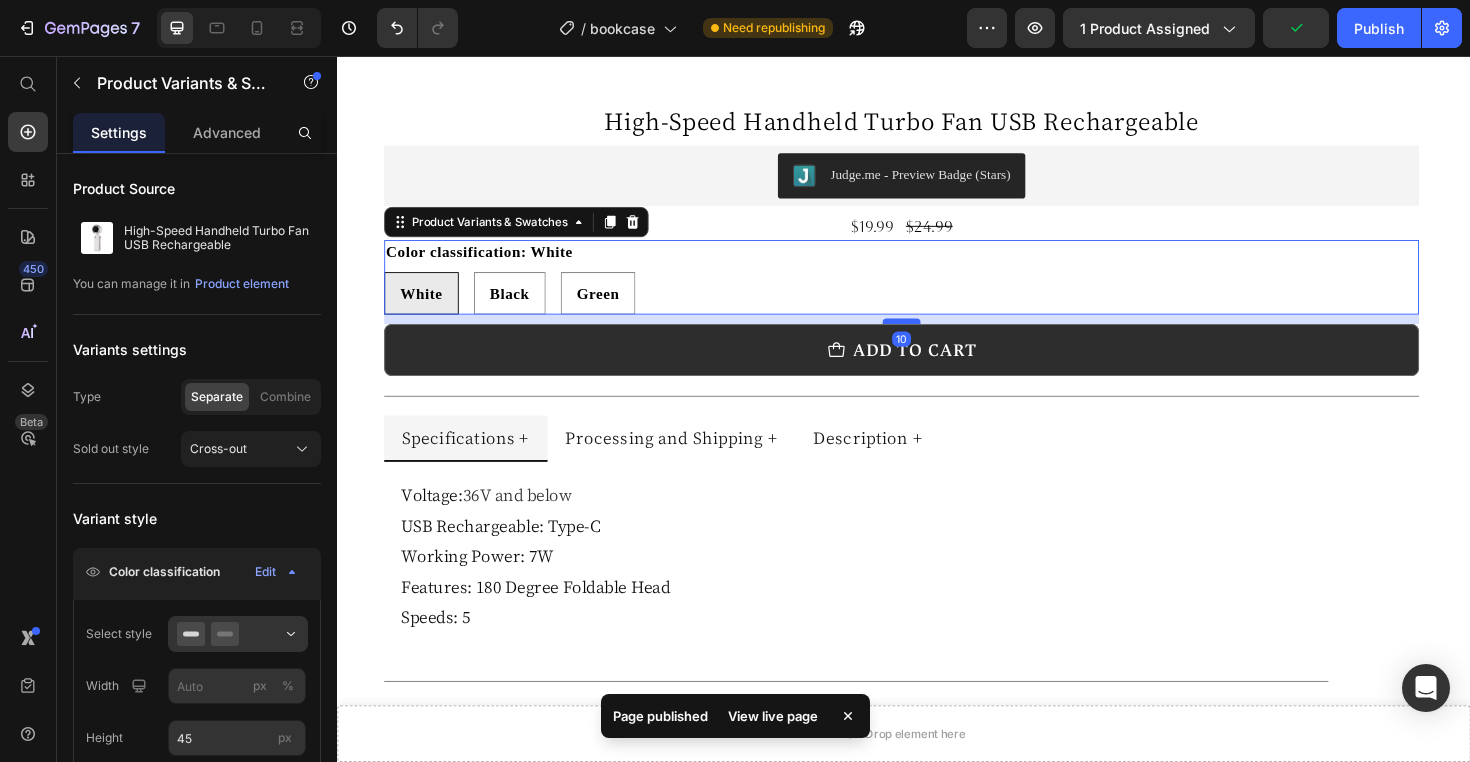 click at bounding box center (935, 337) 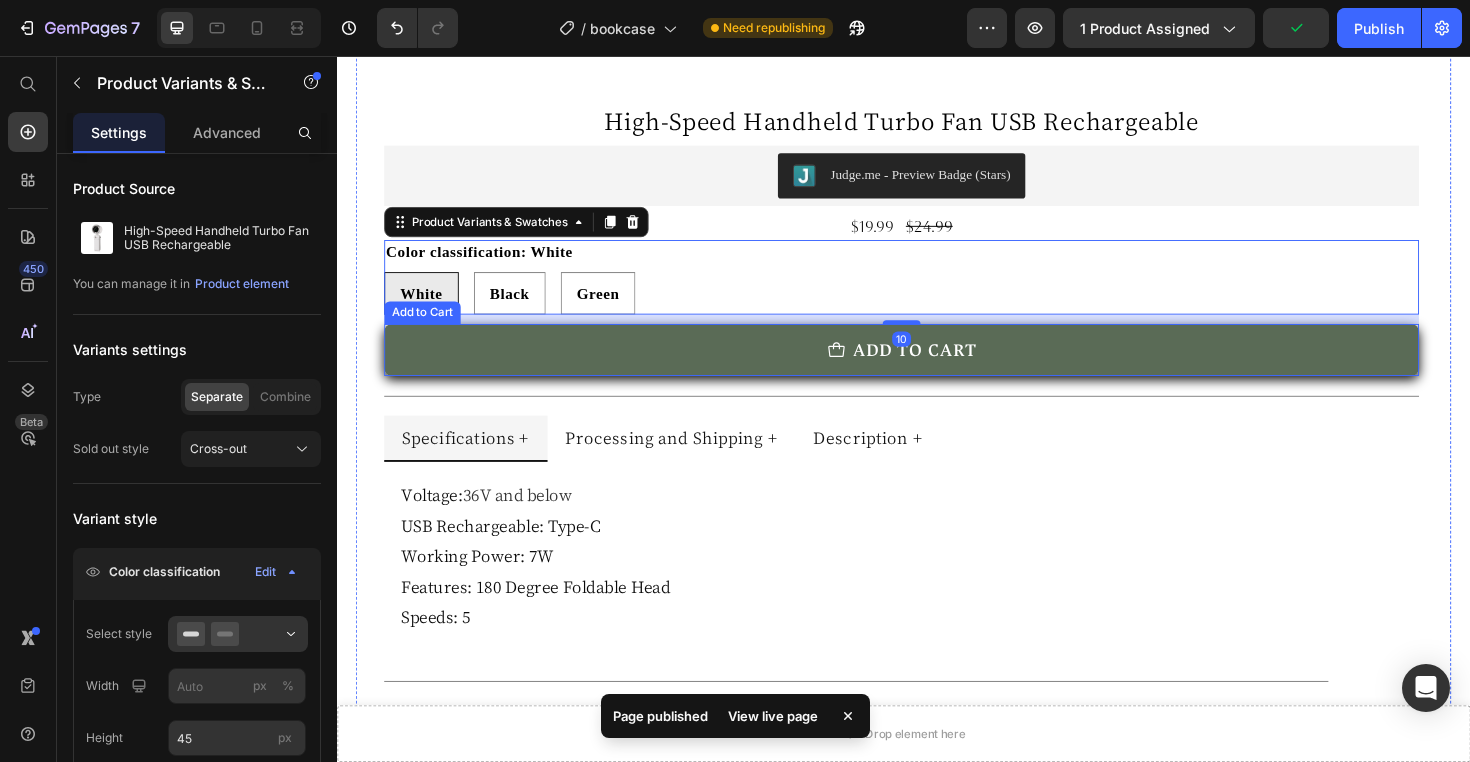 click on "add to cart" at bounding box center (935, 367) 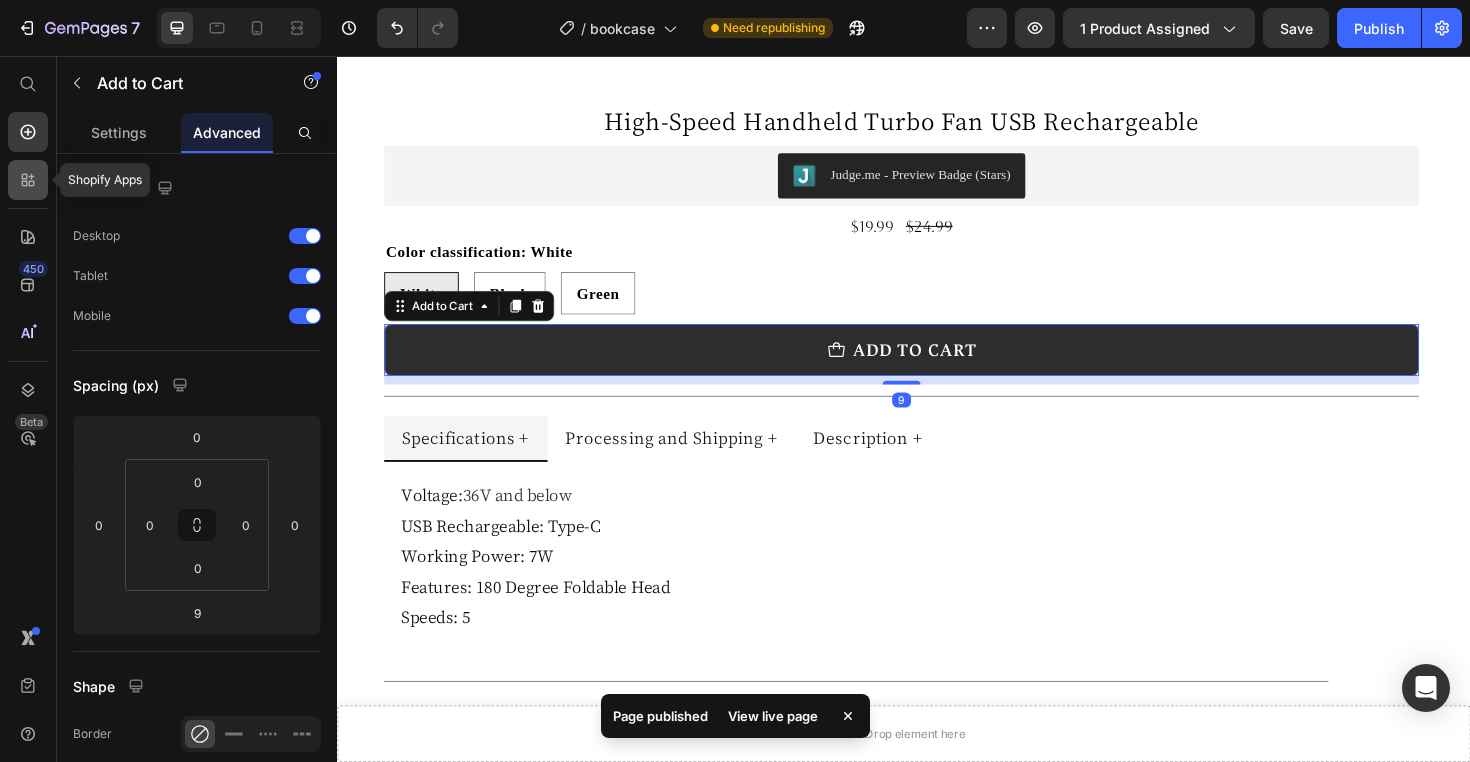 click 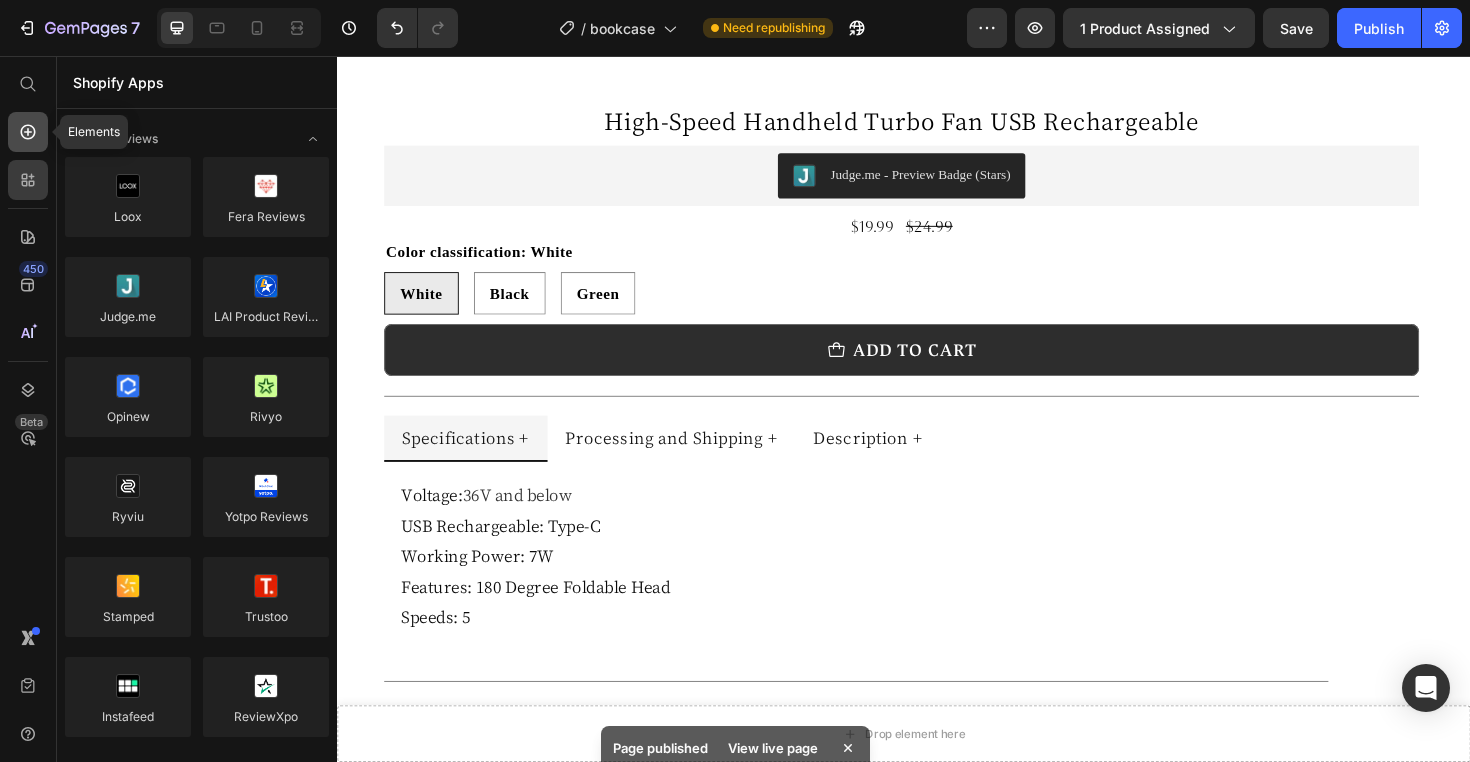click 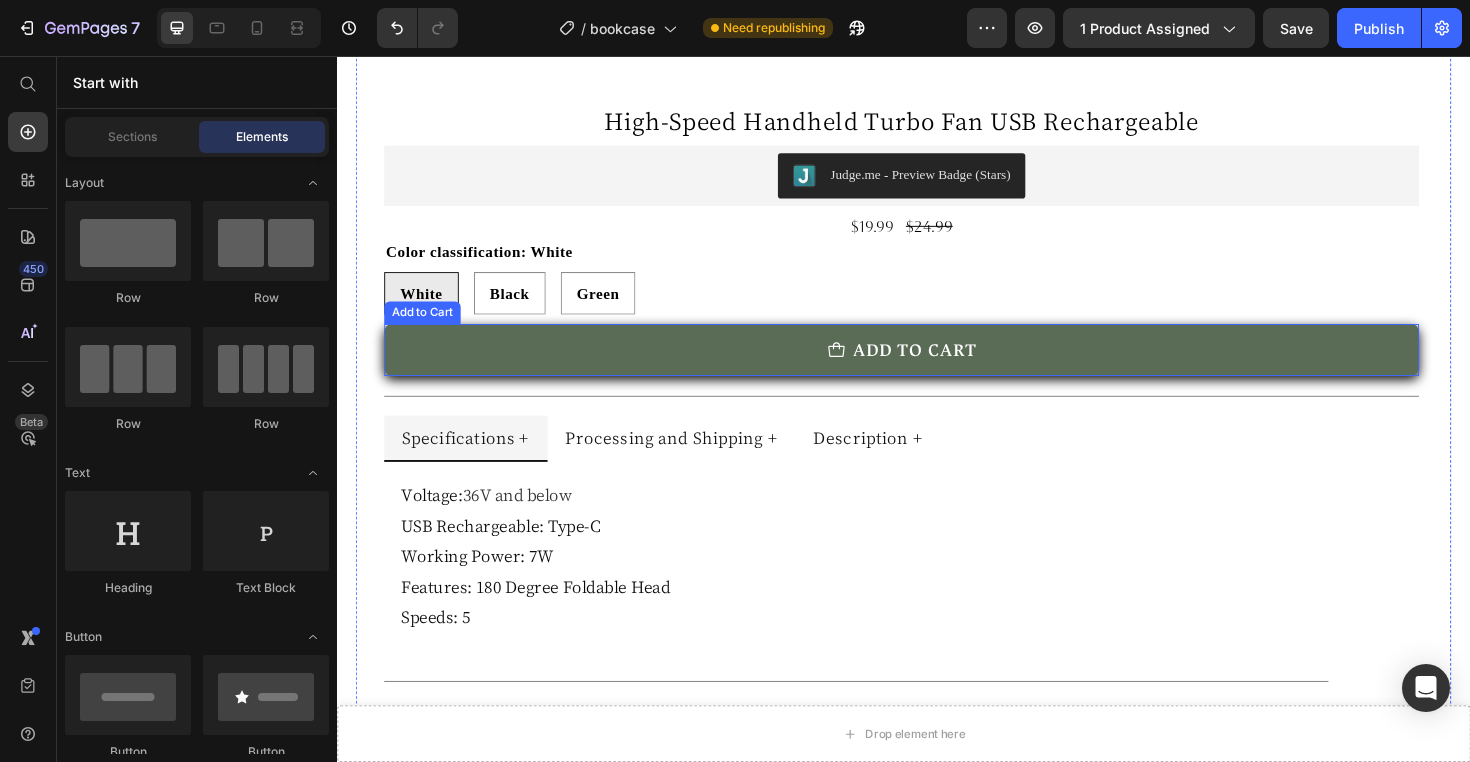 click on "add to cart" at bounding box center [935, 367] 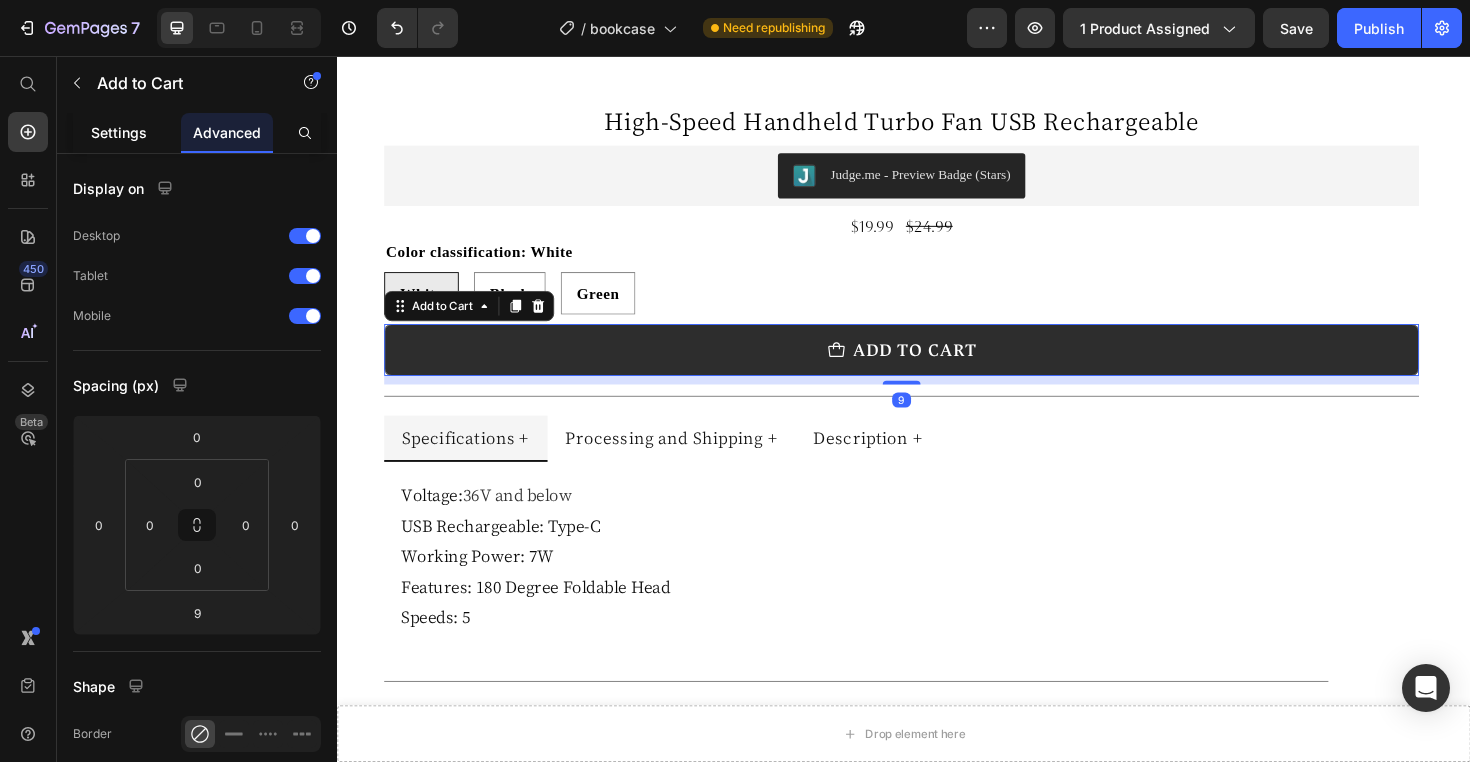 click on "Settings" at bounding box center (119, 132) 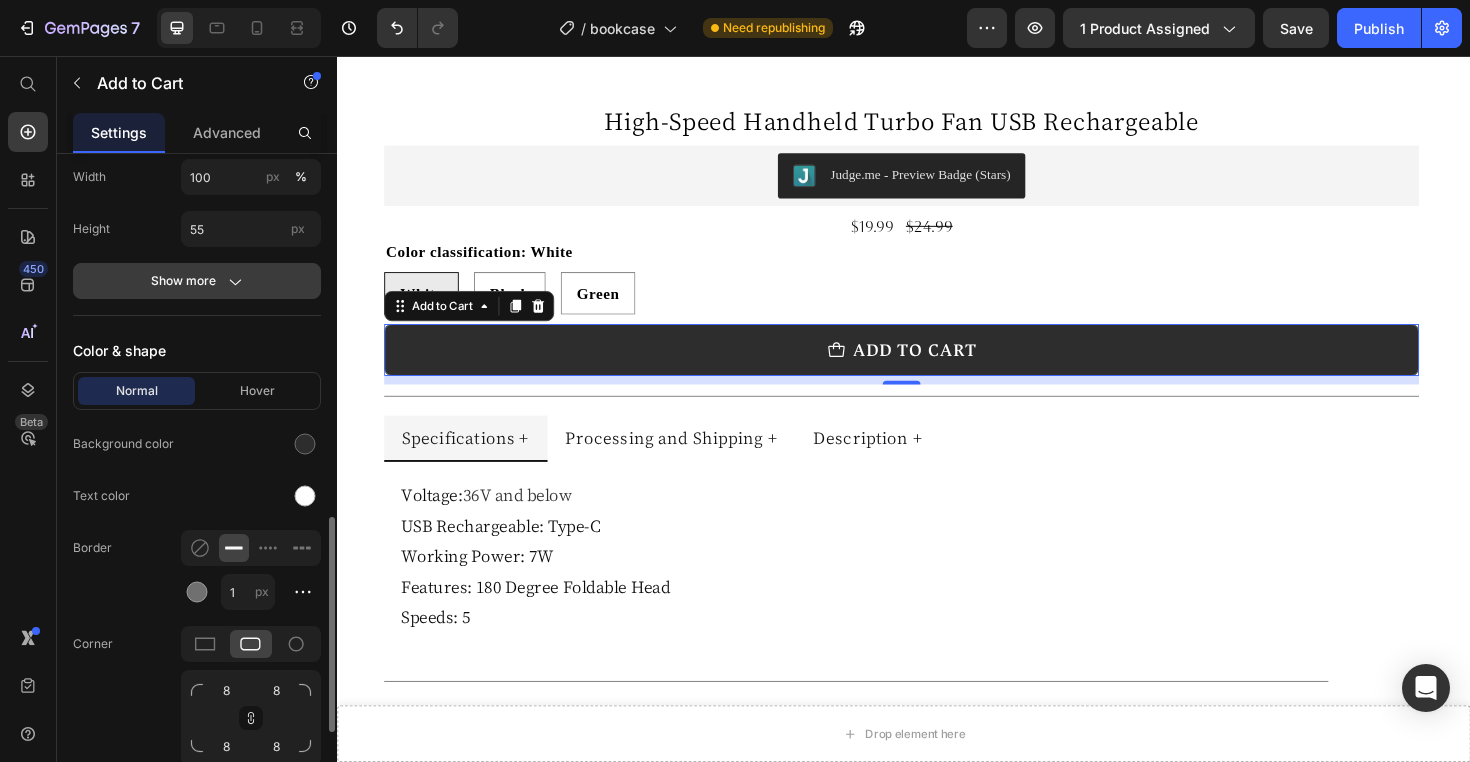 scroll, scrollTop: 1086, scrollLeft: 0, axis: vertical 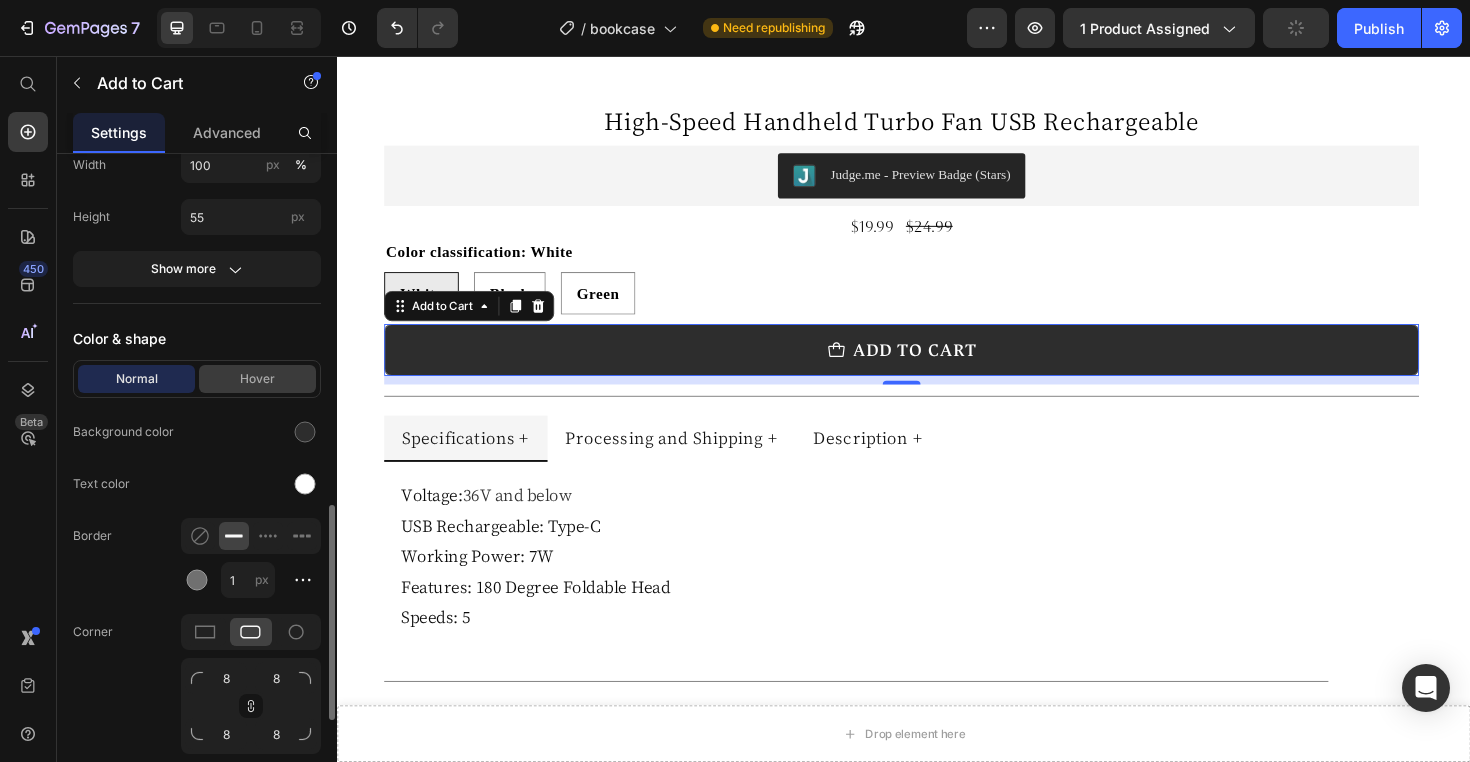 click on "Hover" at bounding box center (257, 379) 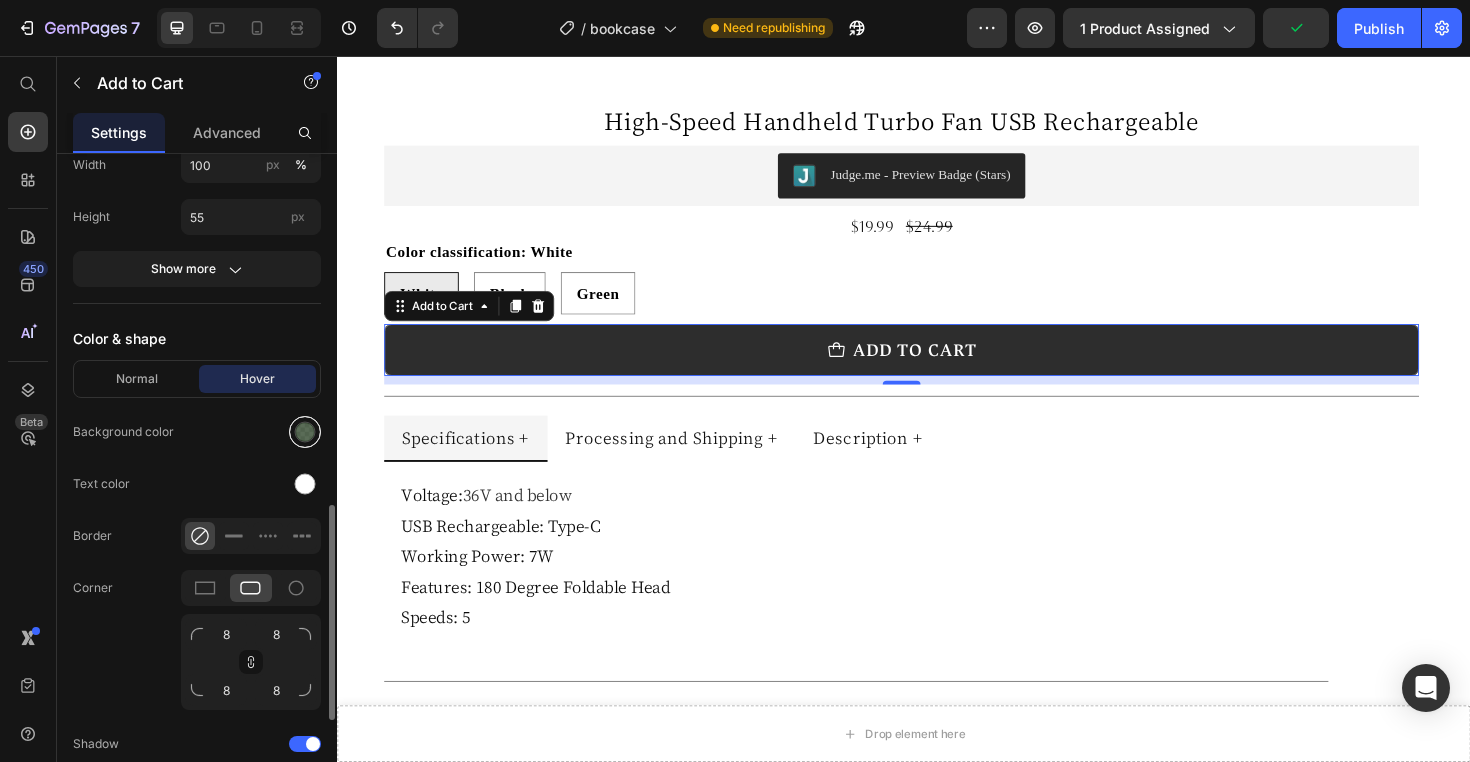 click at bounding box center (305, 432) 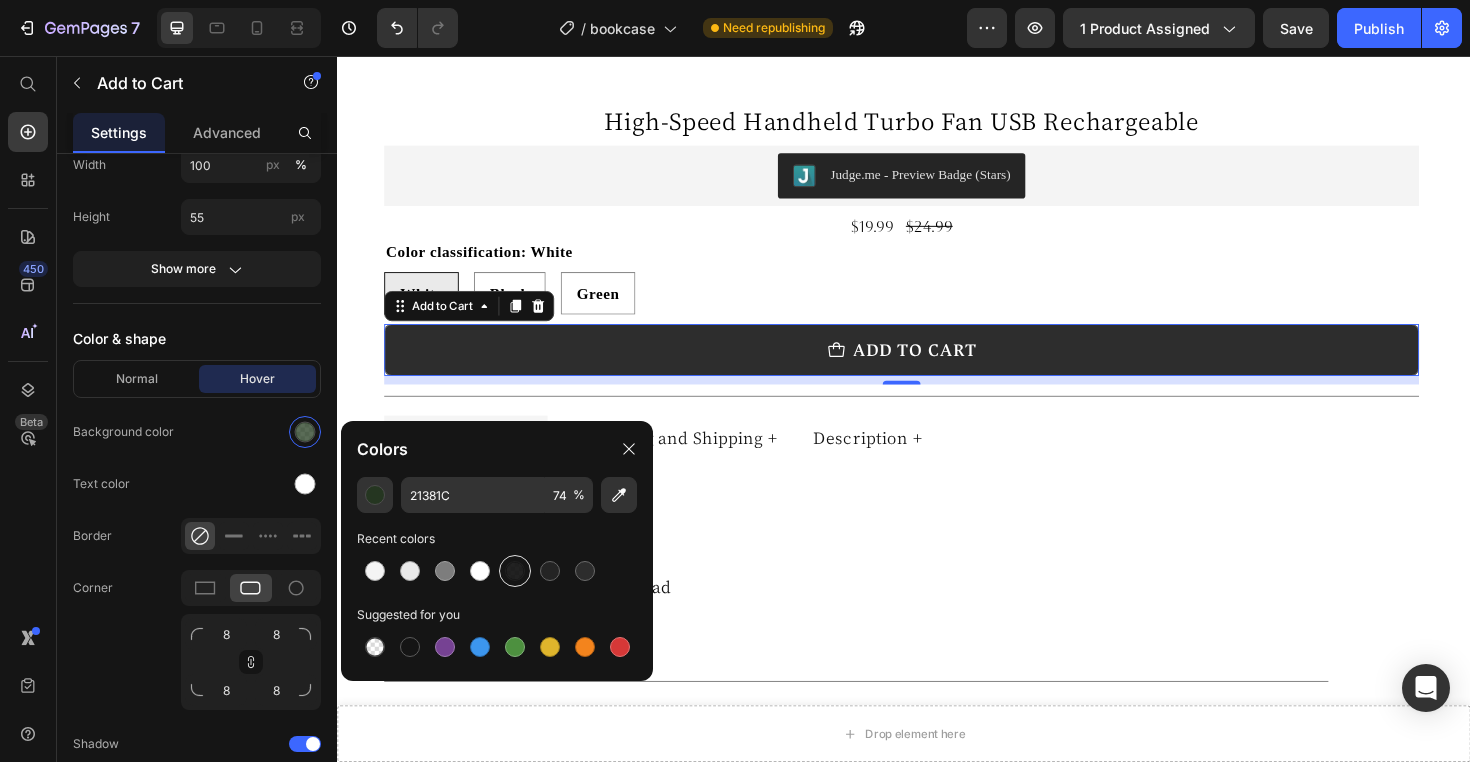 click at bounding box center [515, 571] 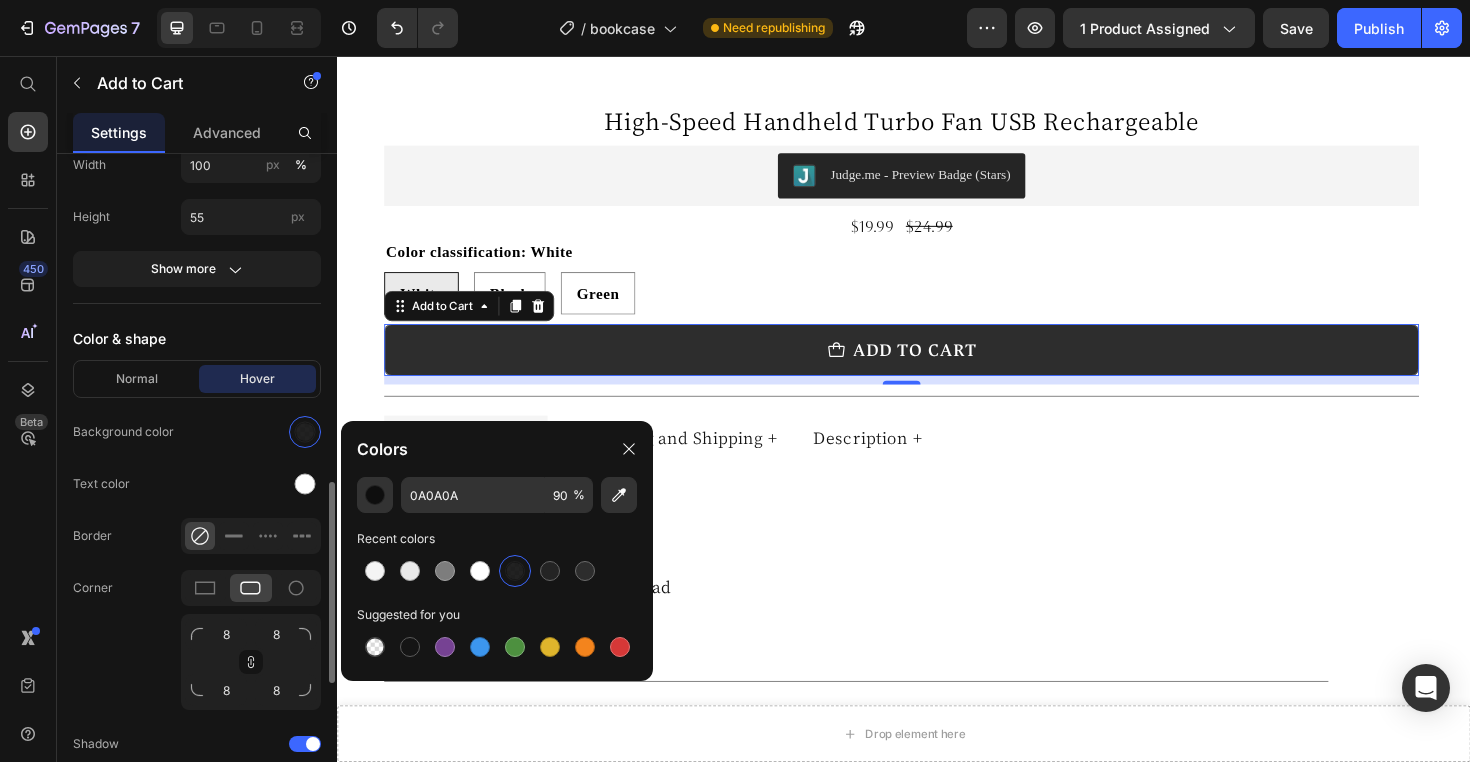 click on "Background color" 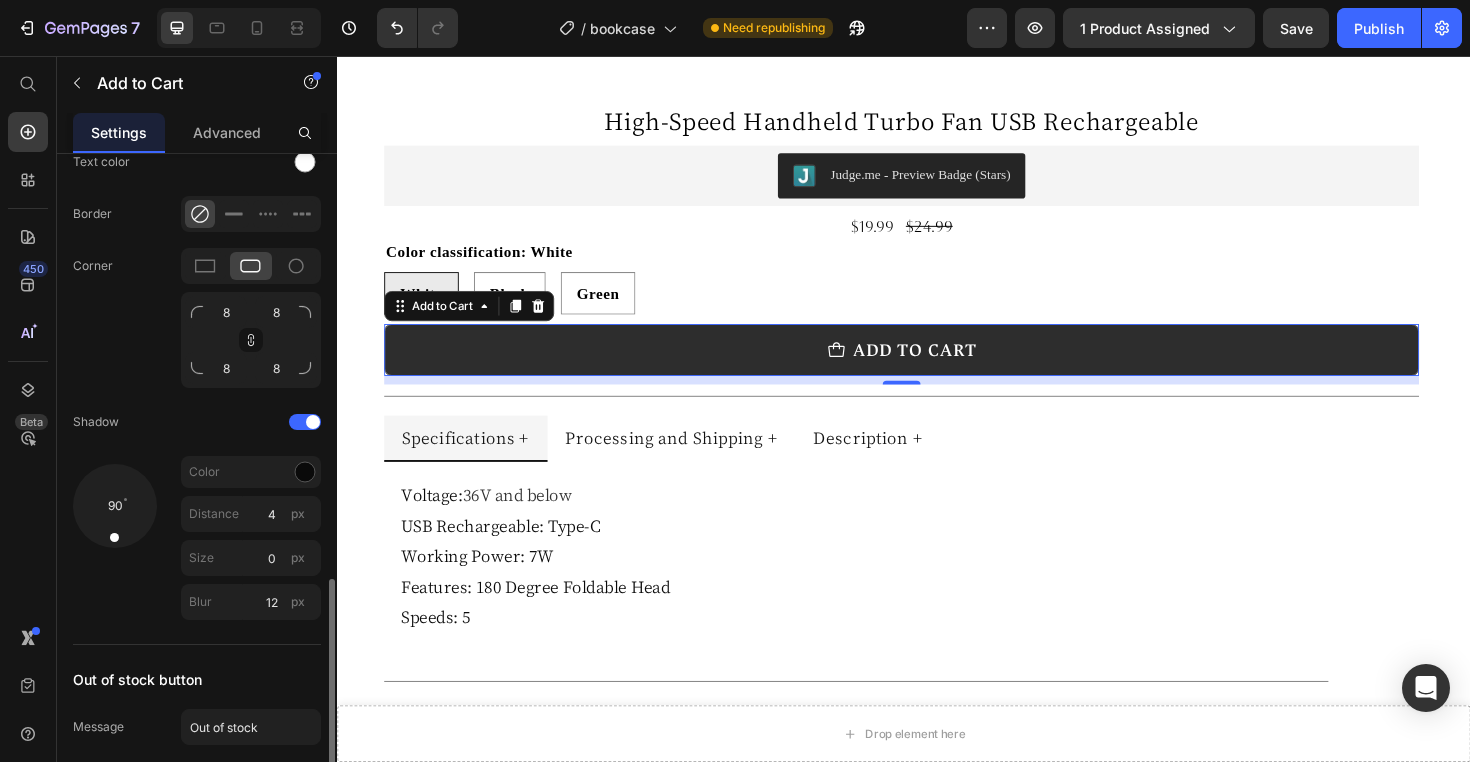 scroll, scrollTop: 1429, scrollLeft: 0, axis: vertical 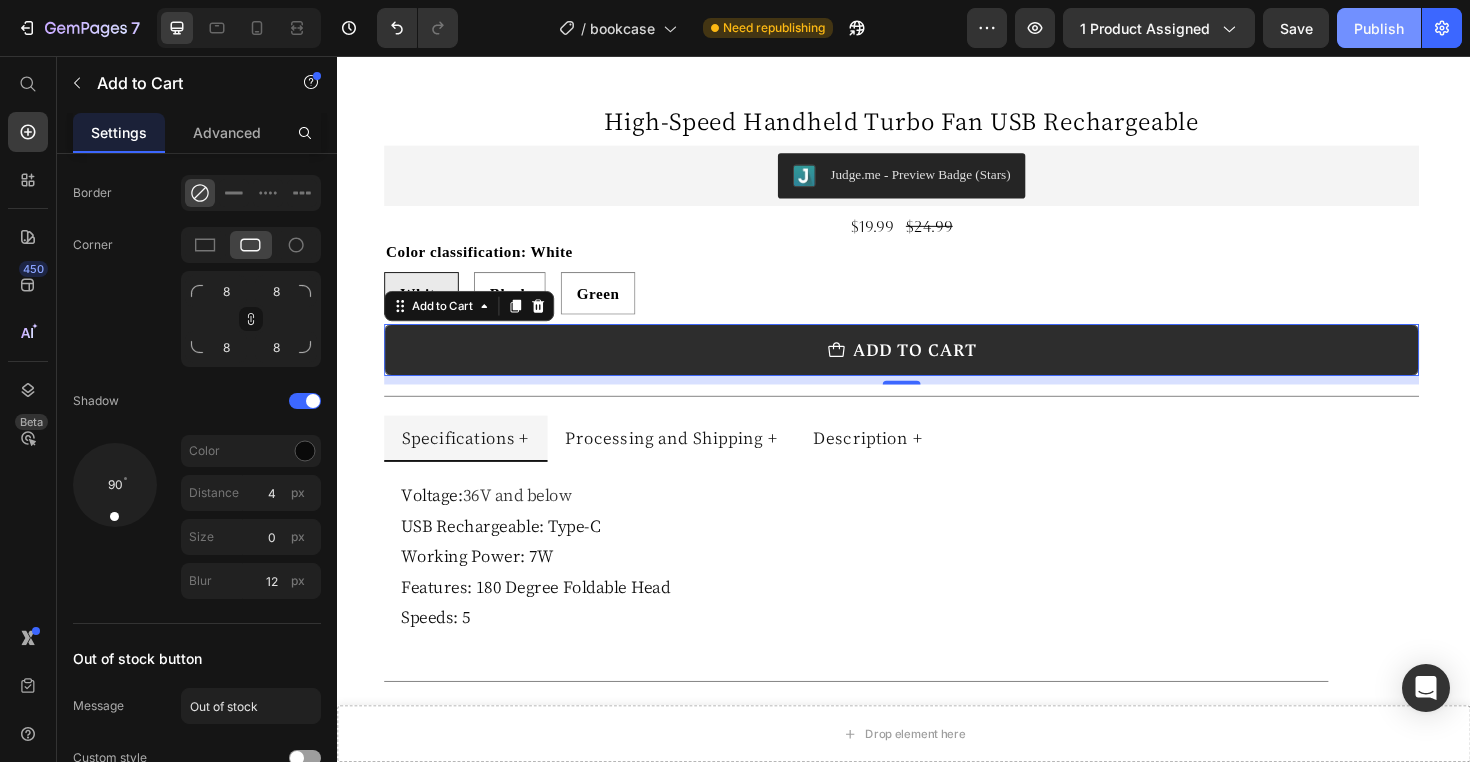 click on "Publish" 